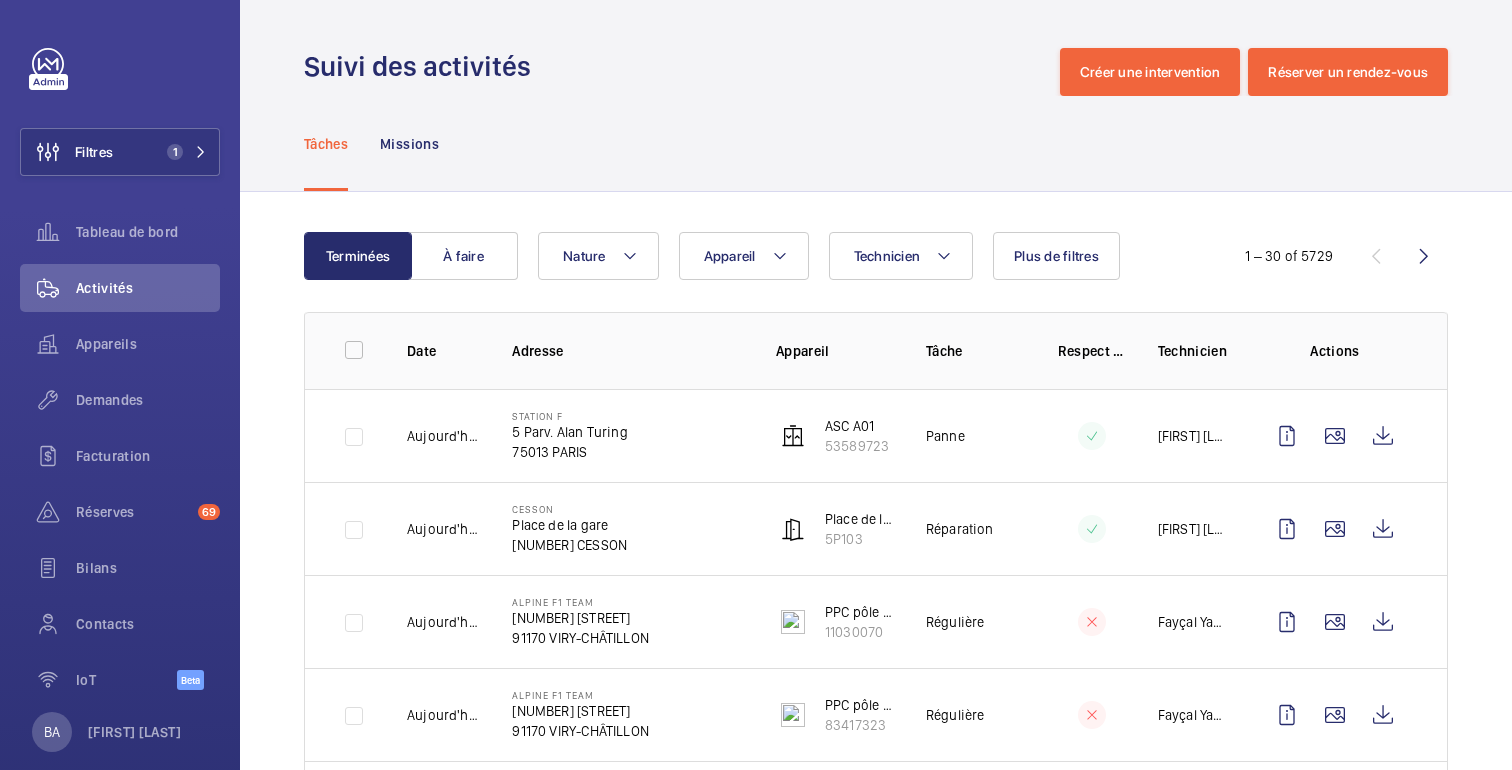 scroll, scrollTop: 0, scrollLeft: 0, axis: both 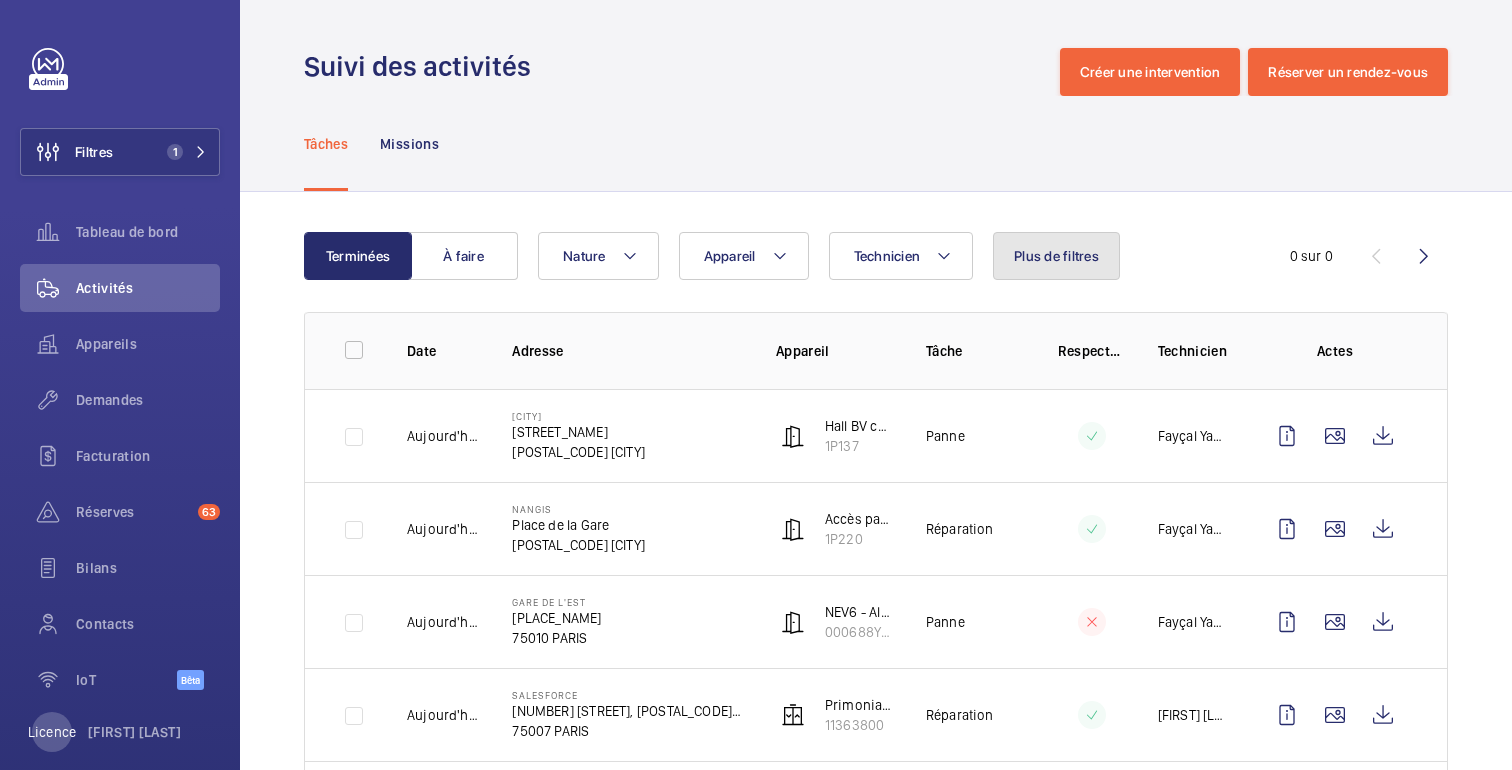 click on "Plus de filtres" 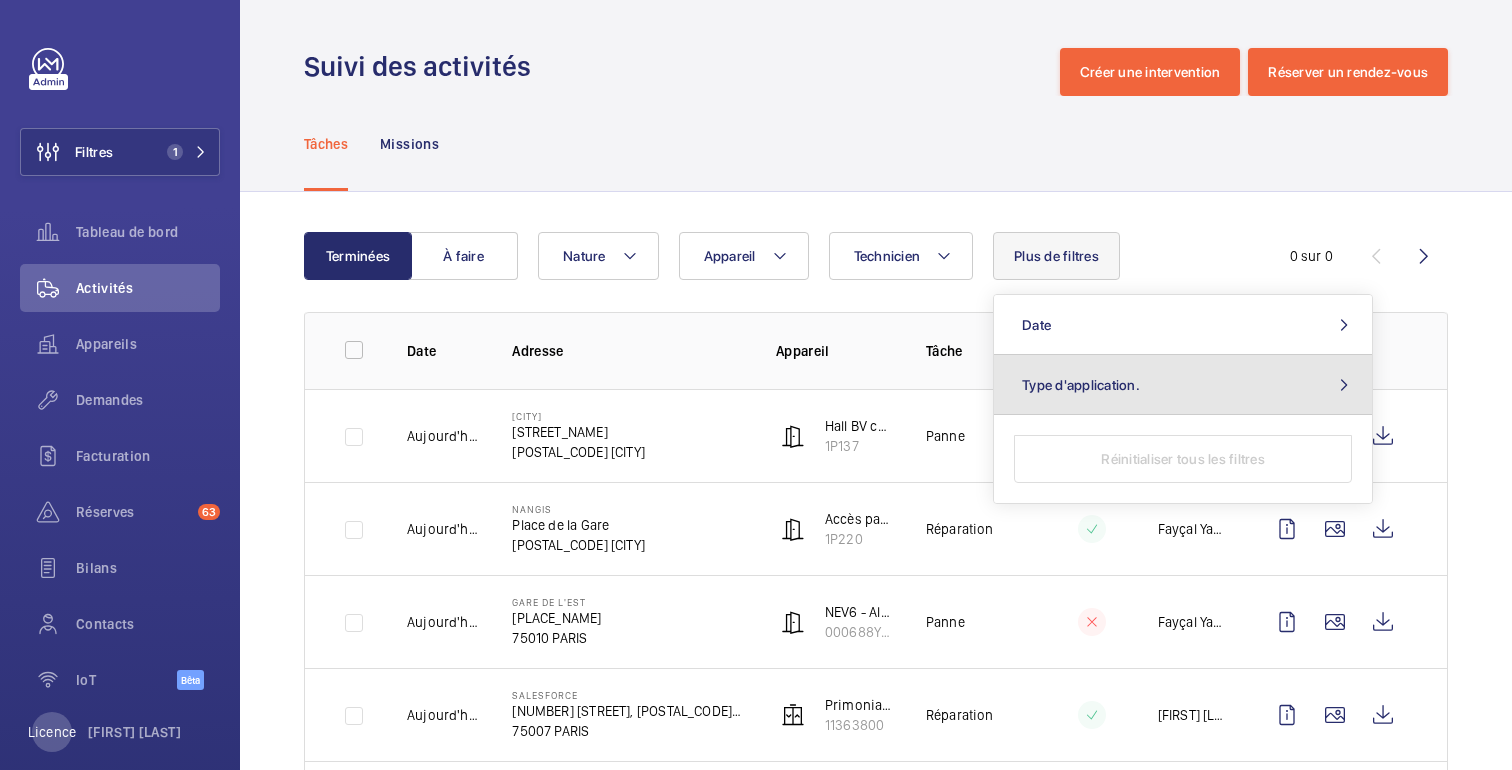 click on "Type d'application." 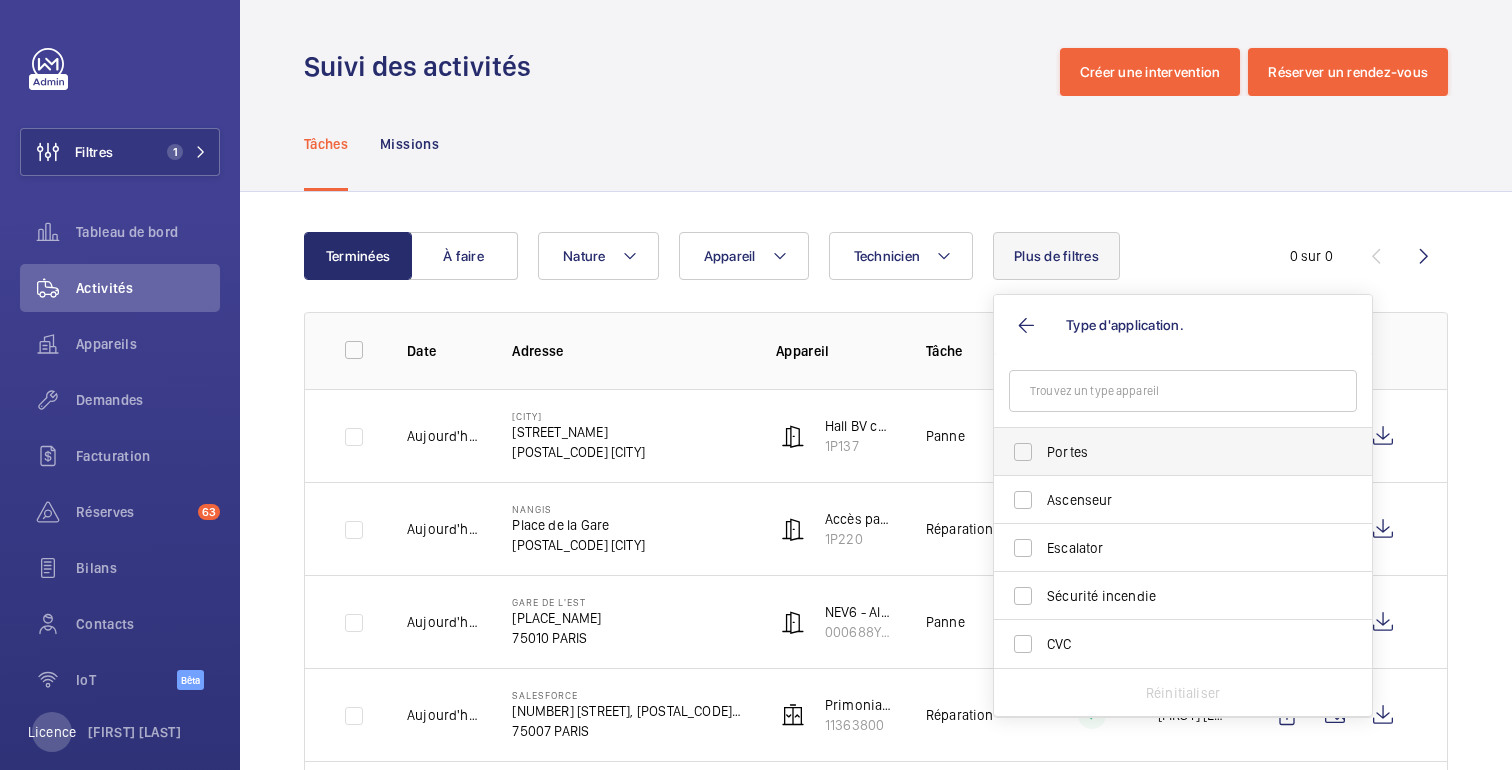 click on "Portes" at bounding box center (1184, 452) 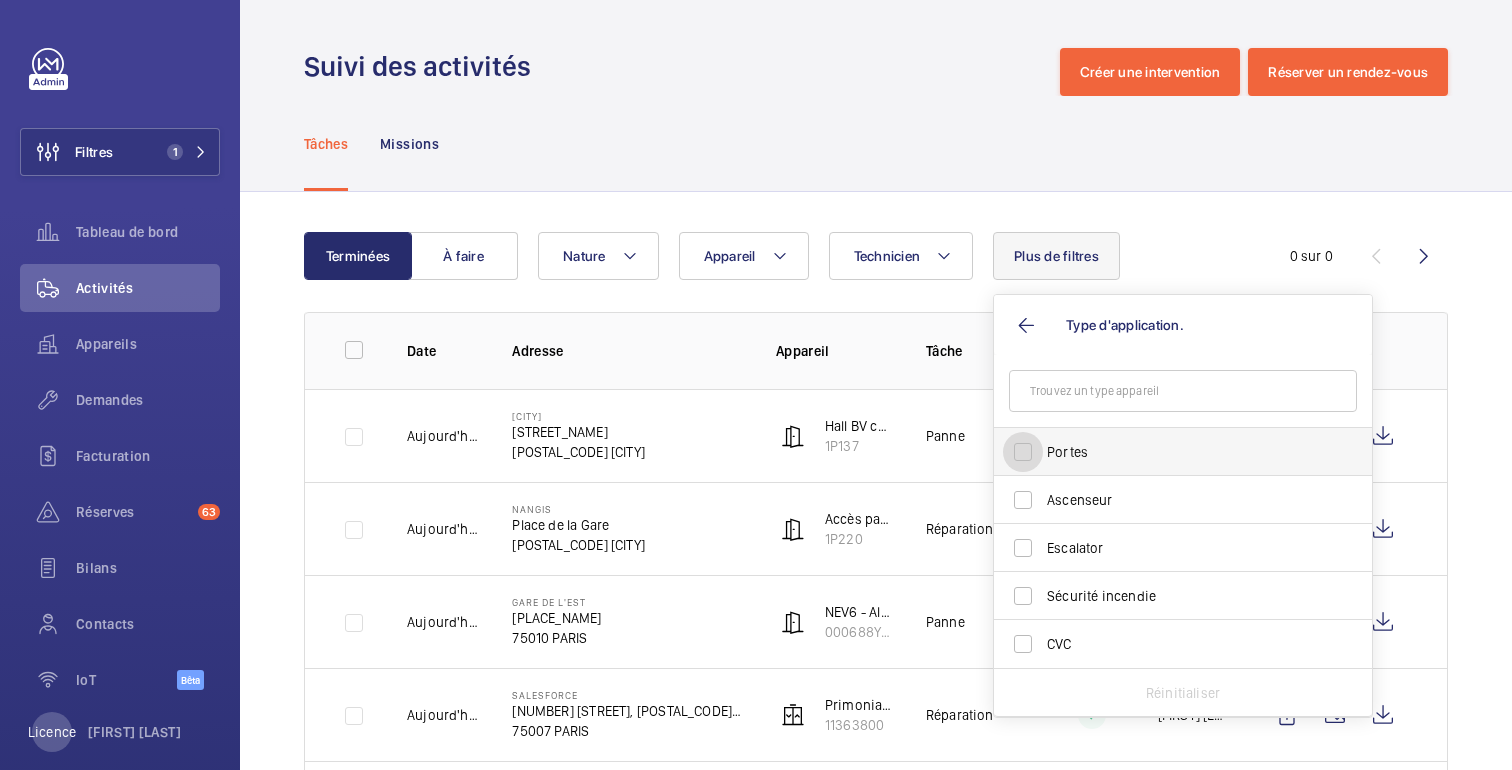 click on "Portes" at bounding box center (1023, 452) 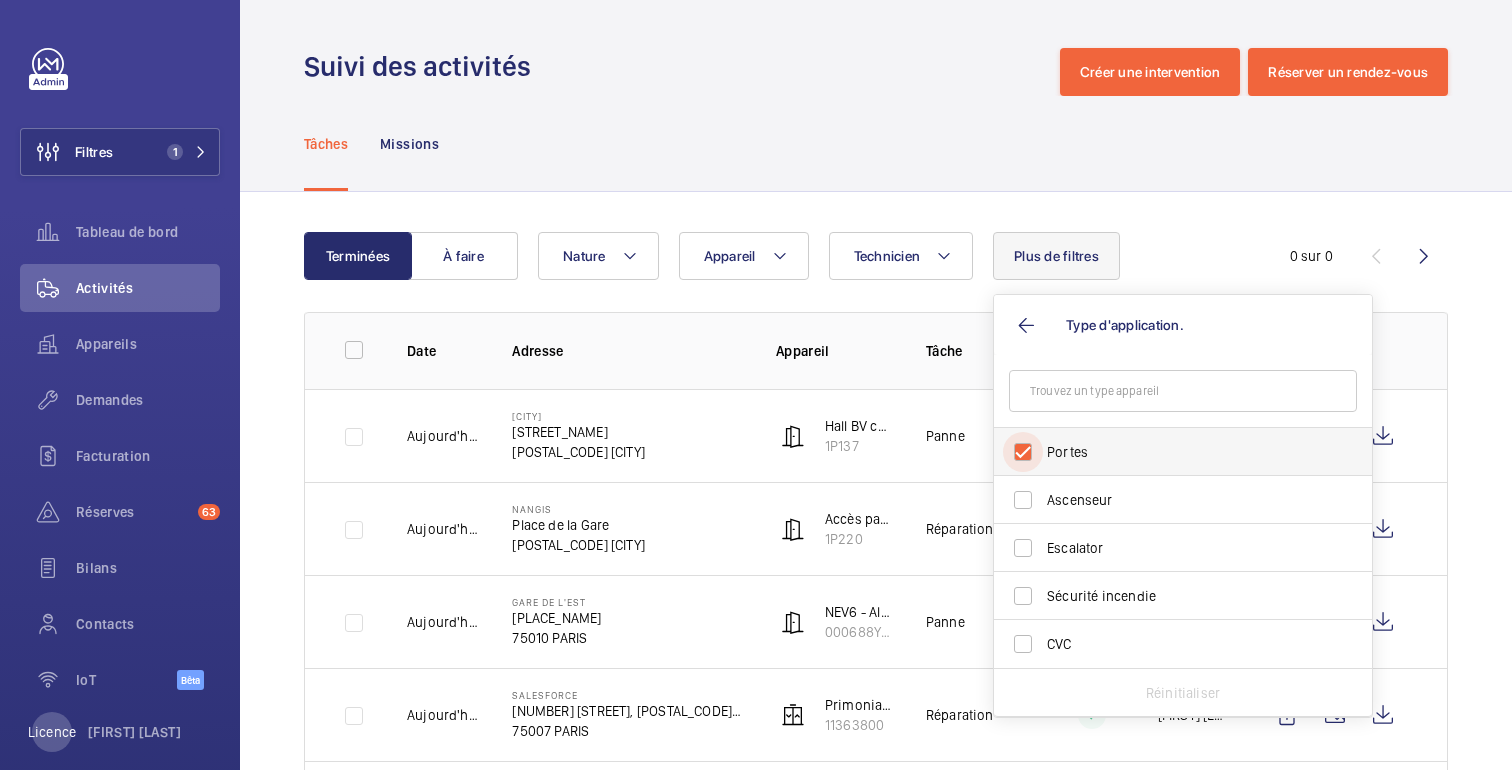 checkbox on "true" 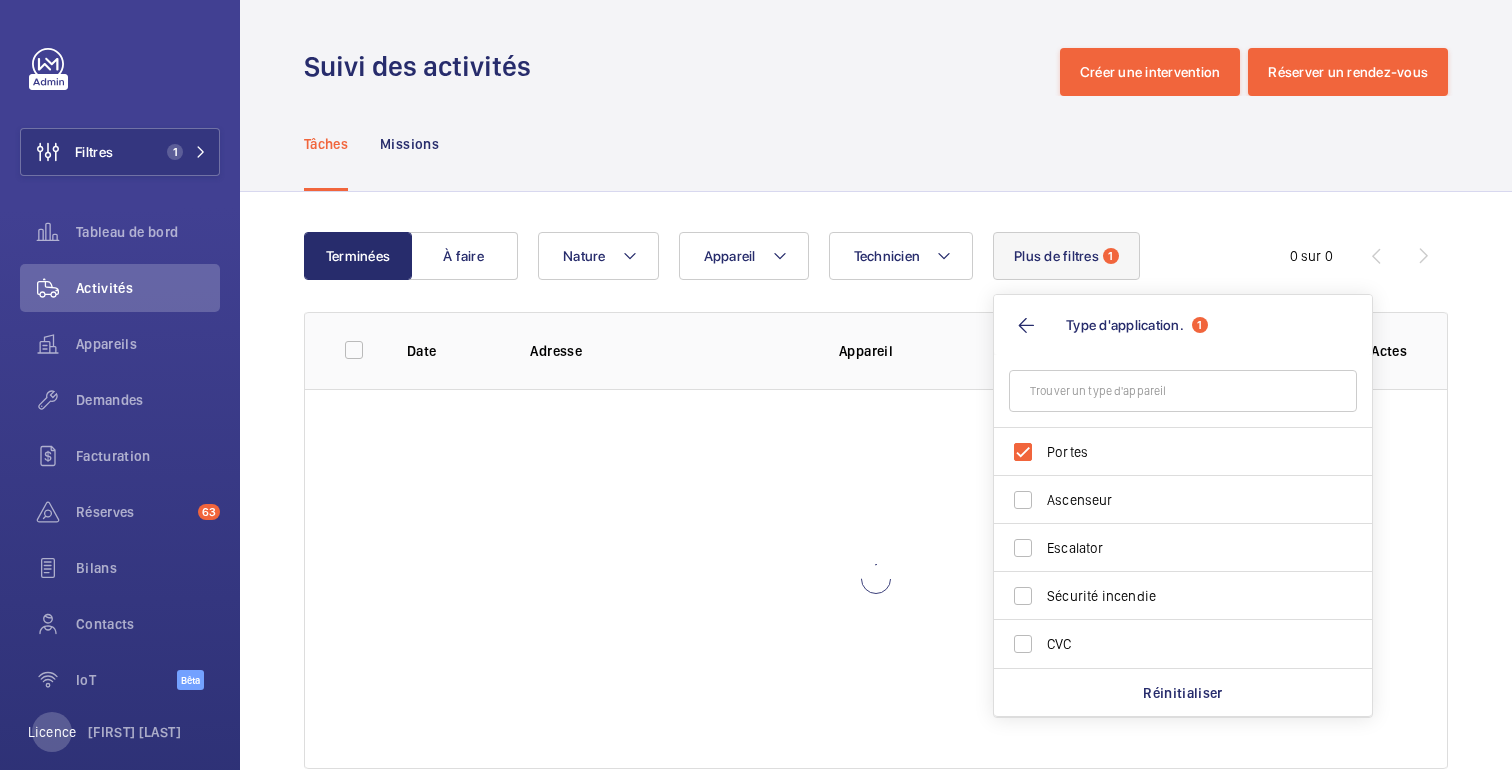 click on "Tâches Missions" 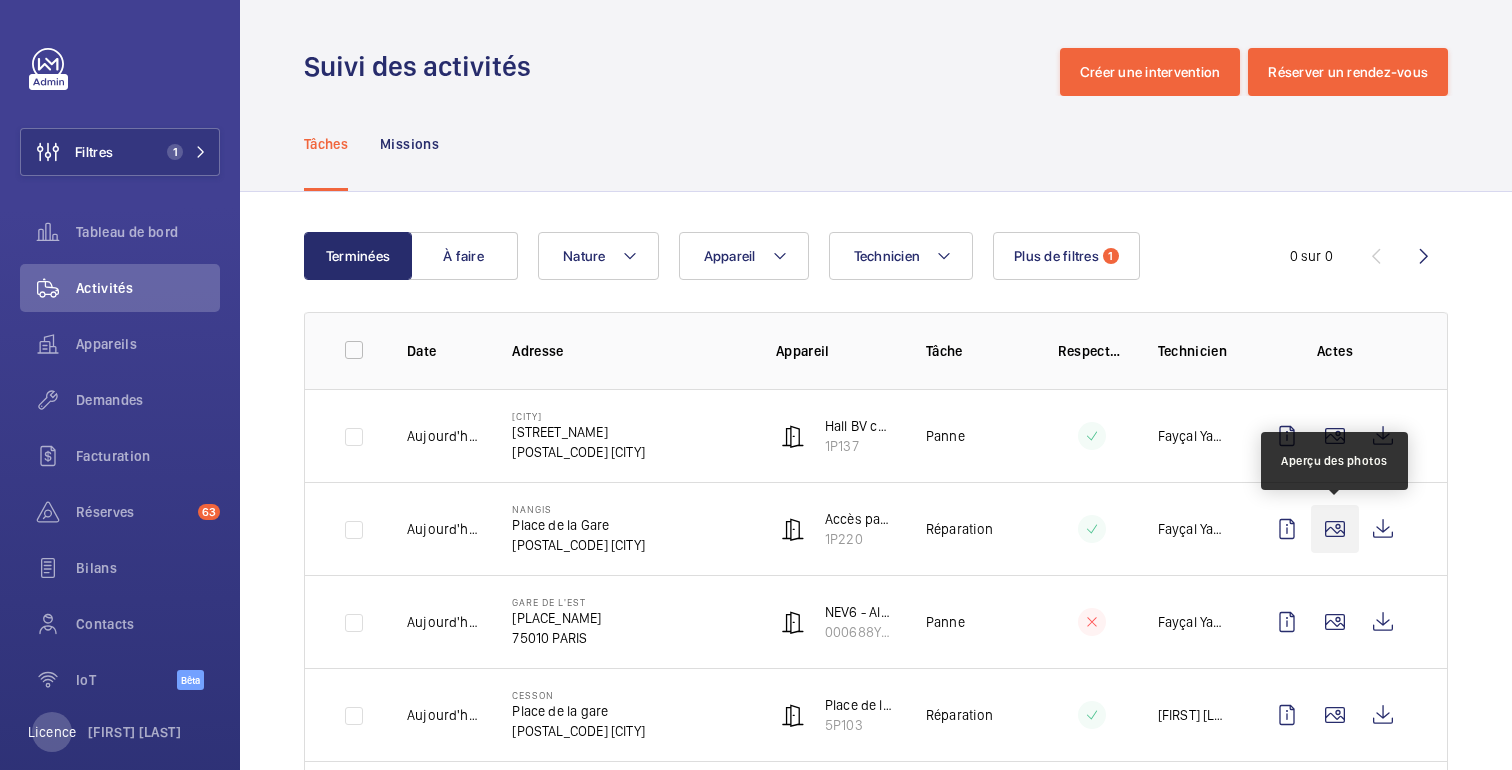 click 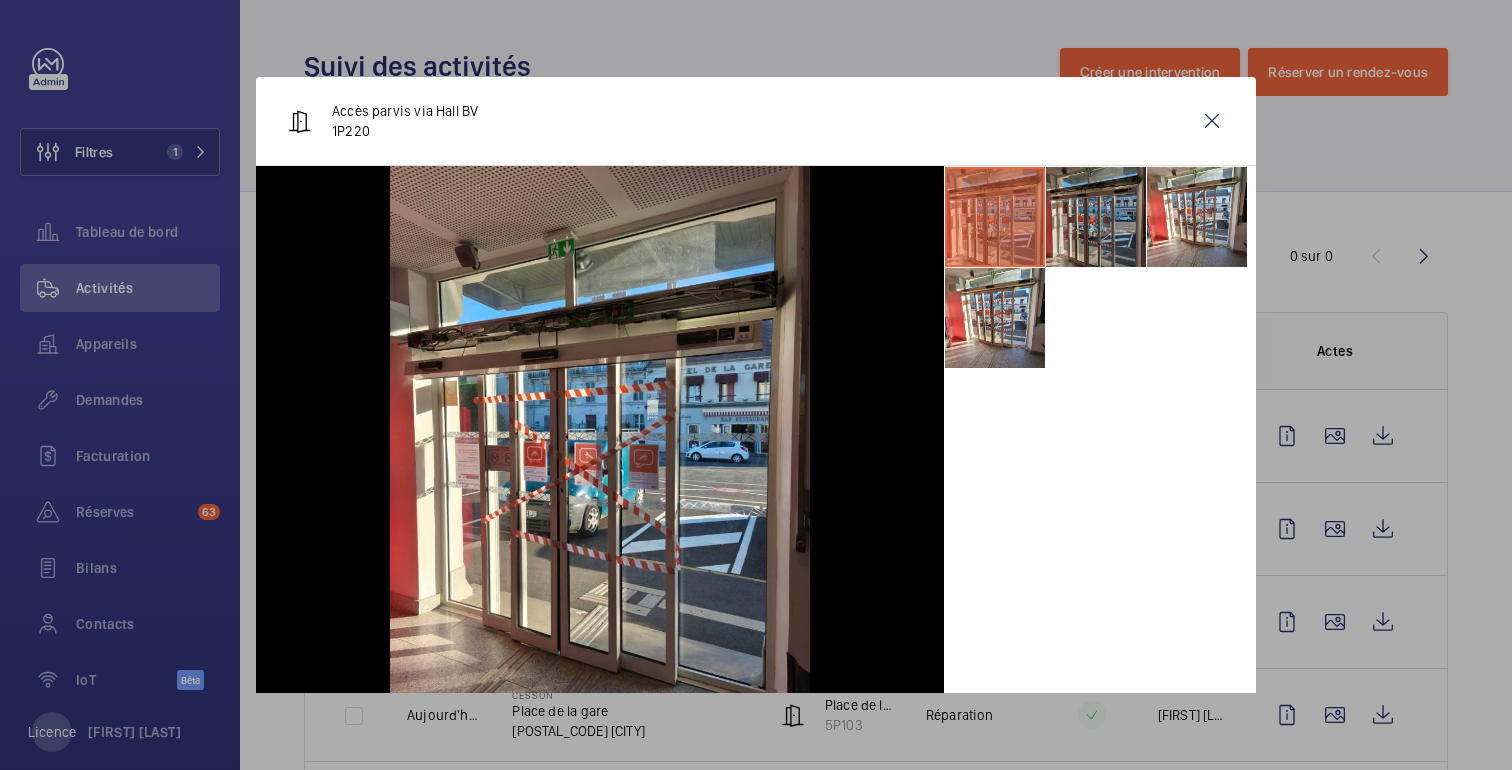 click at bounding box center [1096, 217] 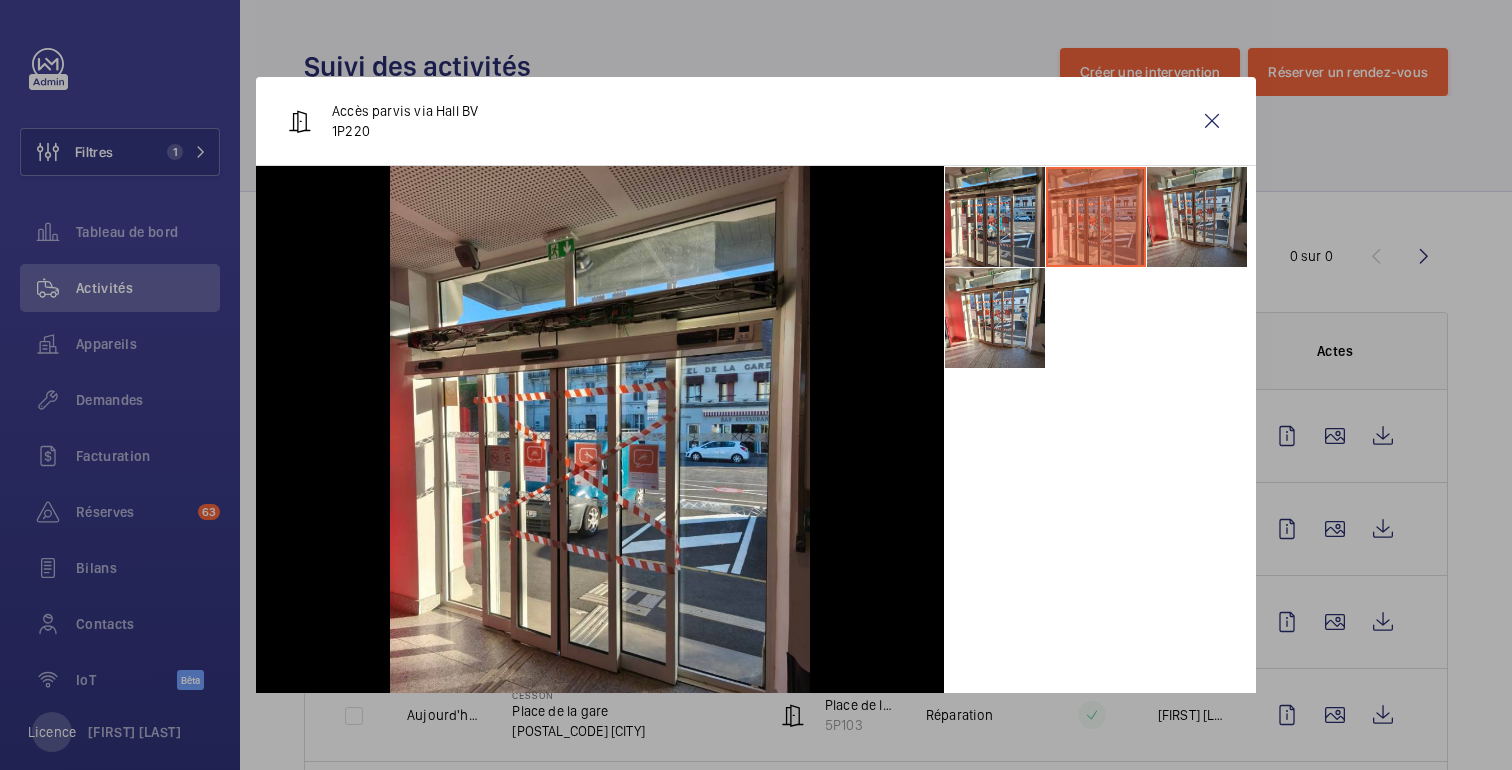 click at bounding box center (1197, 217) 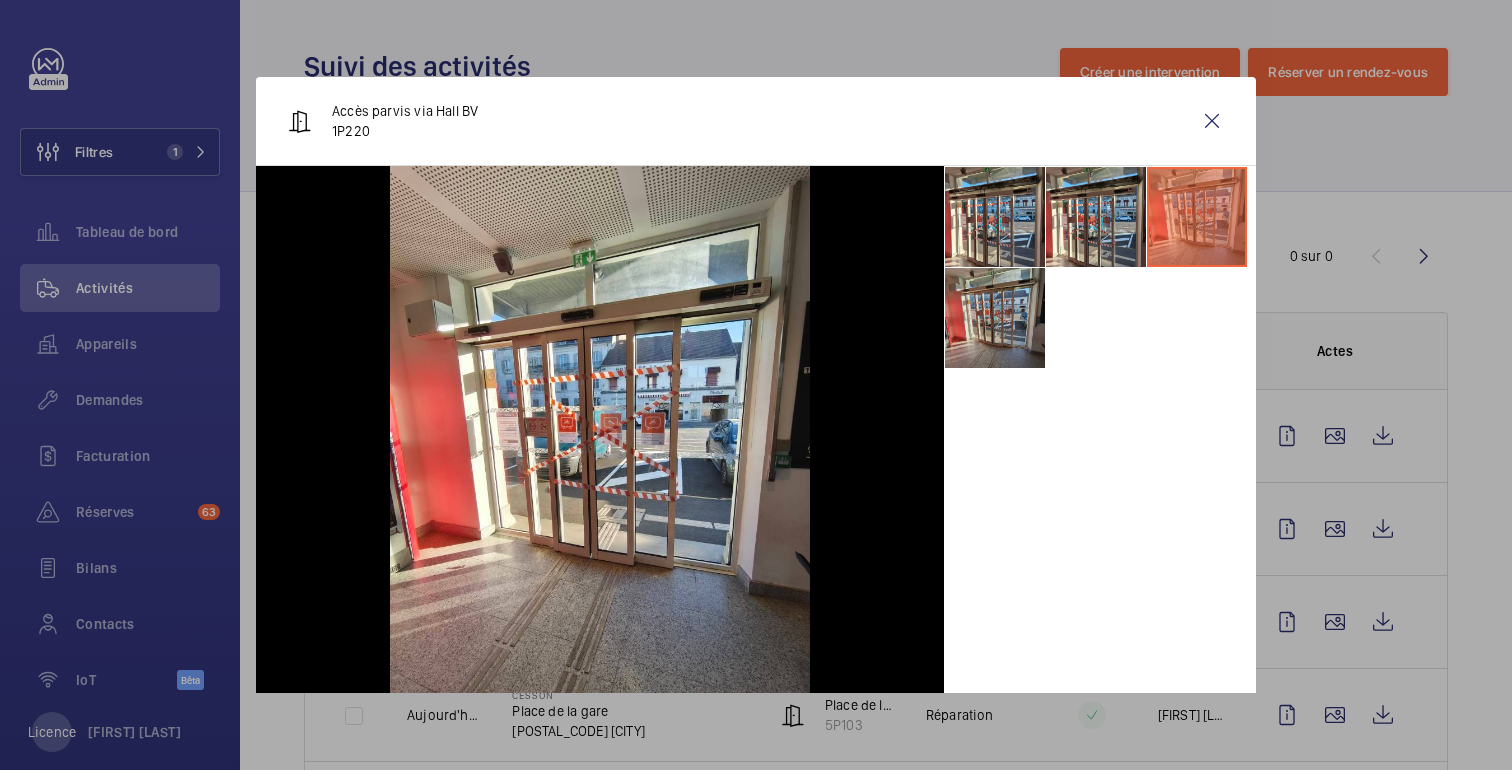 click at bounding box center [995, 318] 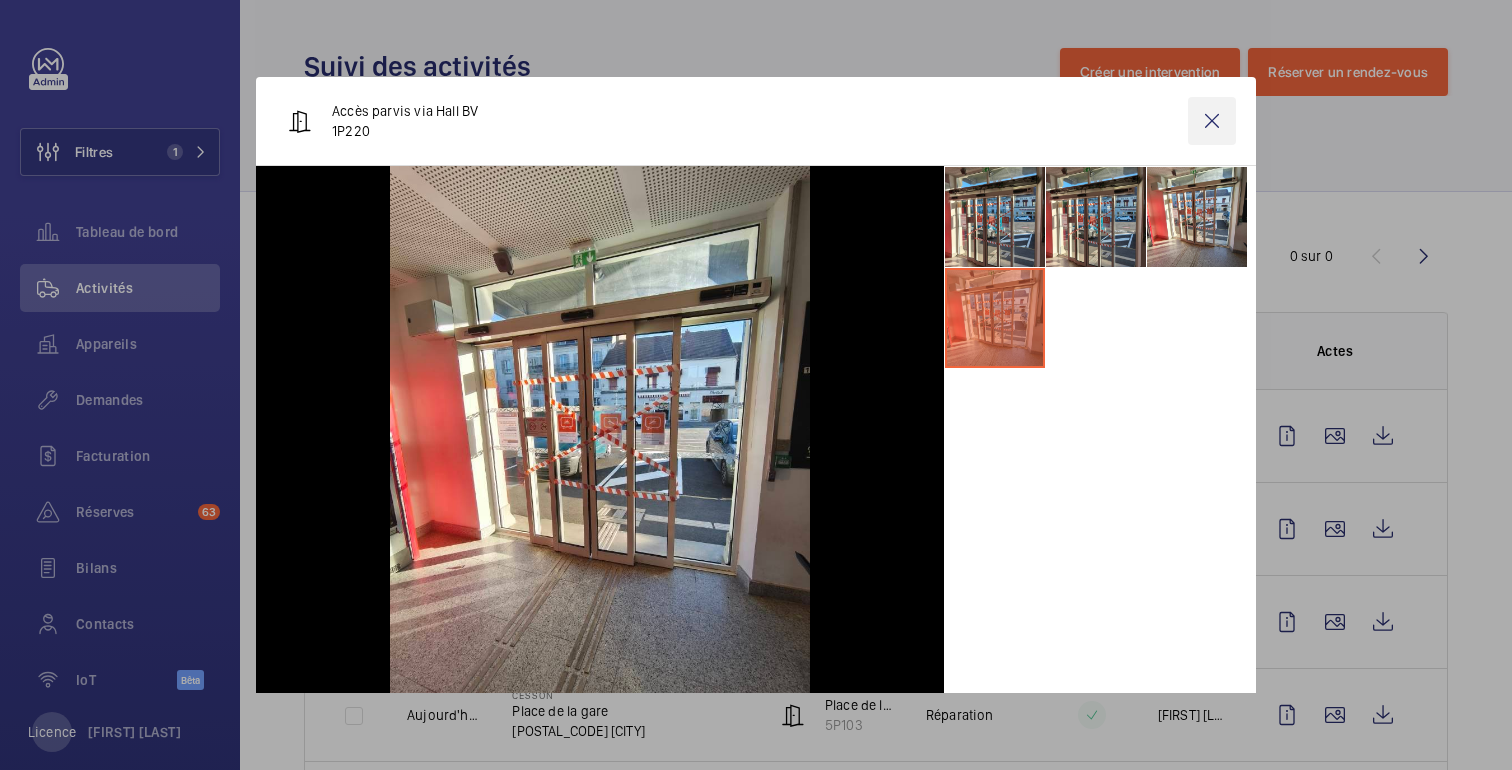 click at bounding box center (1212, 121) 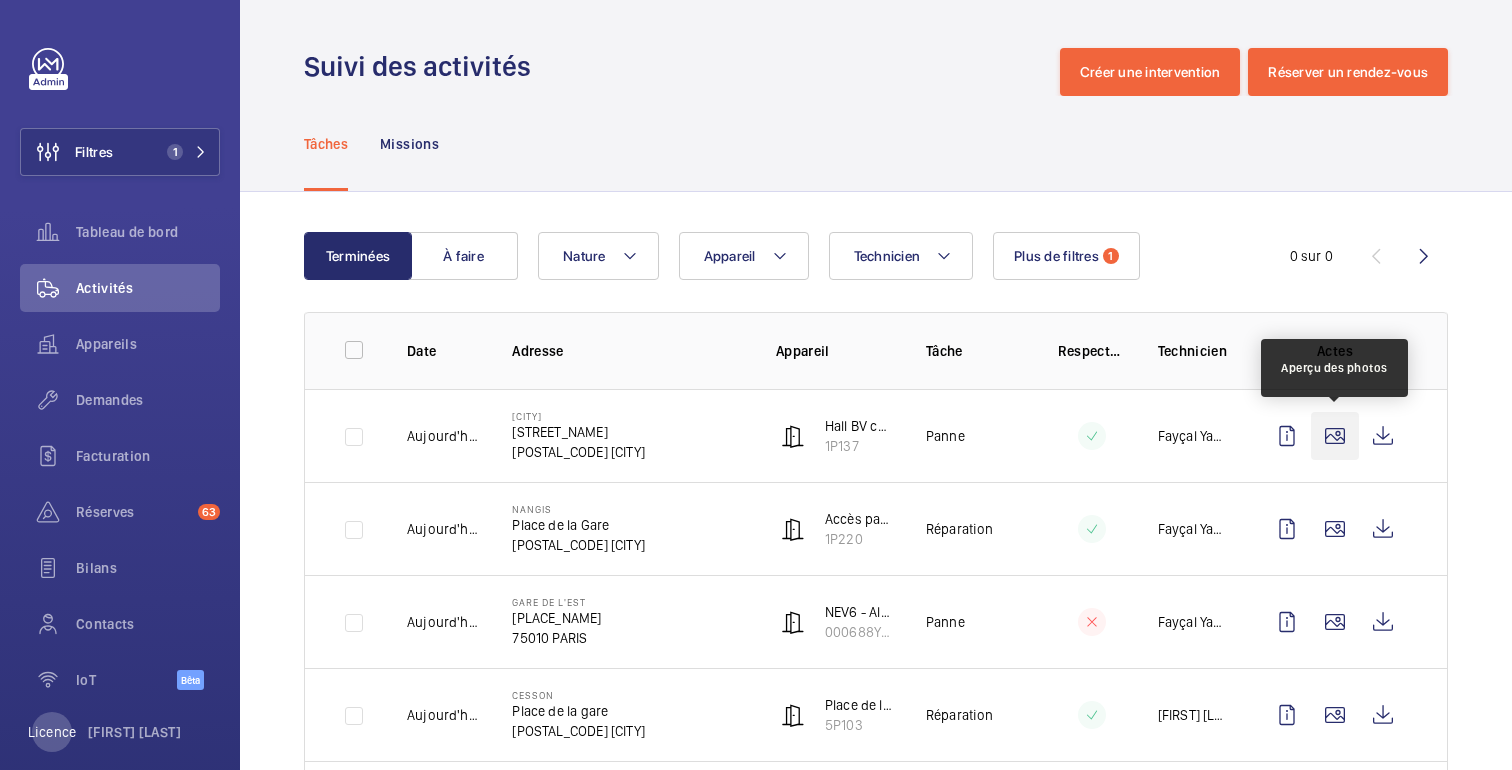 click 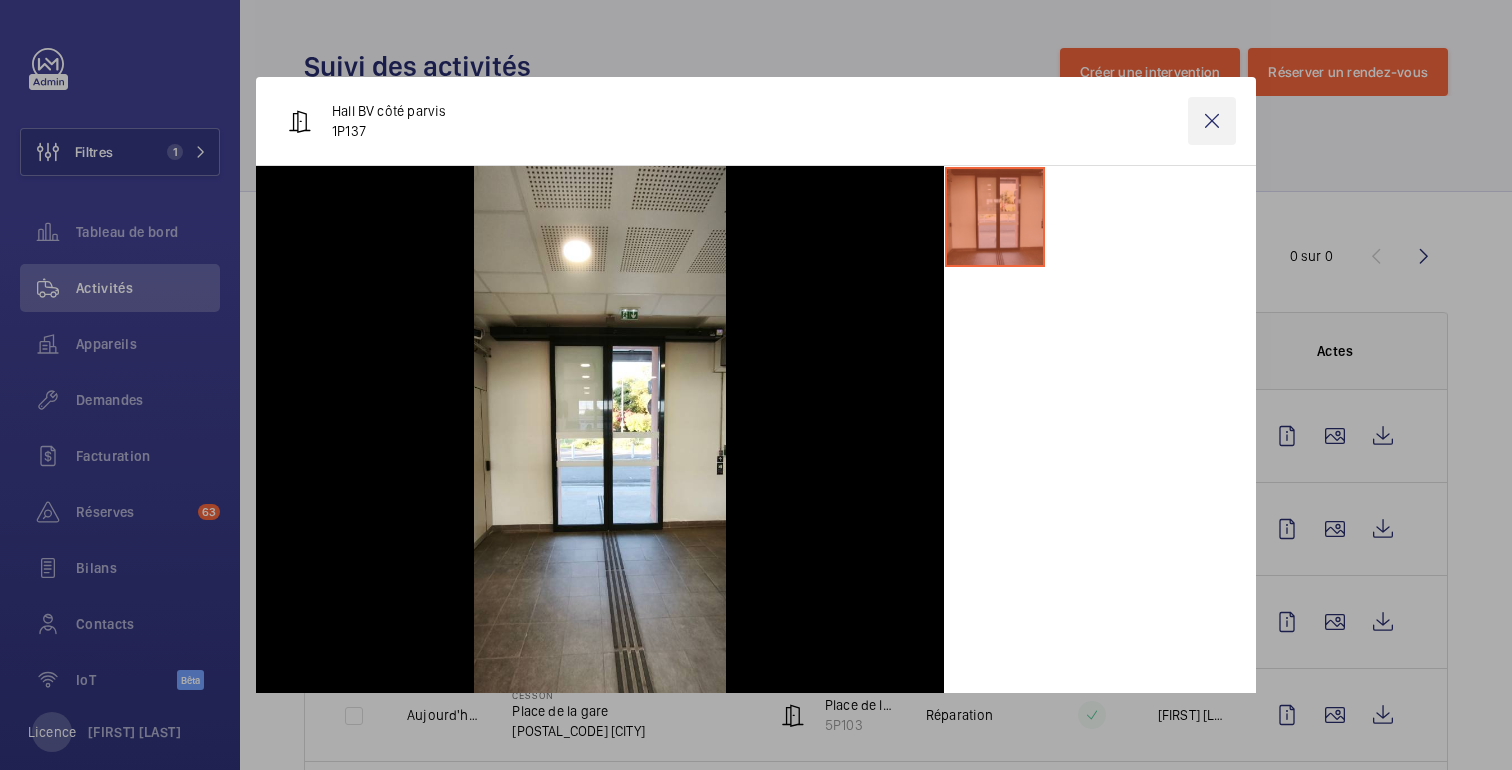 click at bounding box center [1212, 121] 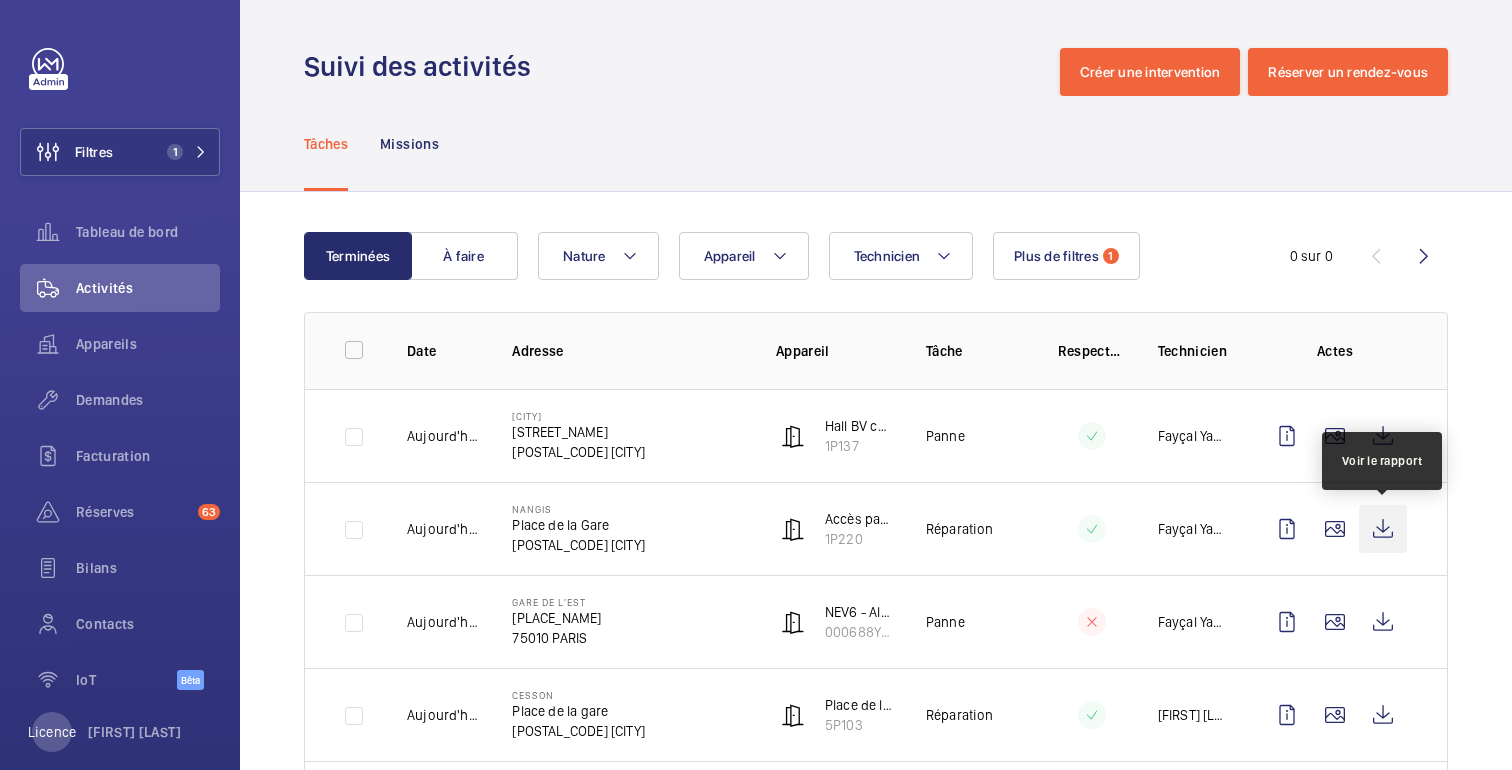 click 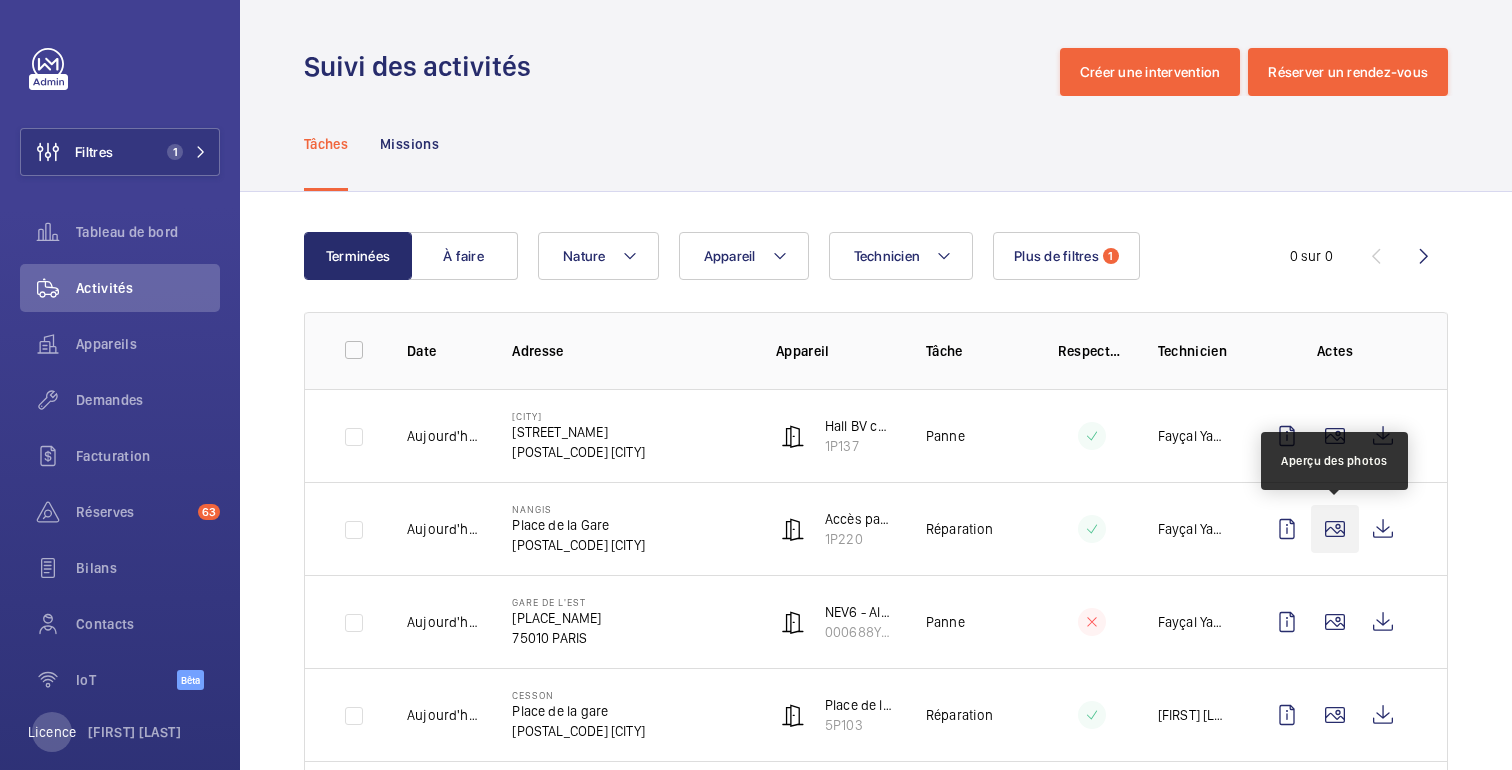 click 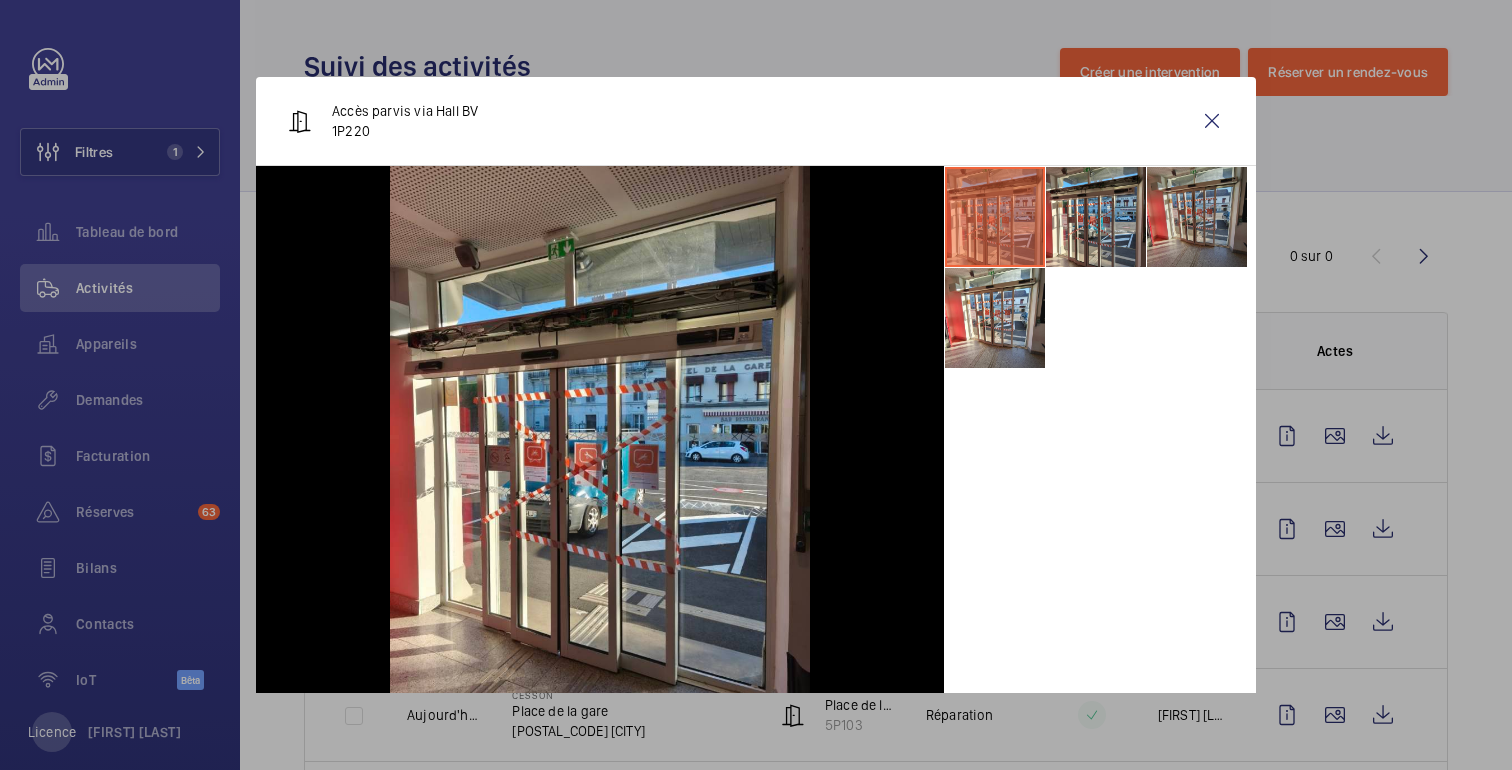 click at bounding box center [1197, 217] 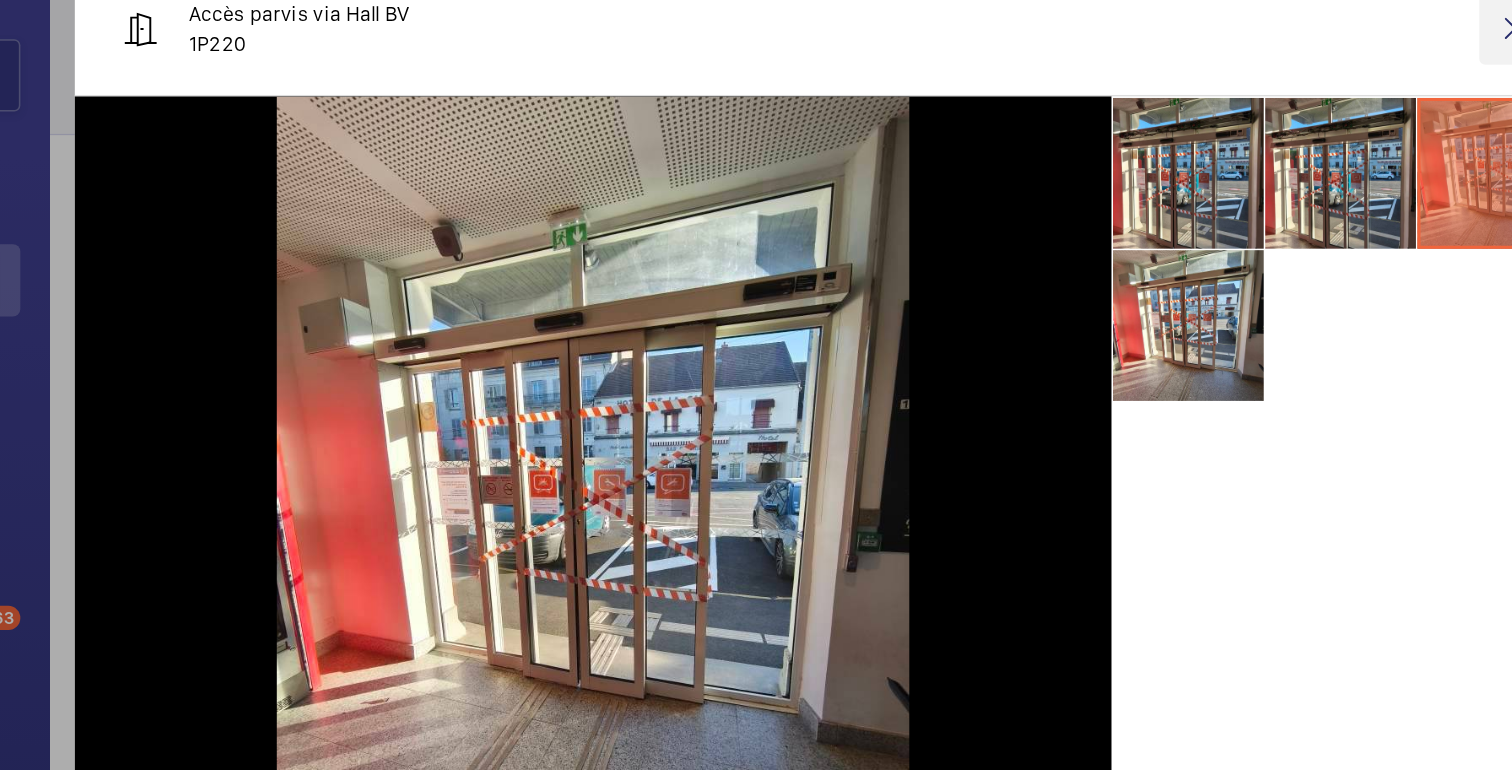 click at bounding box center [1212, 121] 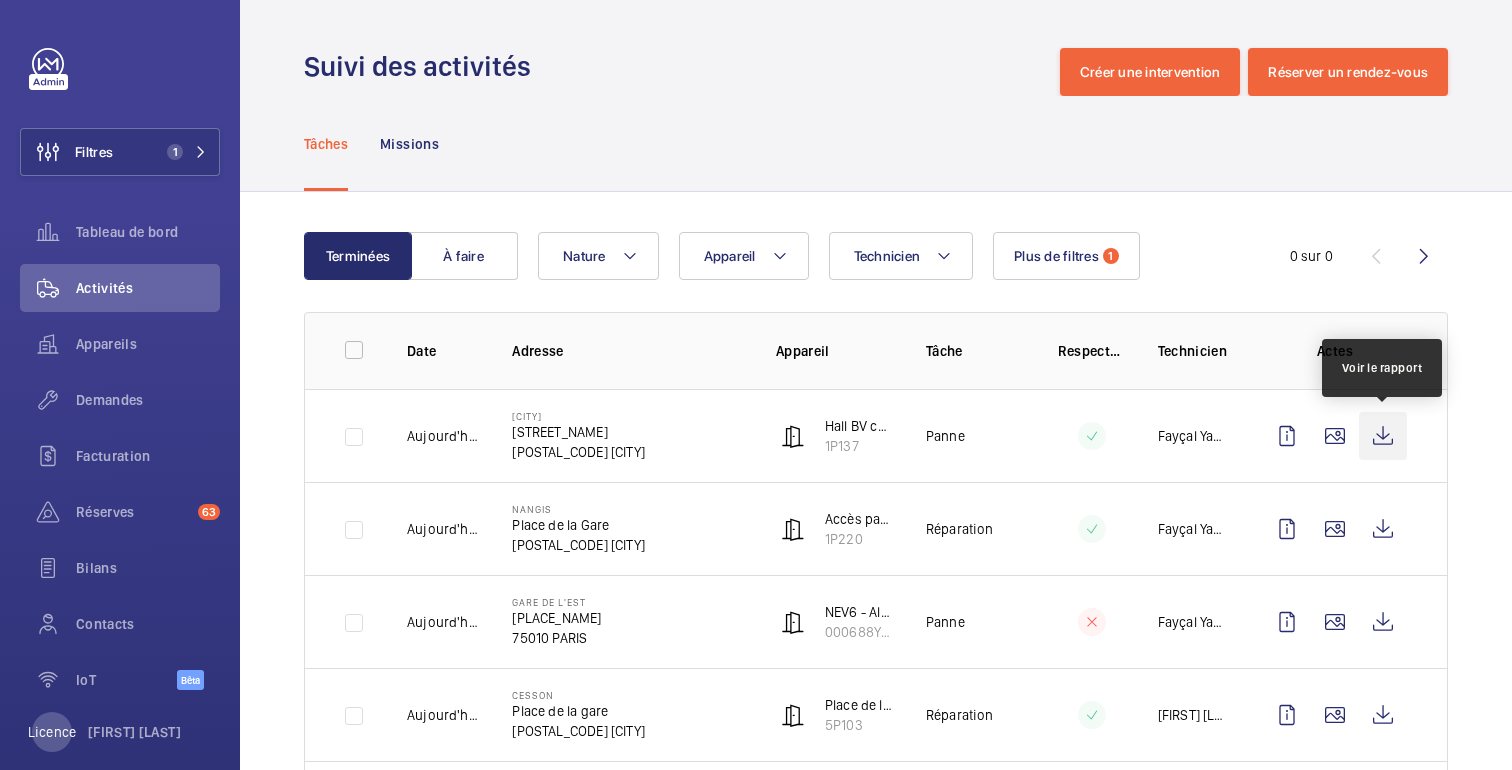 click 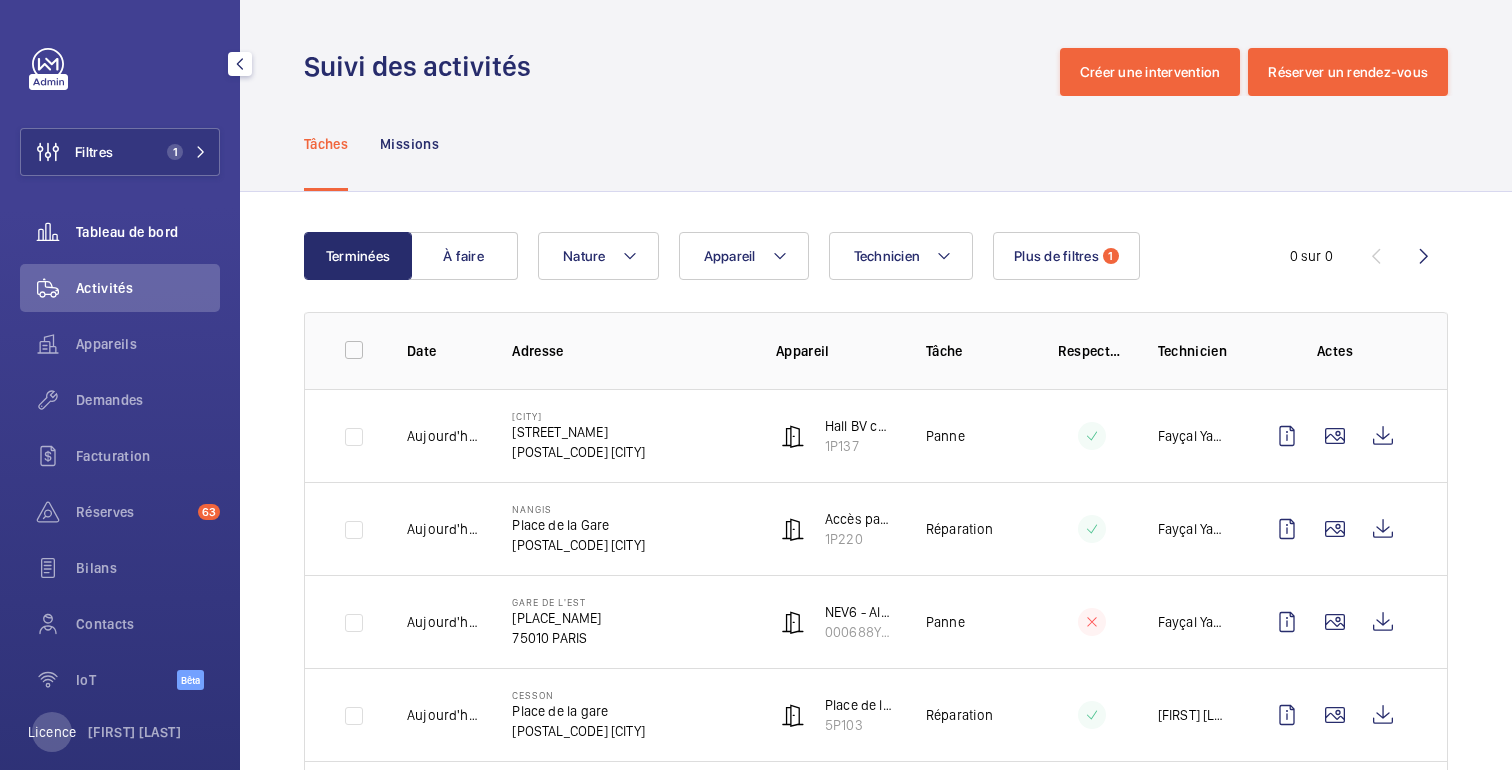 click on "Tableau de bord" 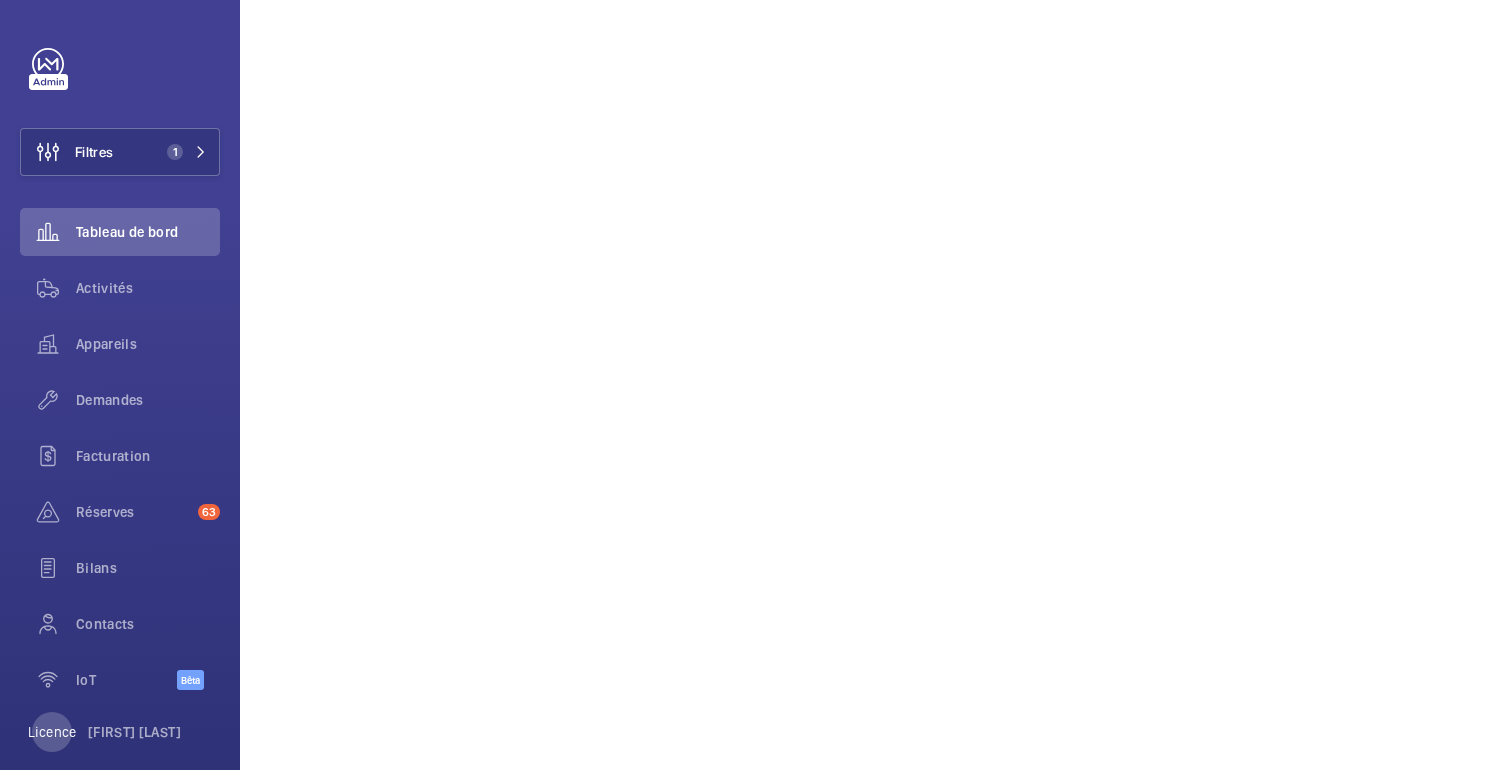 scroll, scrollTop: 3016, scrollLeft: 0, axis: vertical 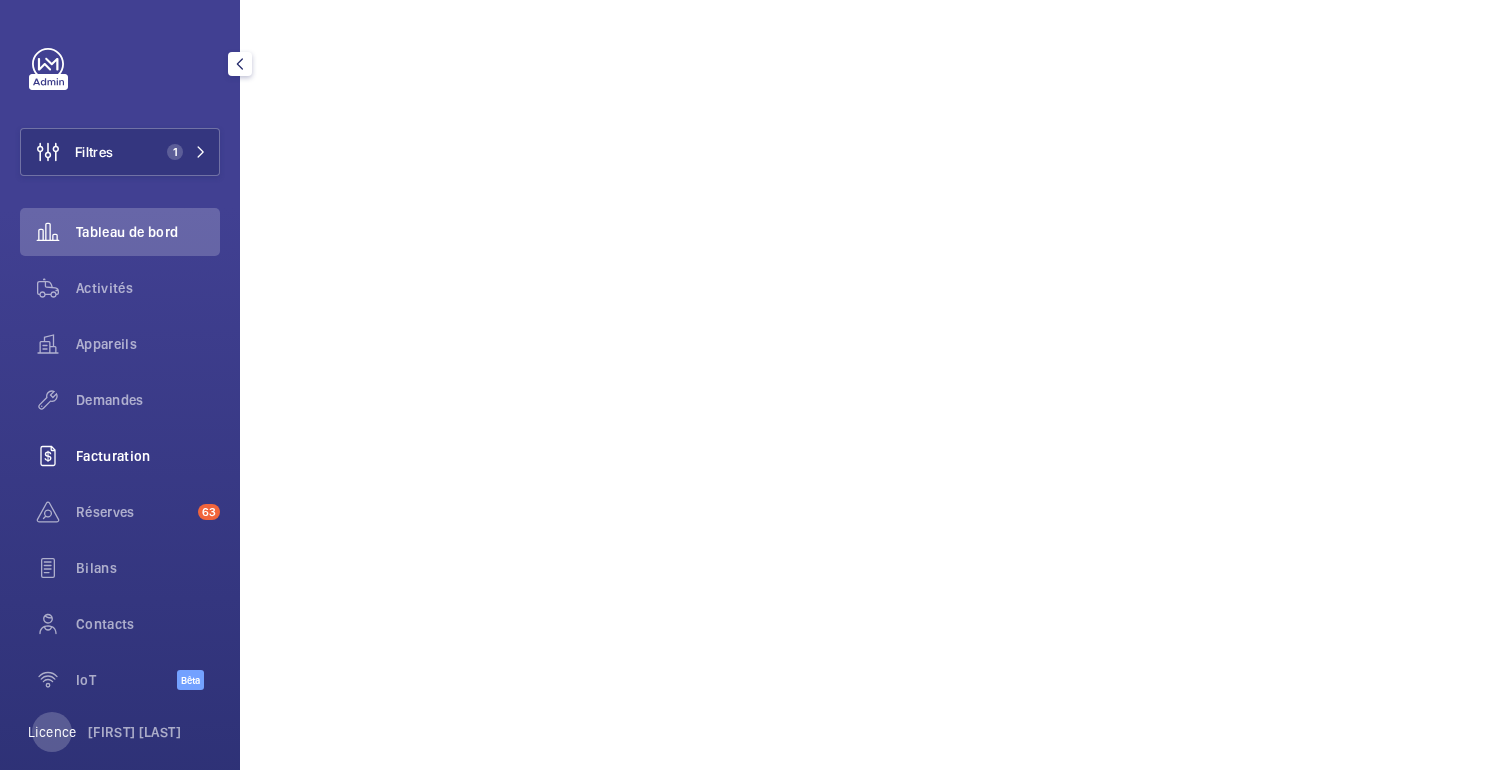 click on "Facturation" 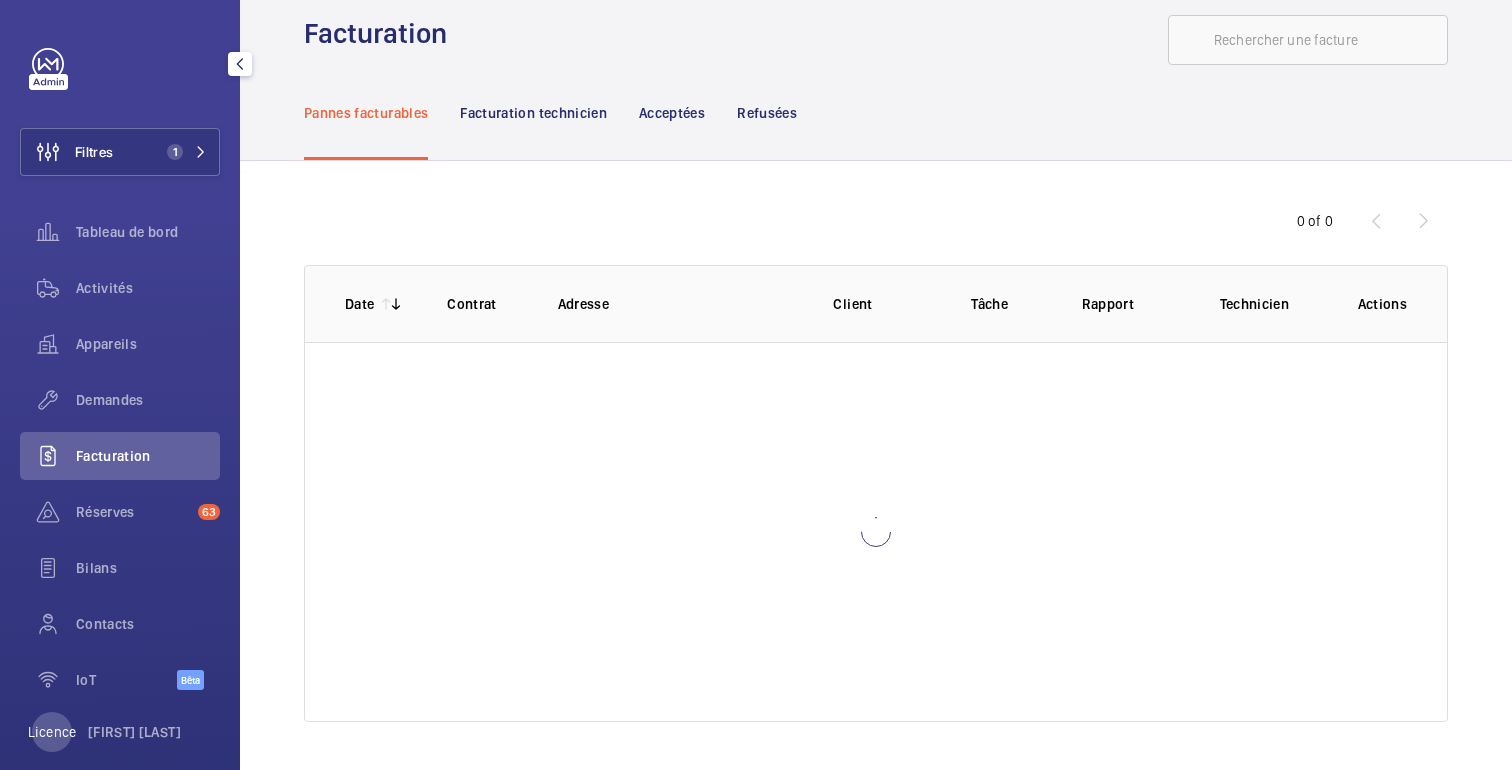 scroll, scrollTop: 20, scrollLeft: 0, axis: vertical 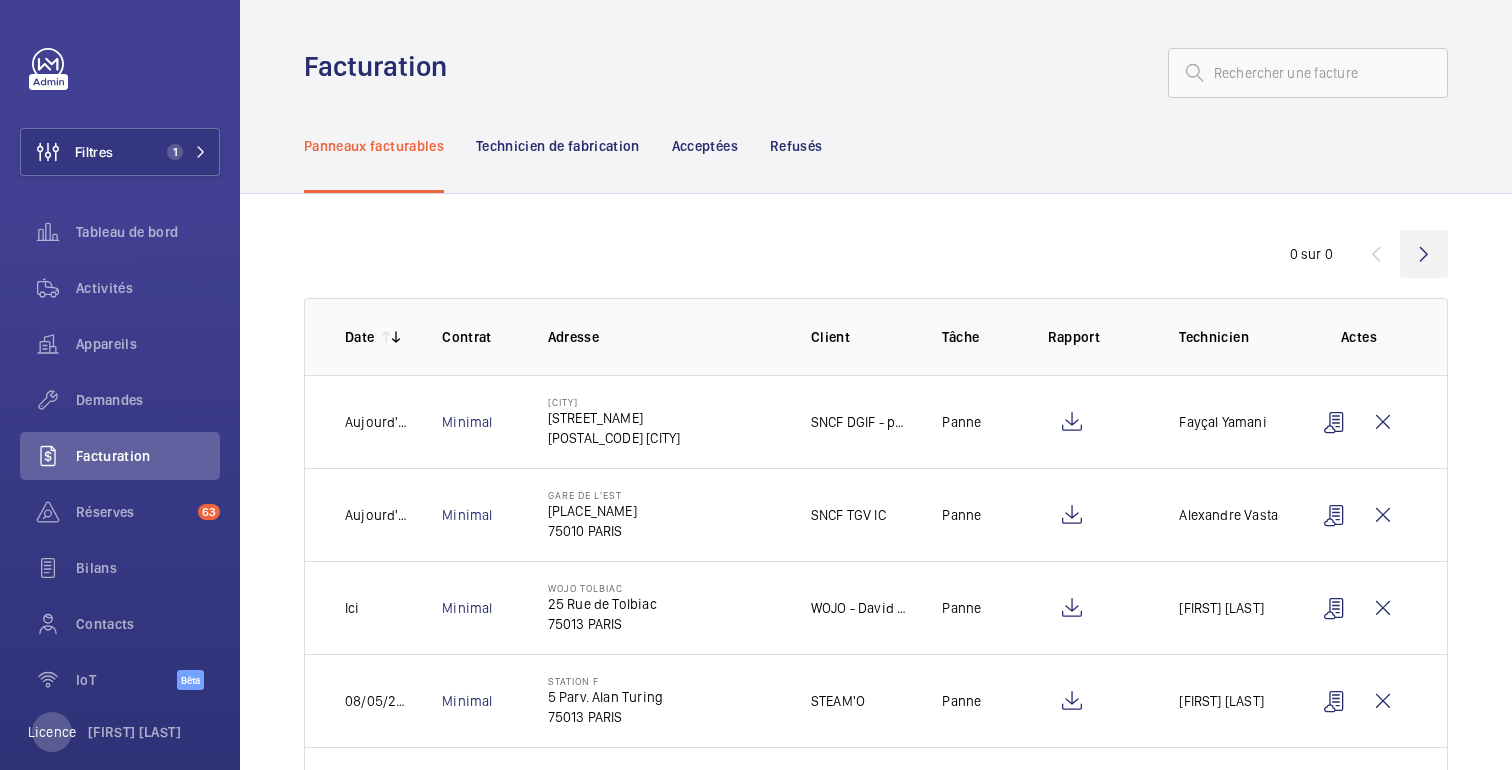 click 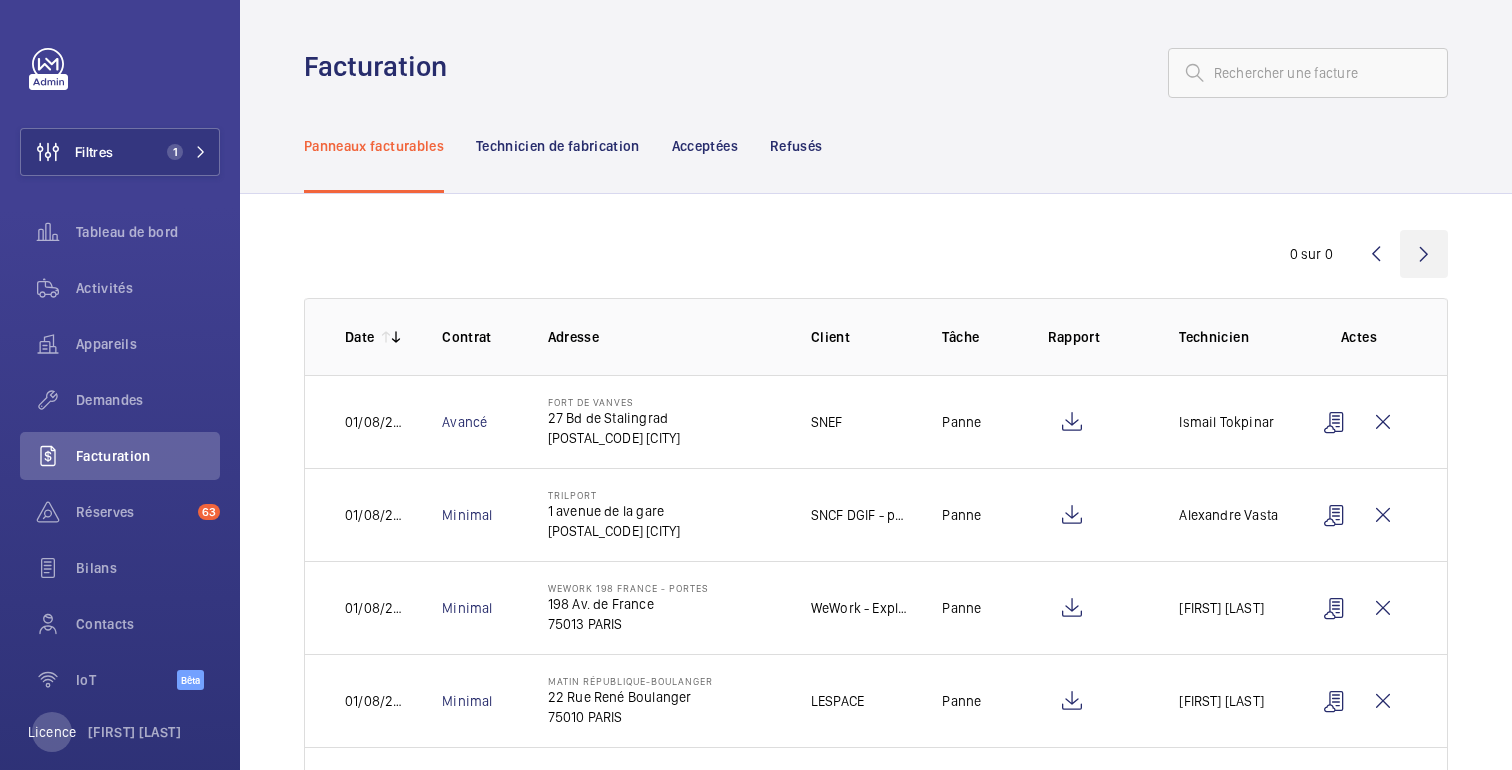 click 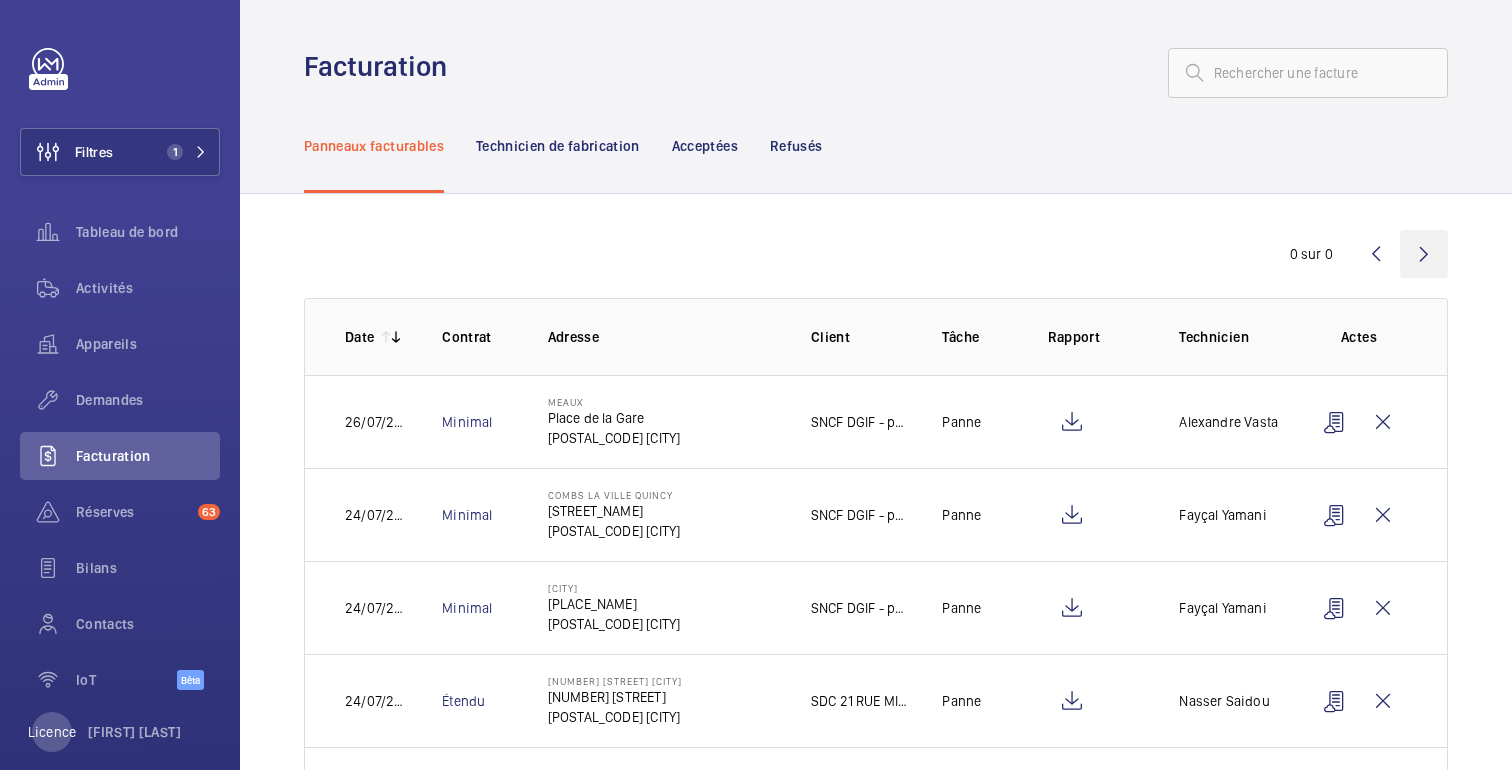 click 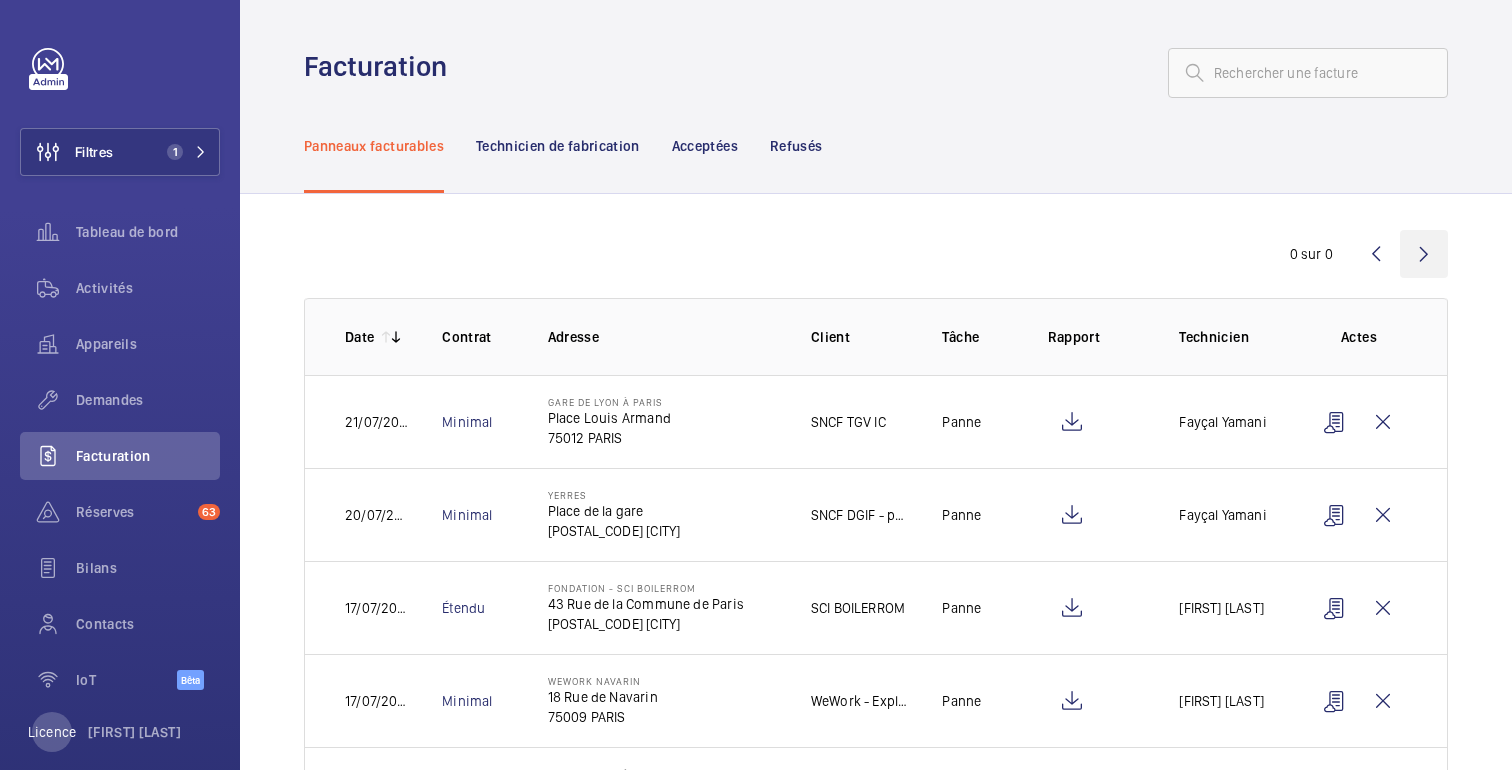 click 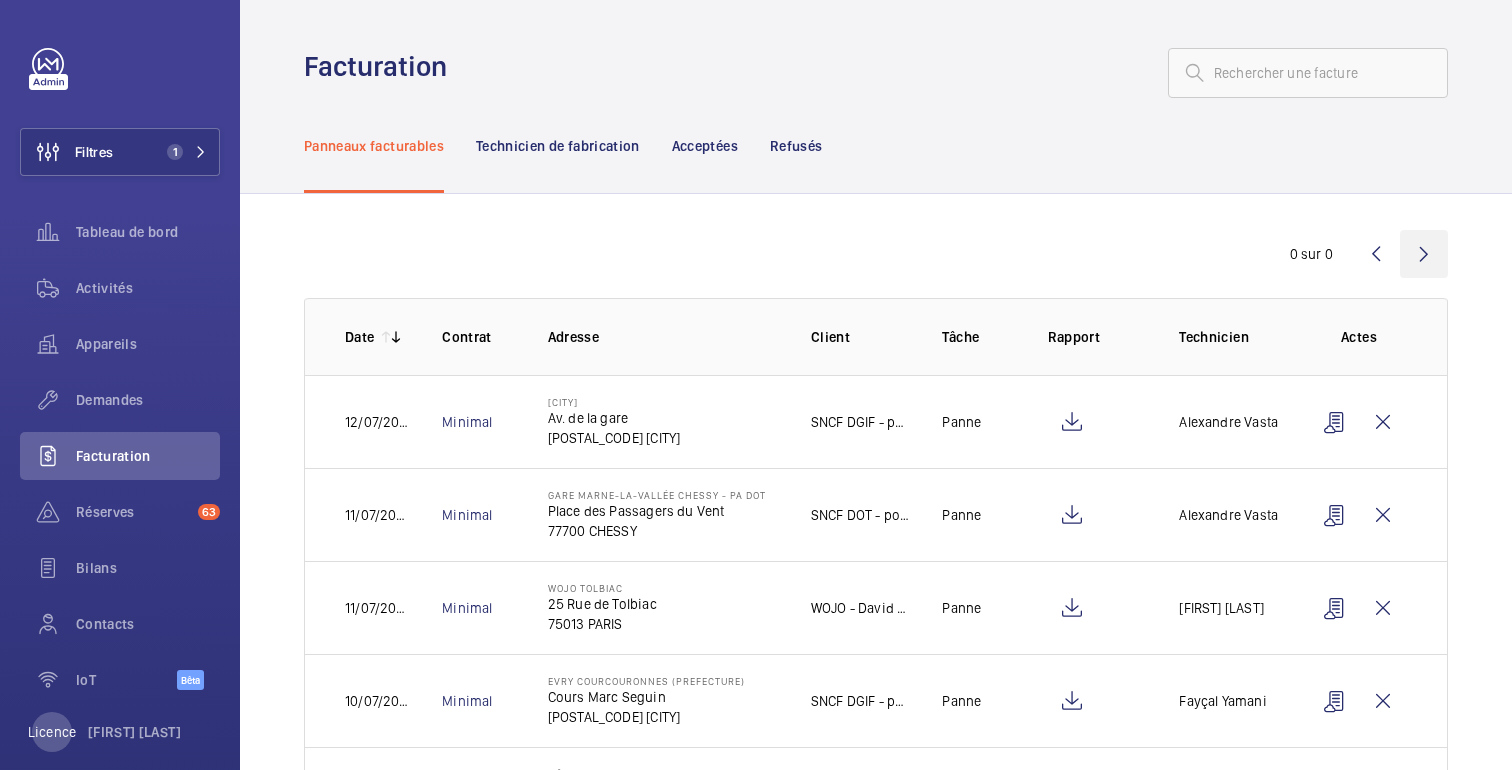 click 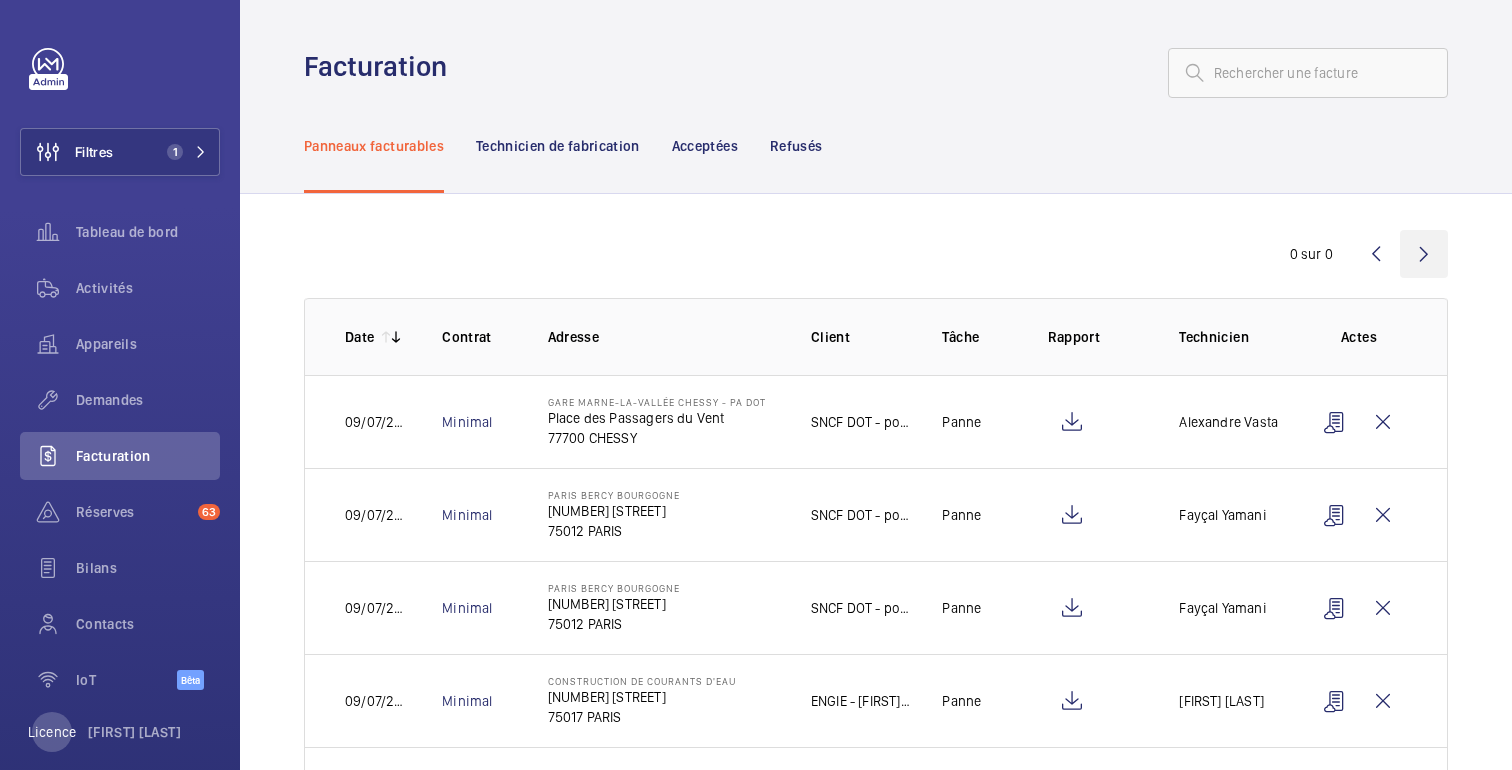 click 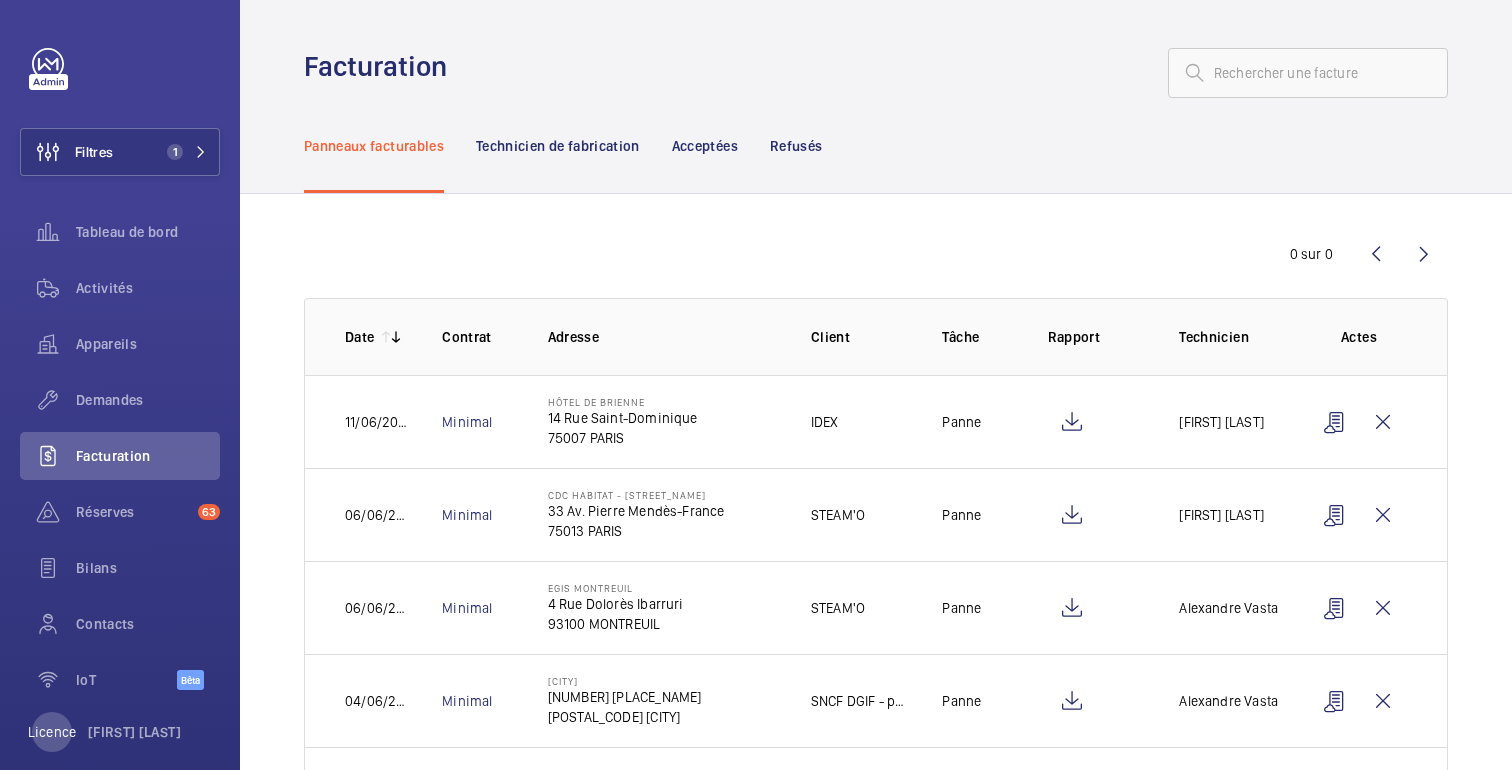 click on "Minimal" 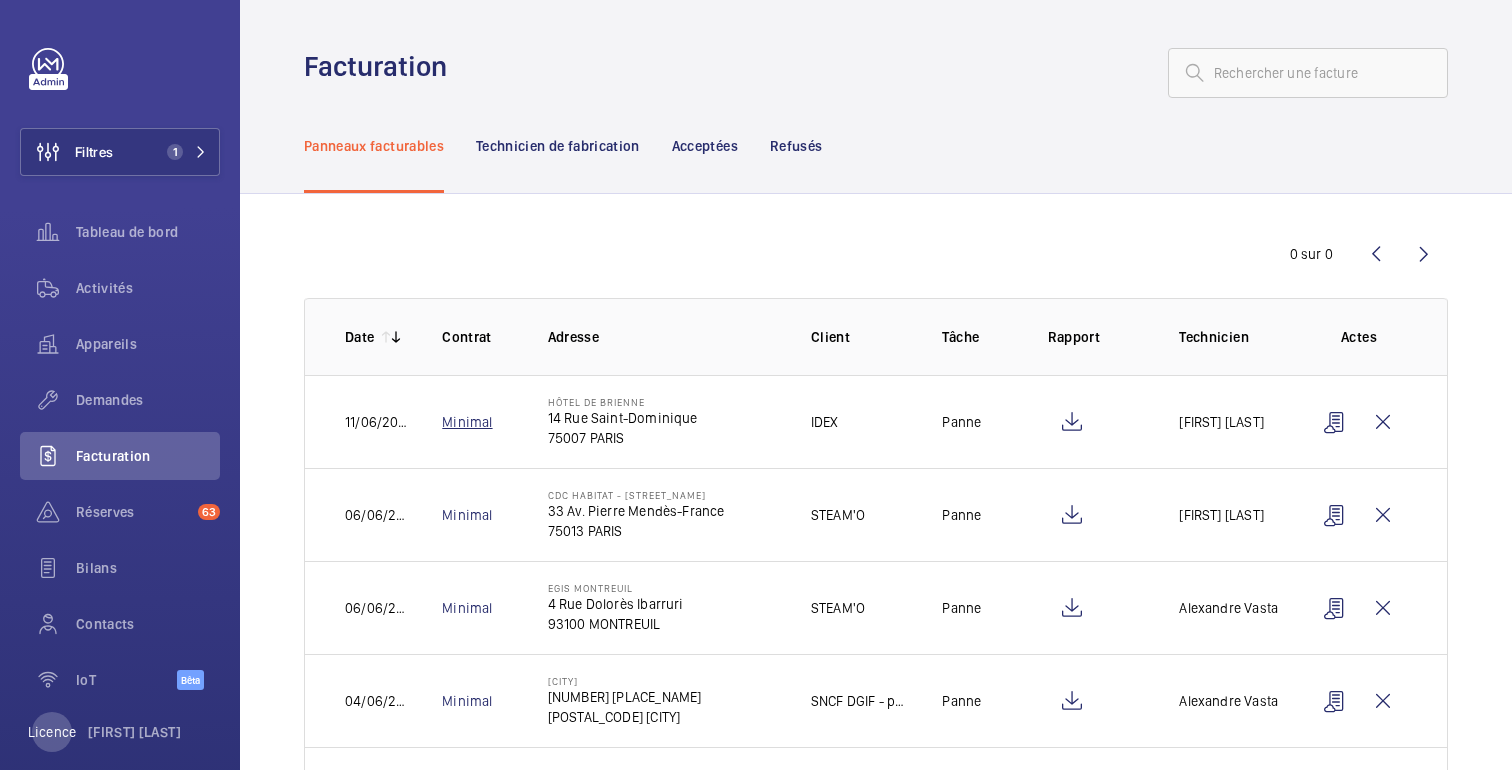 click on "Minimal" 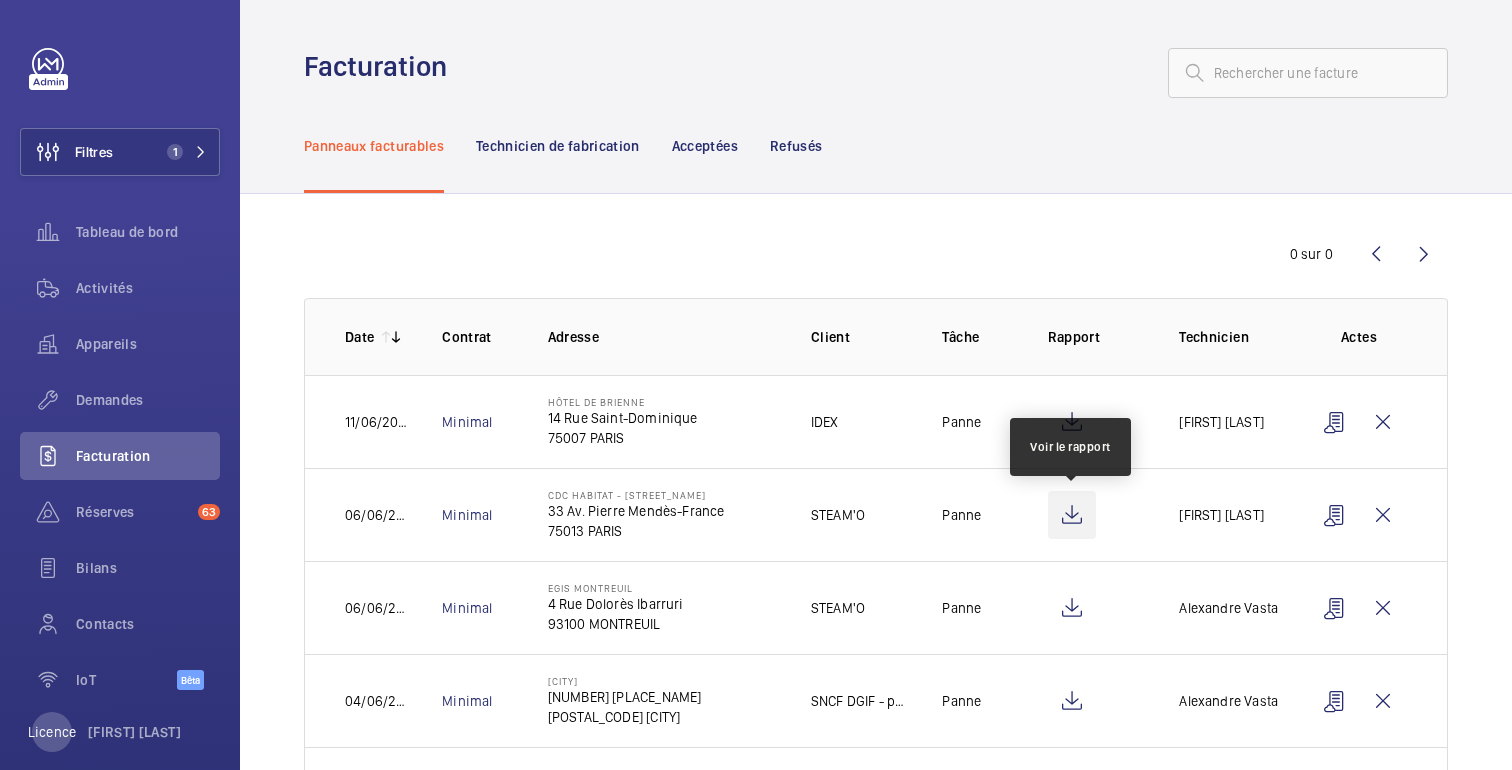 click 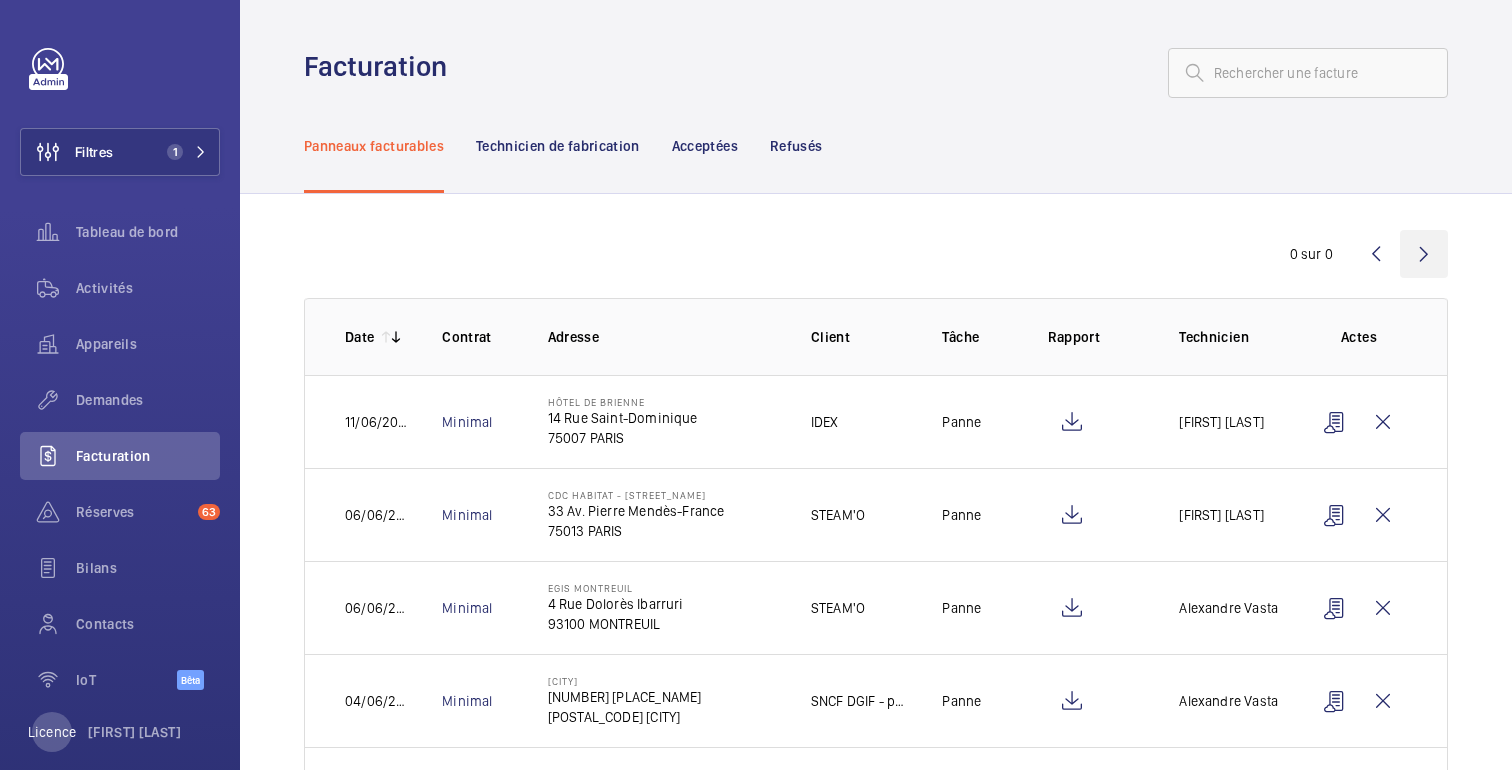 click 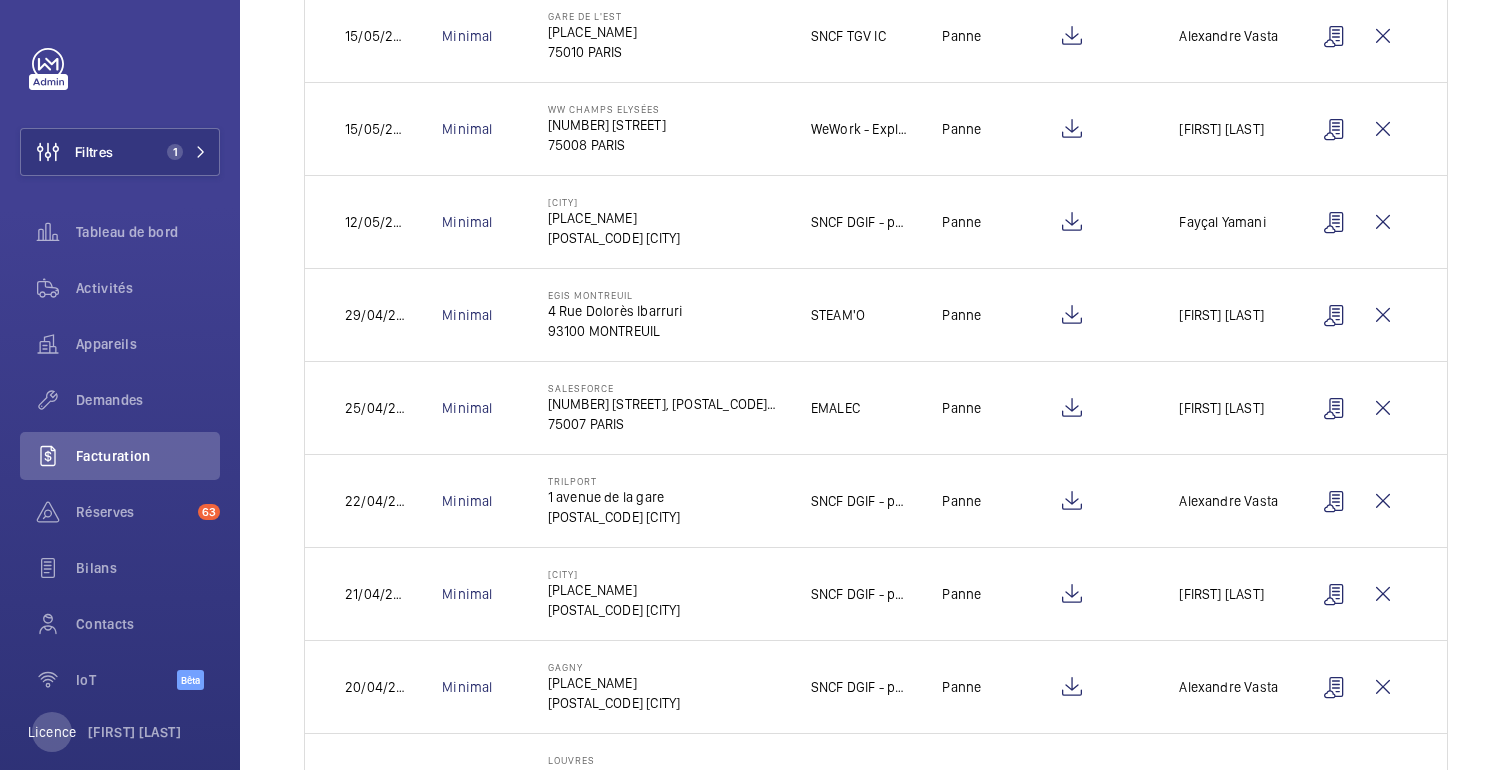 scroll, scrollTop: 0, scrollLeft: 0, axis: both 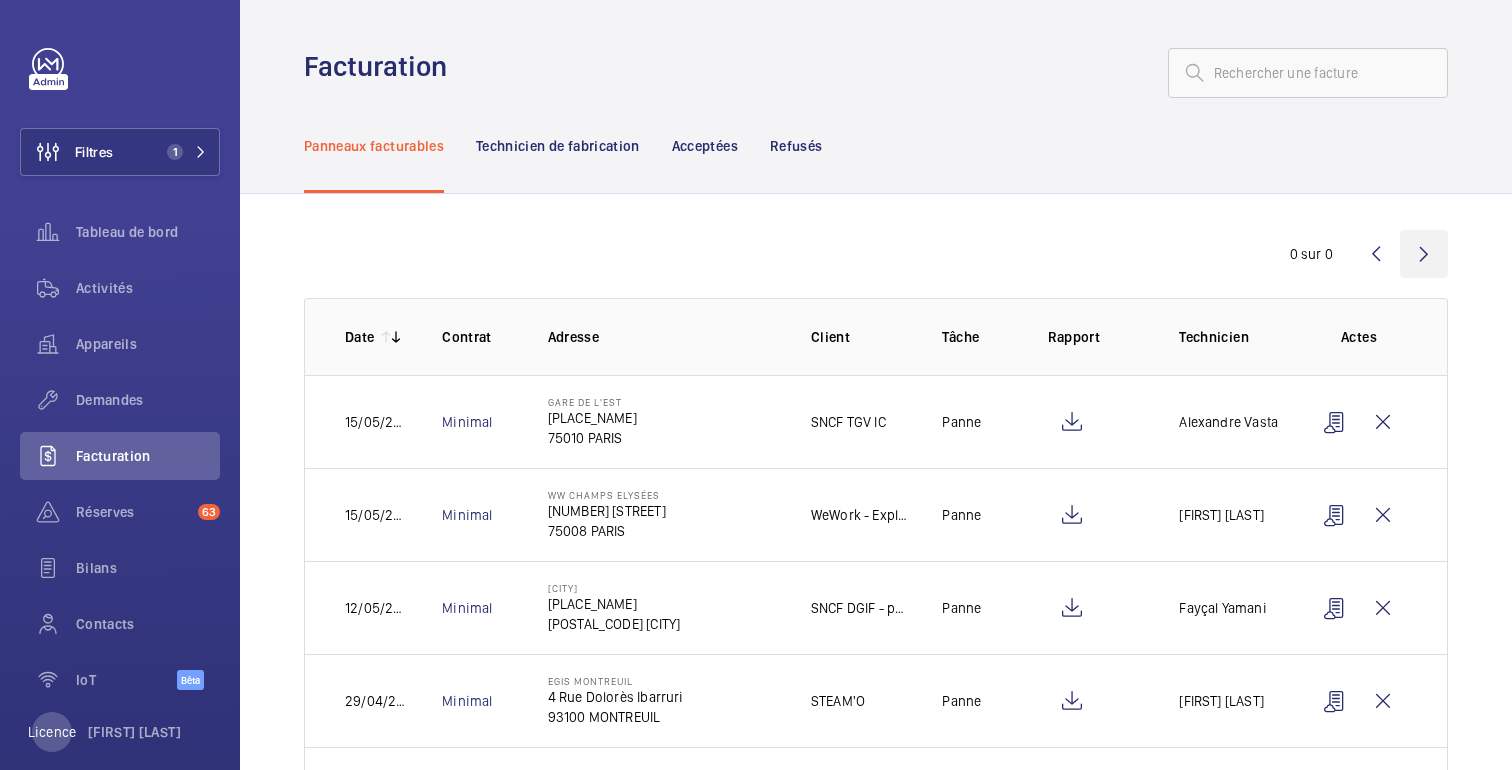 click 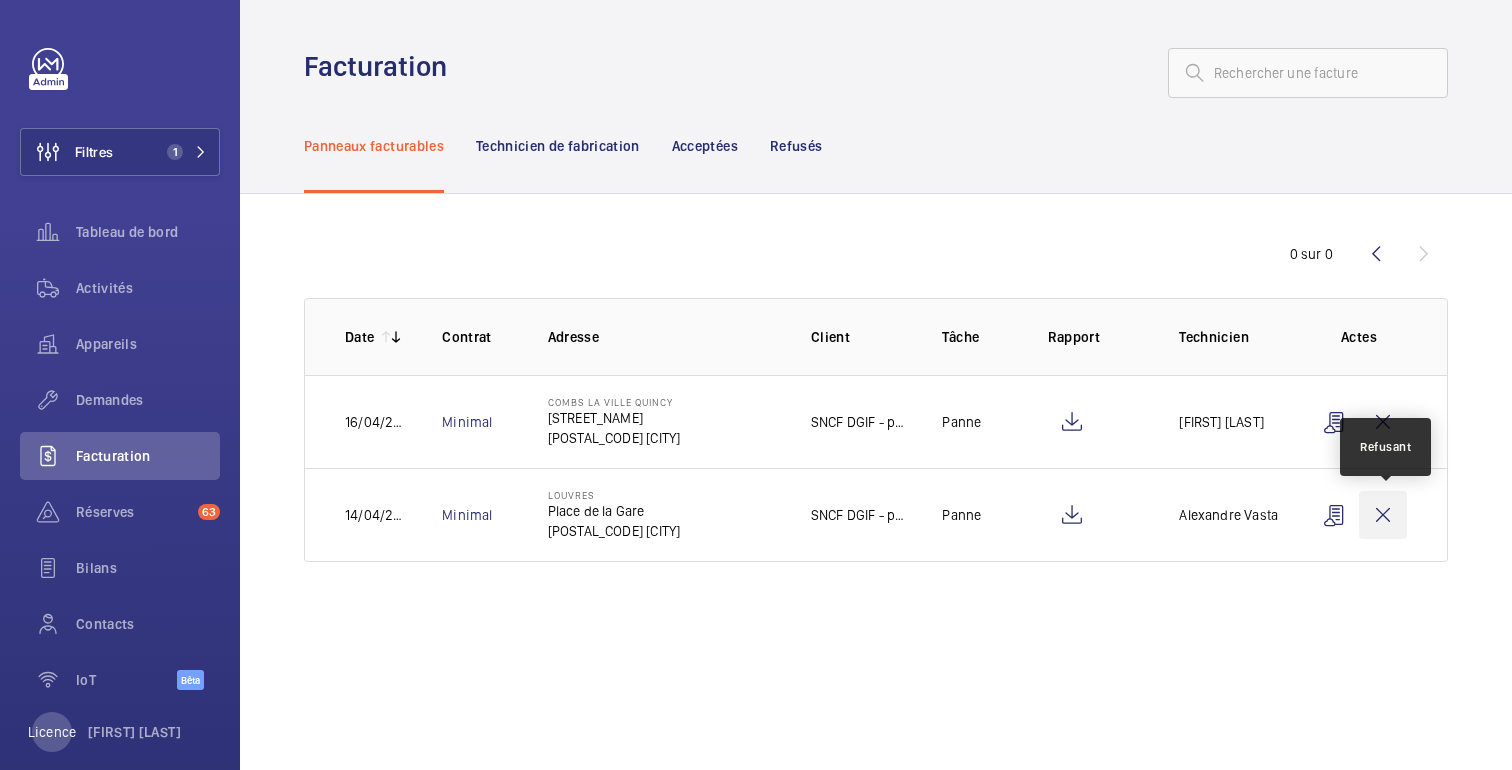 click 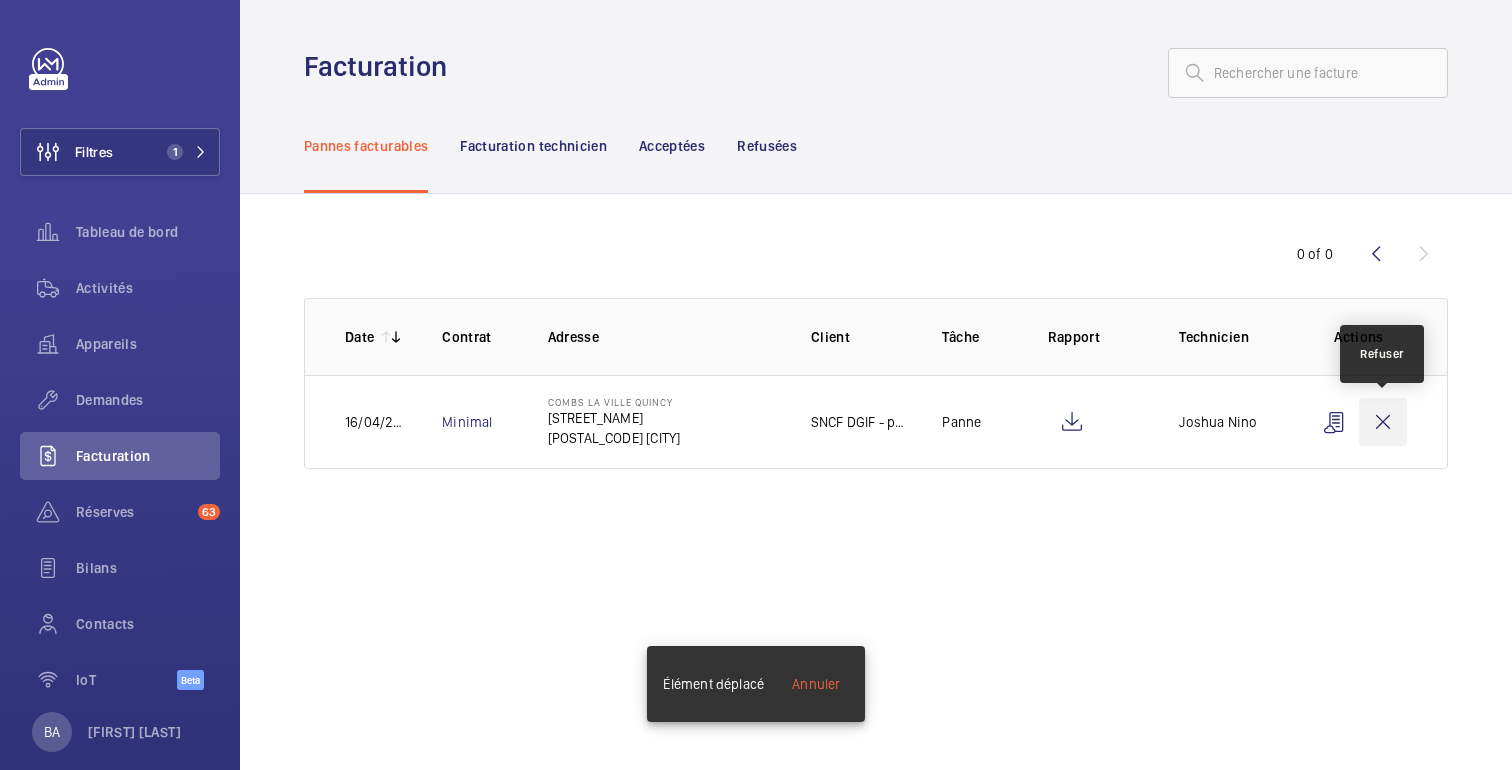 click 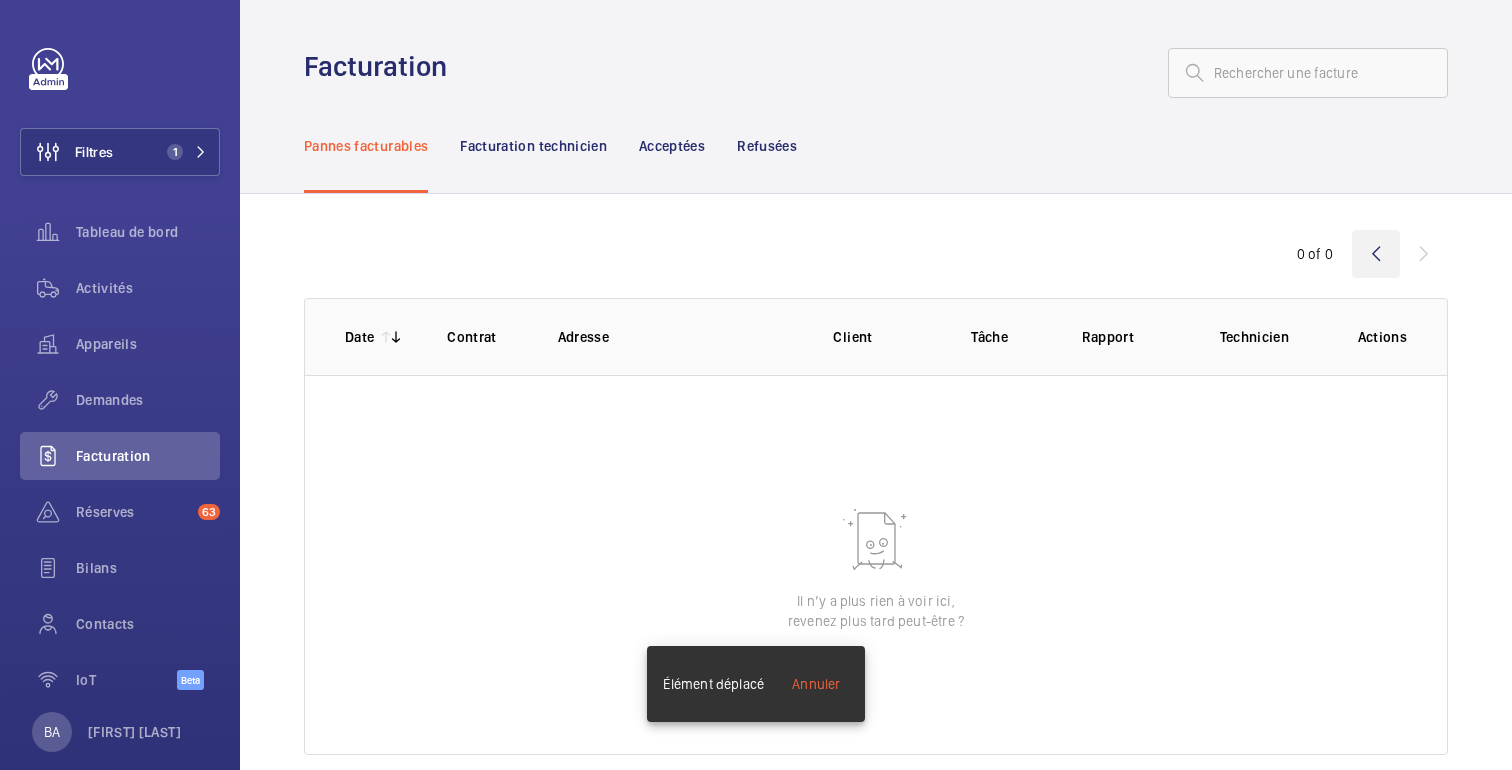 click 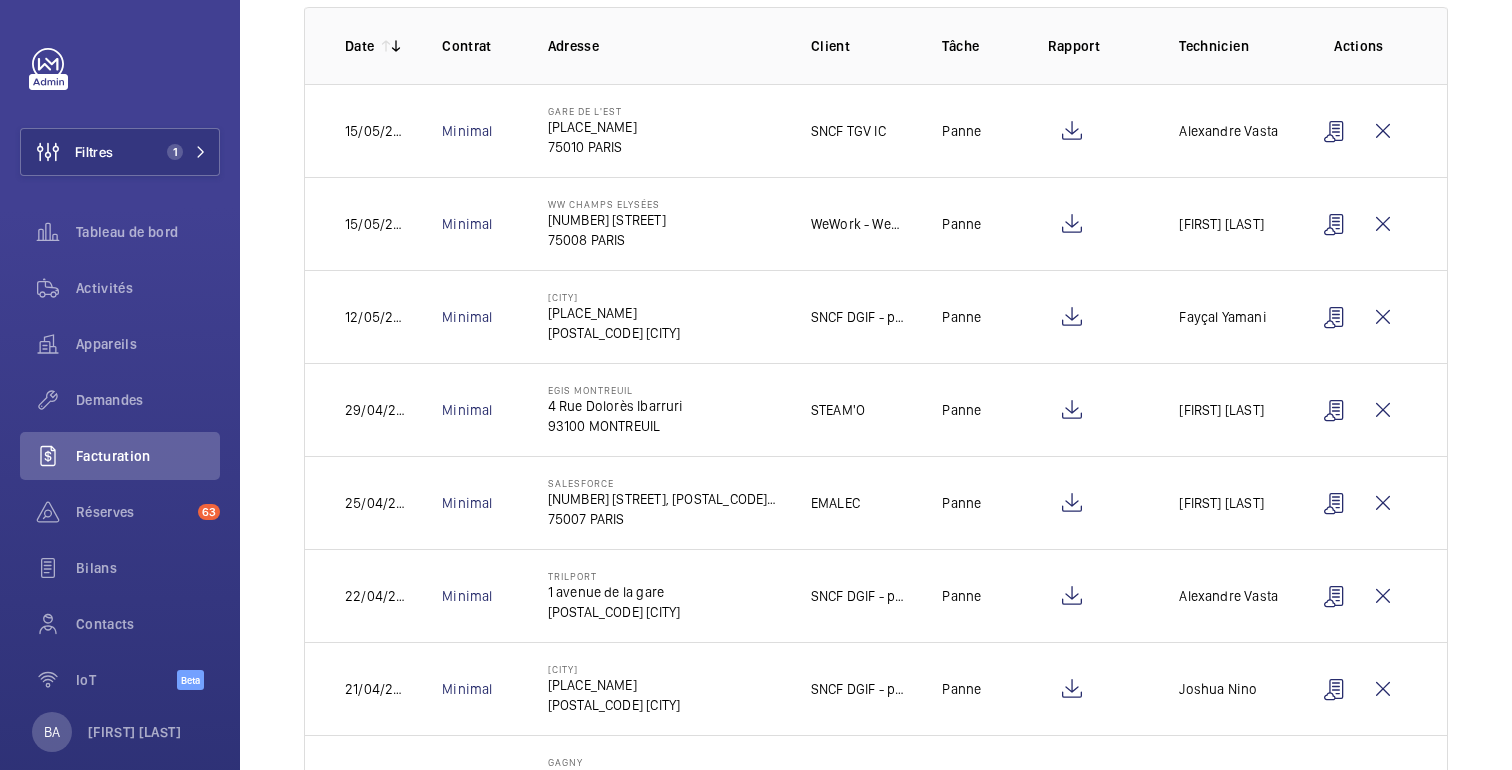 scroll, scrollTop: 584, scrollLeft: 0, axis: vertical 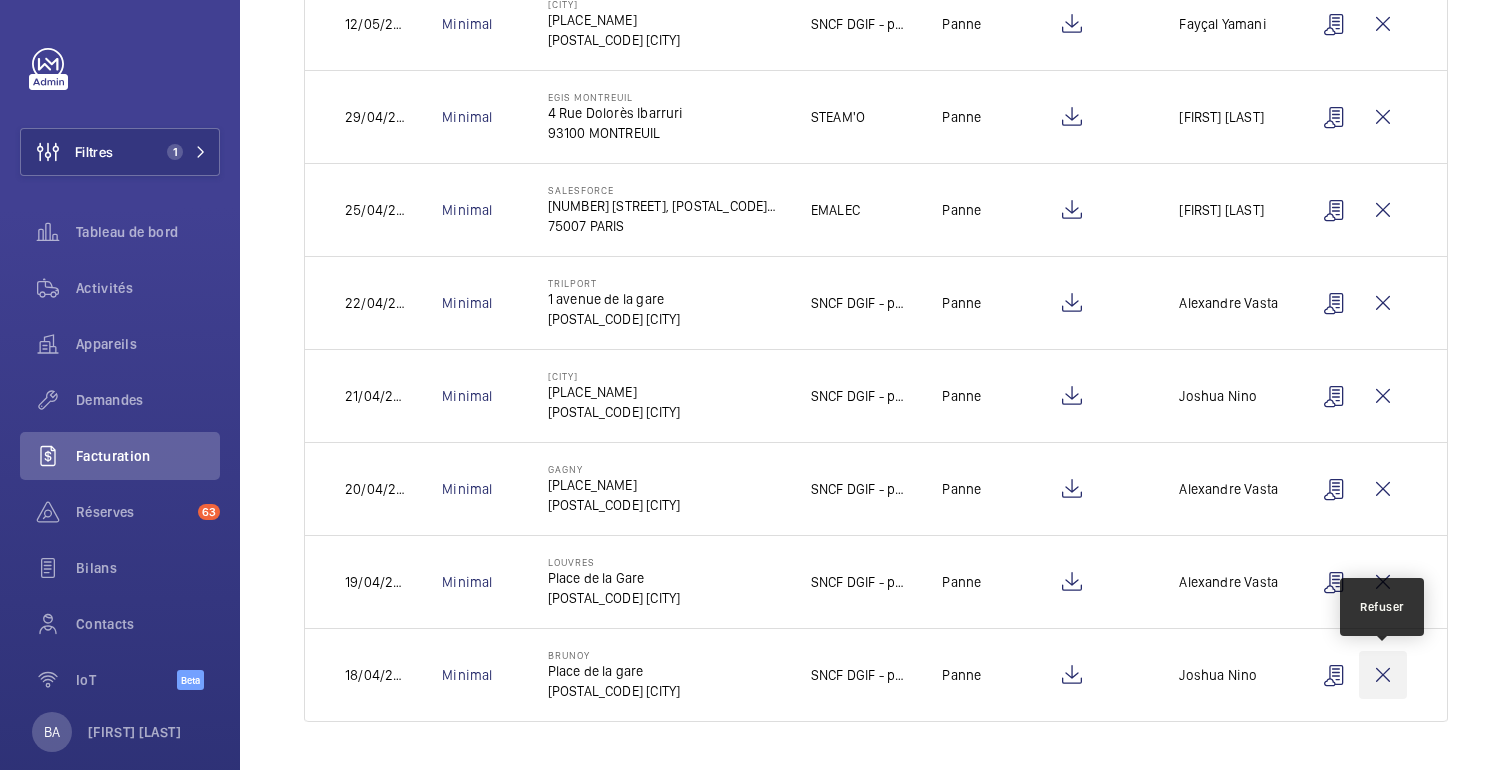 click 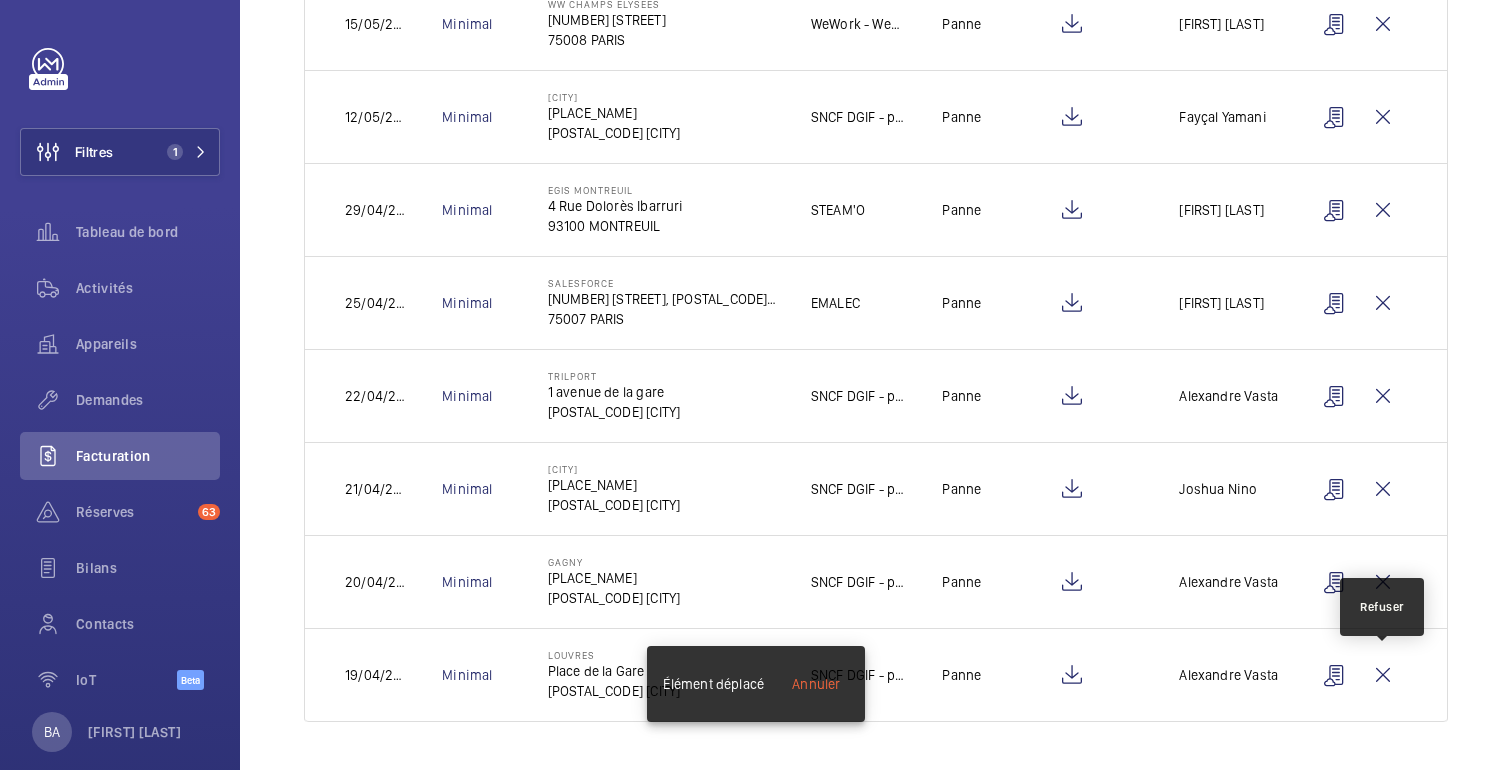 click 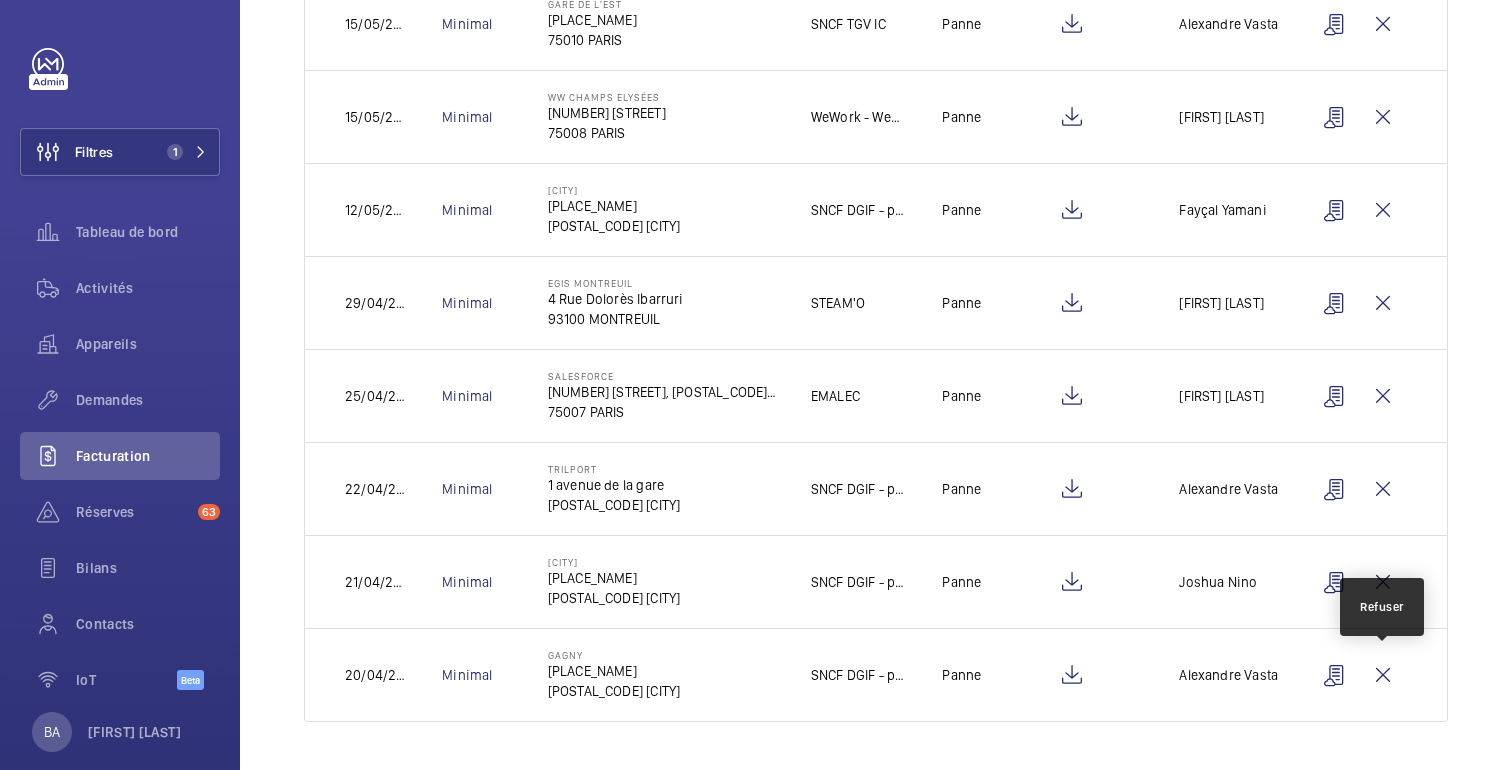 scroll, scrollTop: 398, scrollLeft: 0, axis: vertical 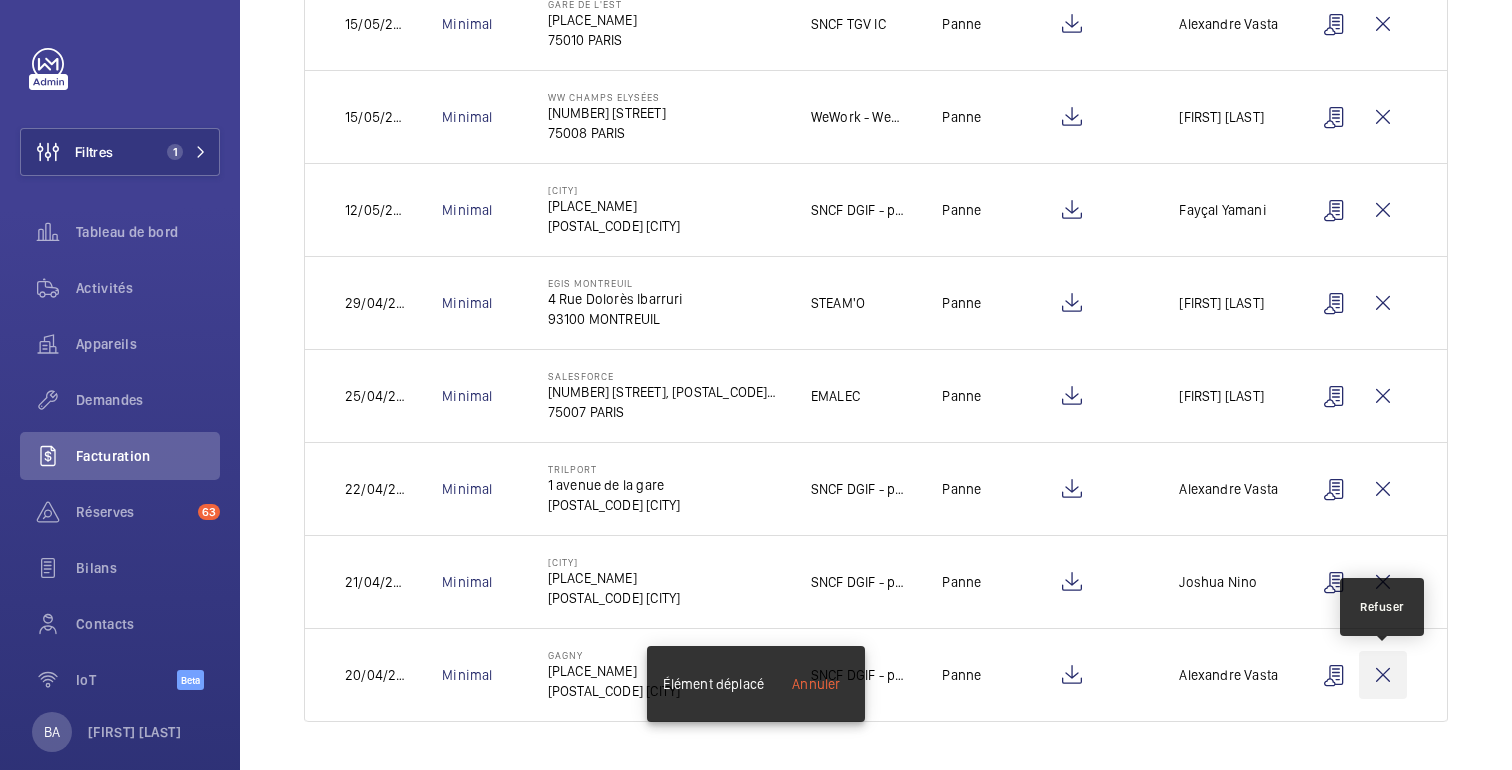 click 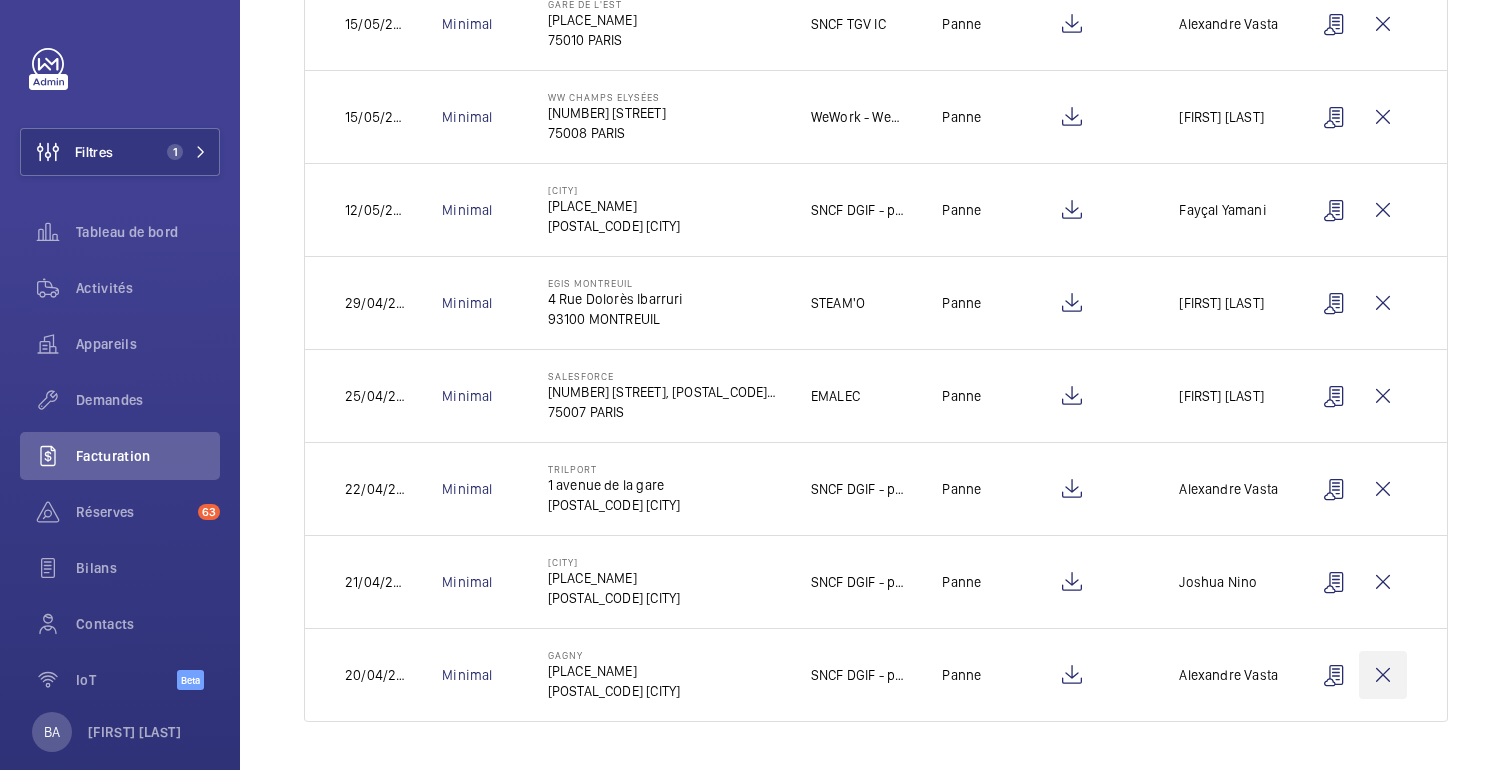 scroll, scrollTop: 305, scrollLeft: 0, axis: vertical 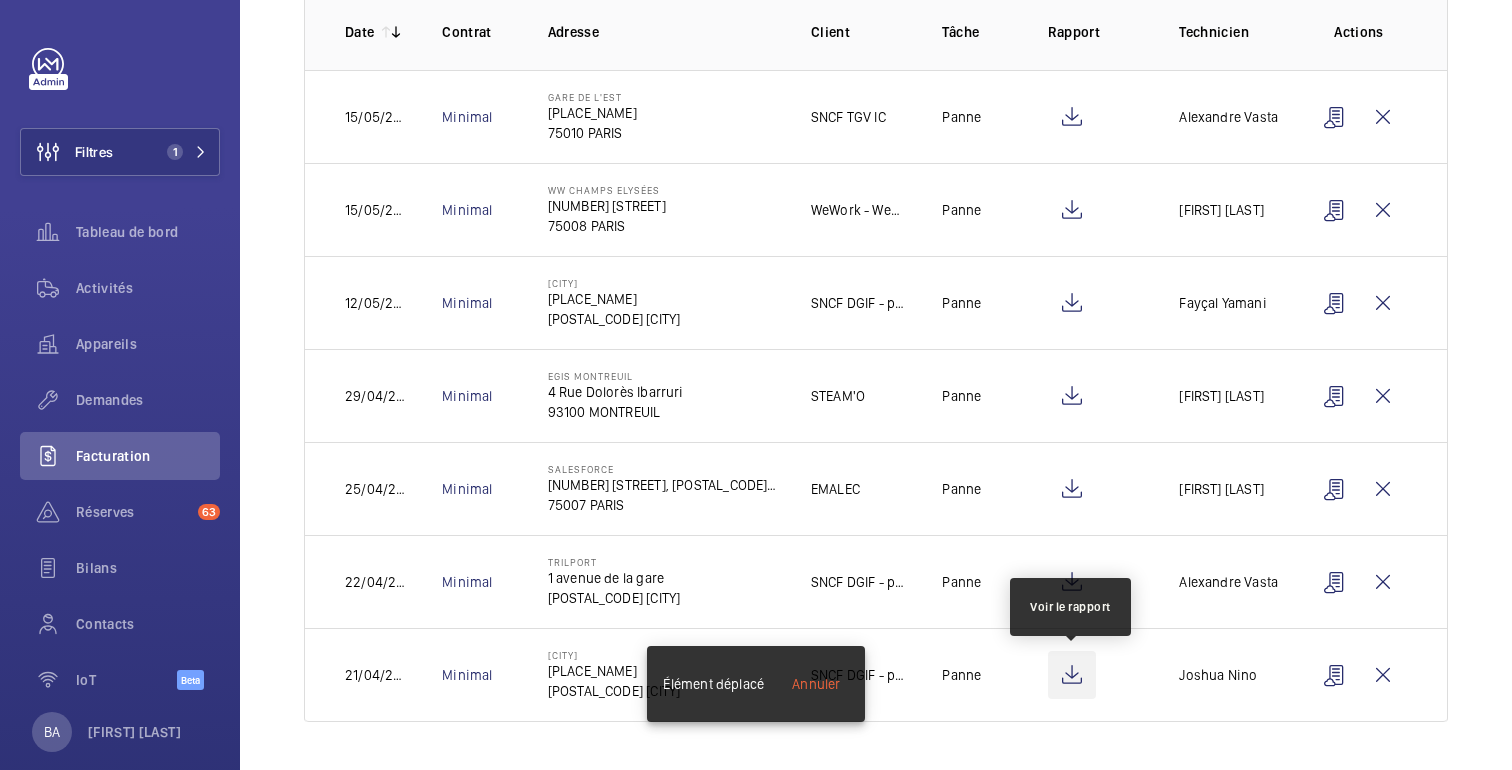 click 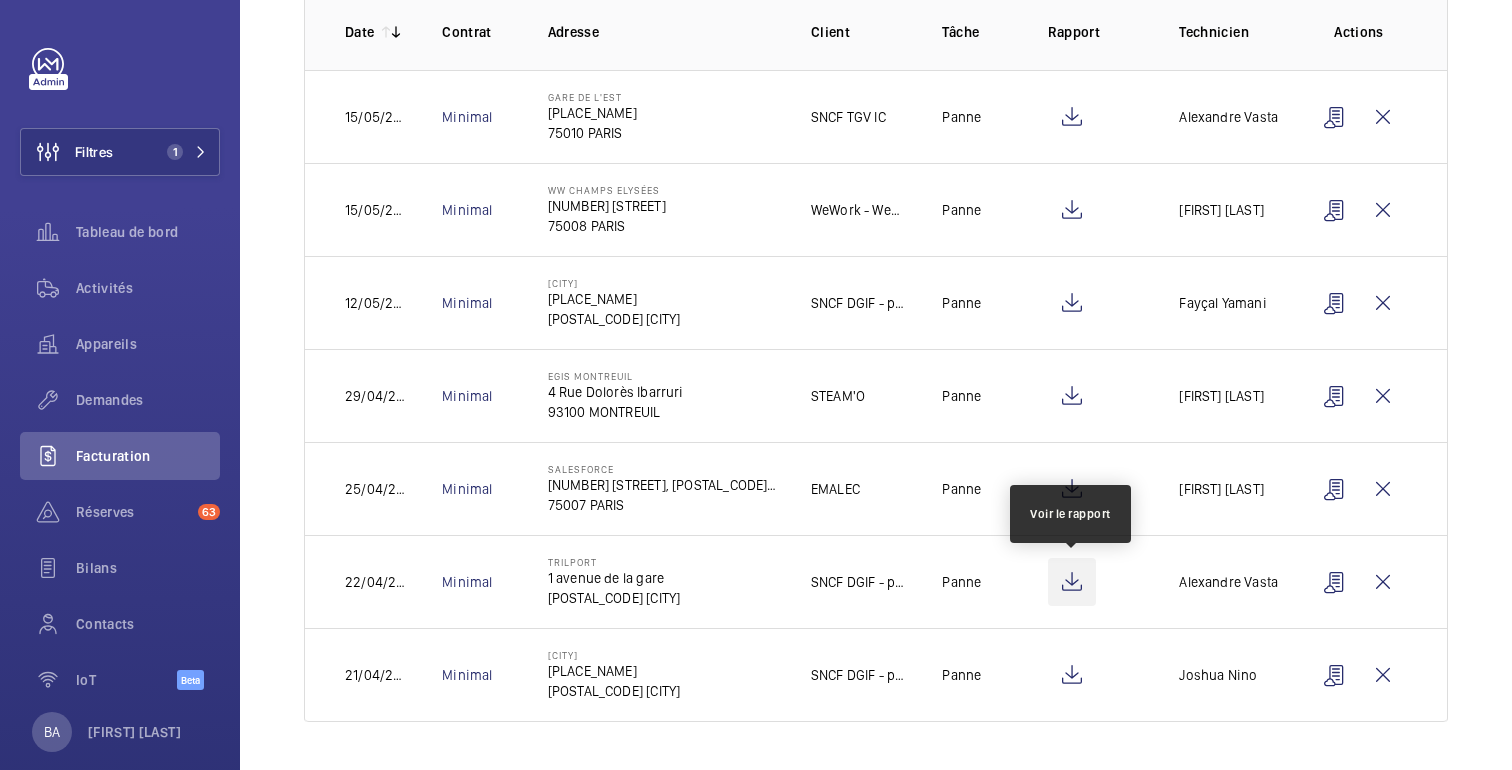 click 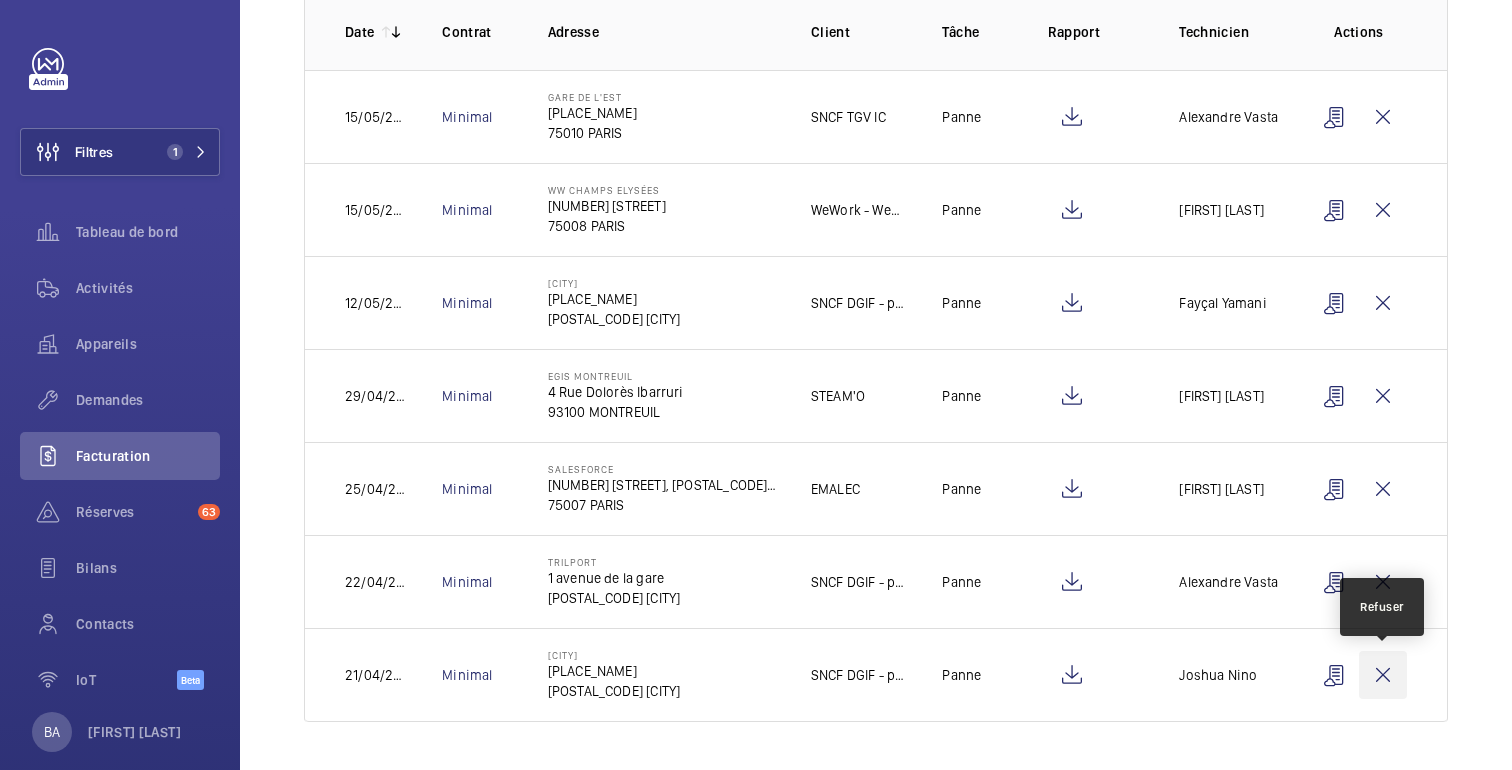 click 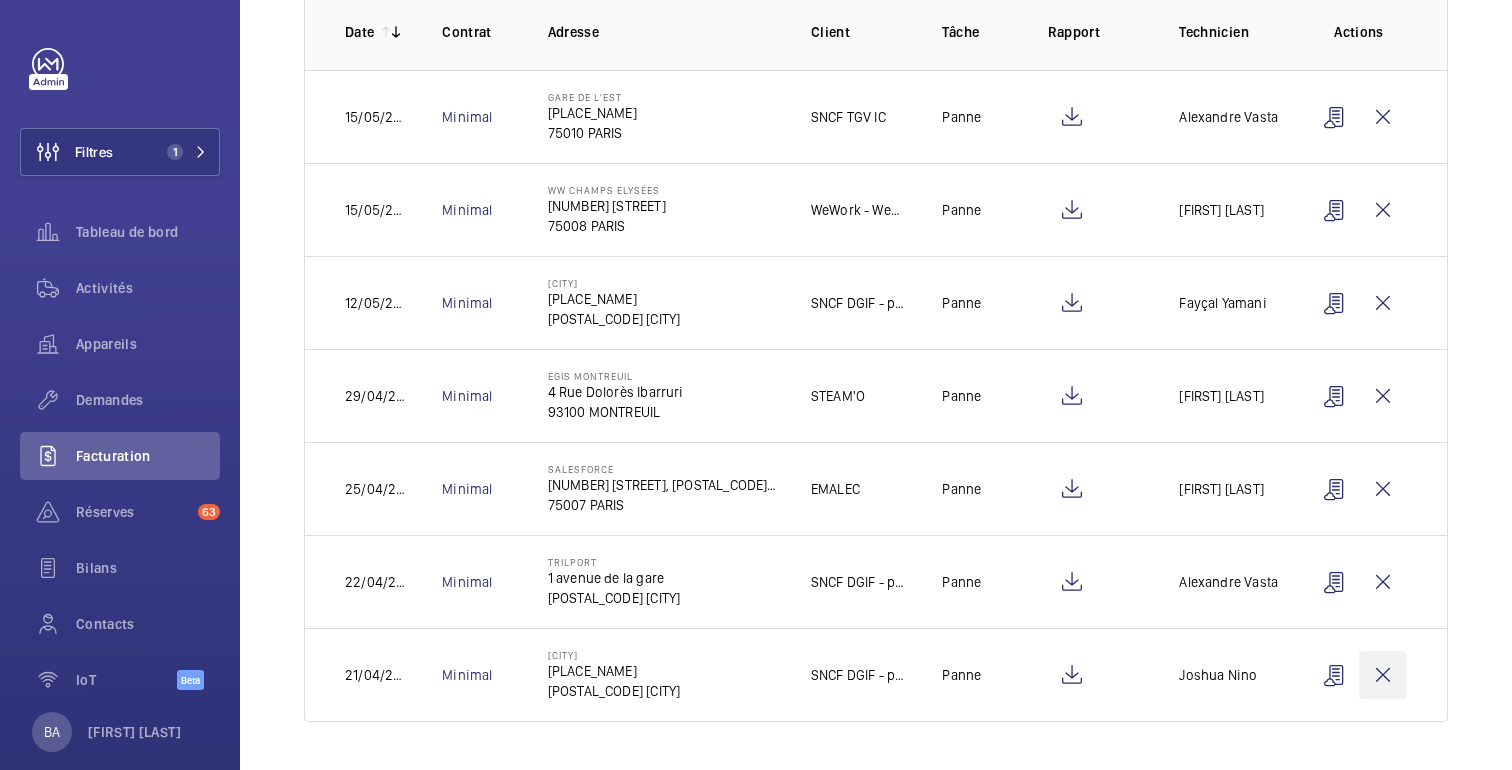 scroll, scrollTop: 212, scrollLeft: 0, axis: vertical 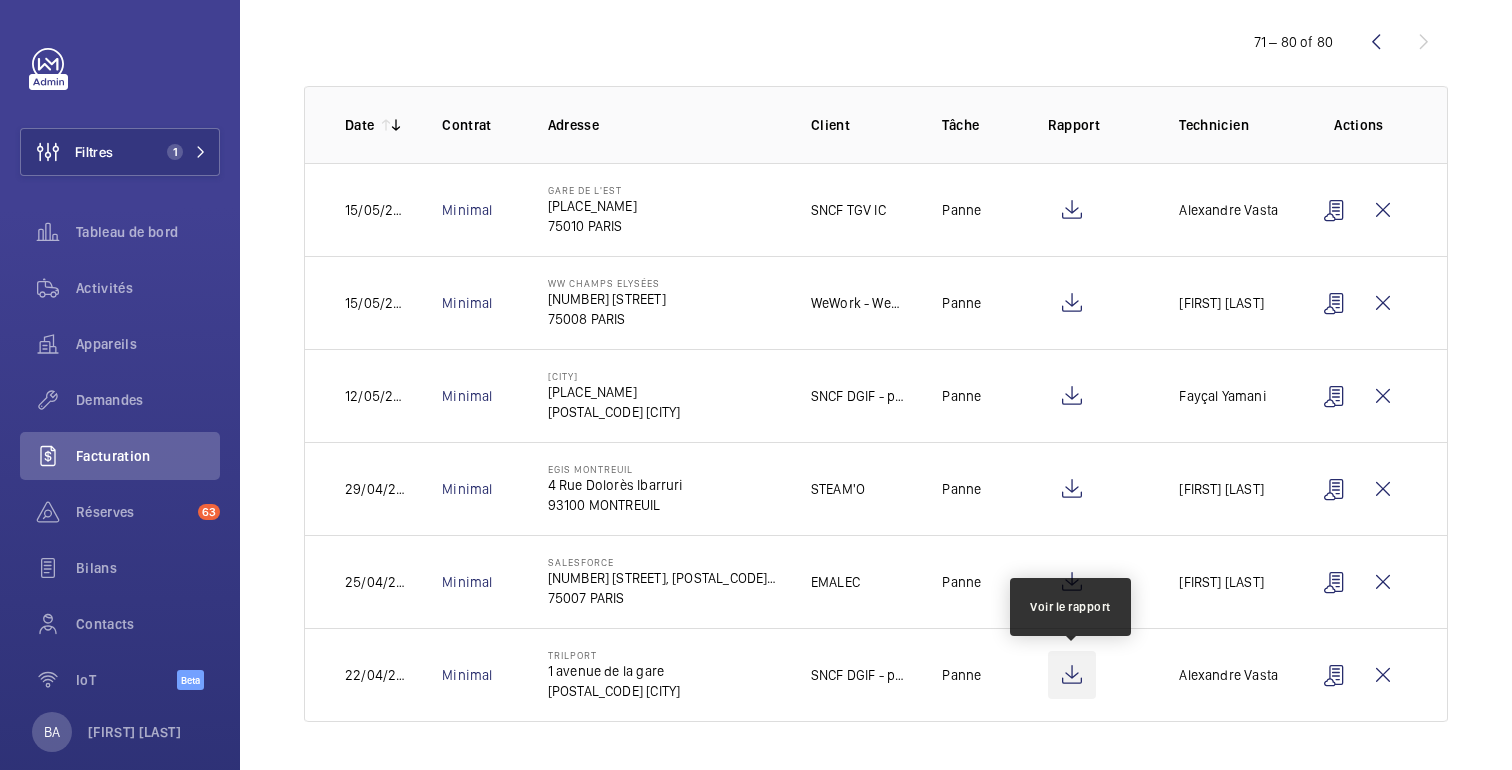 click 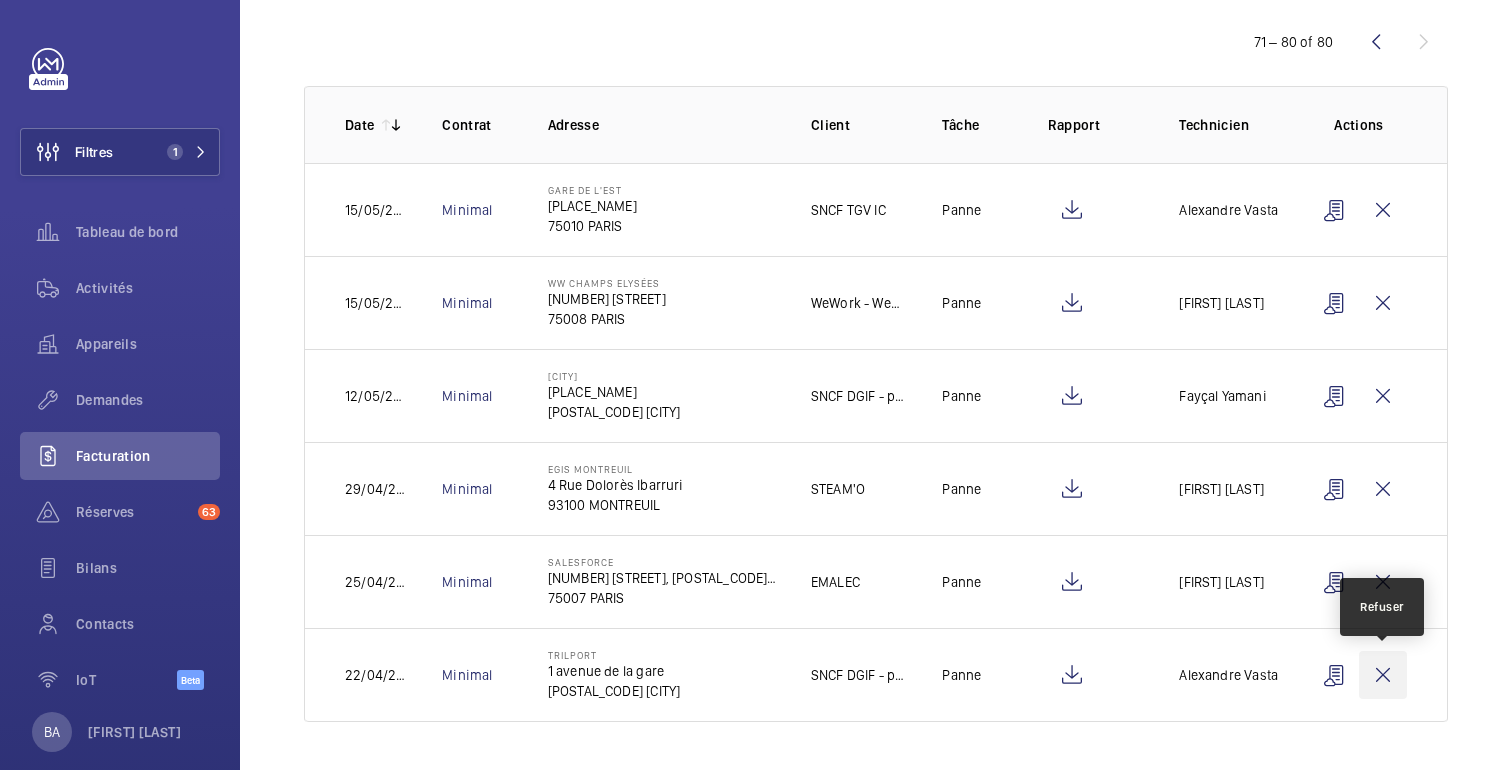 click 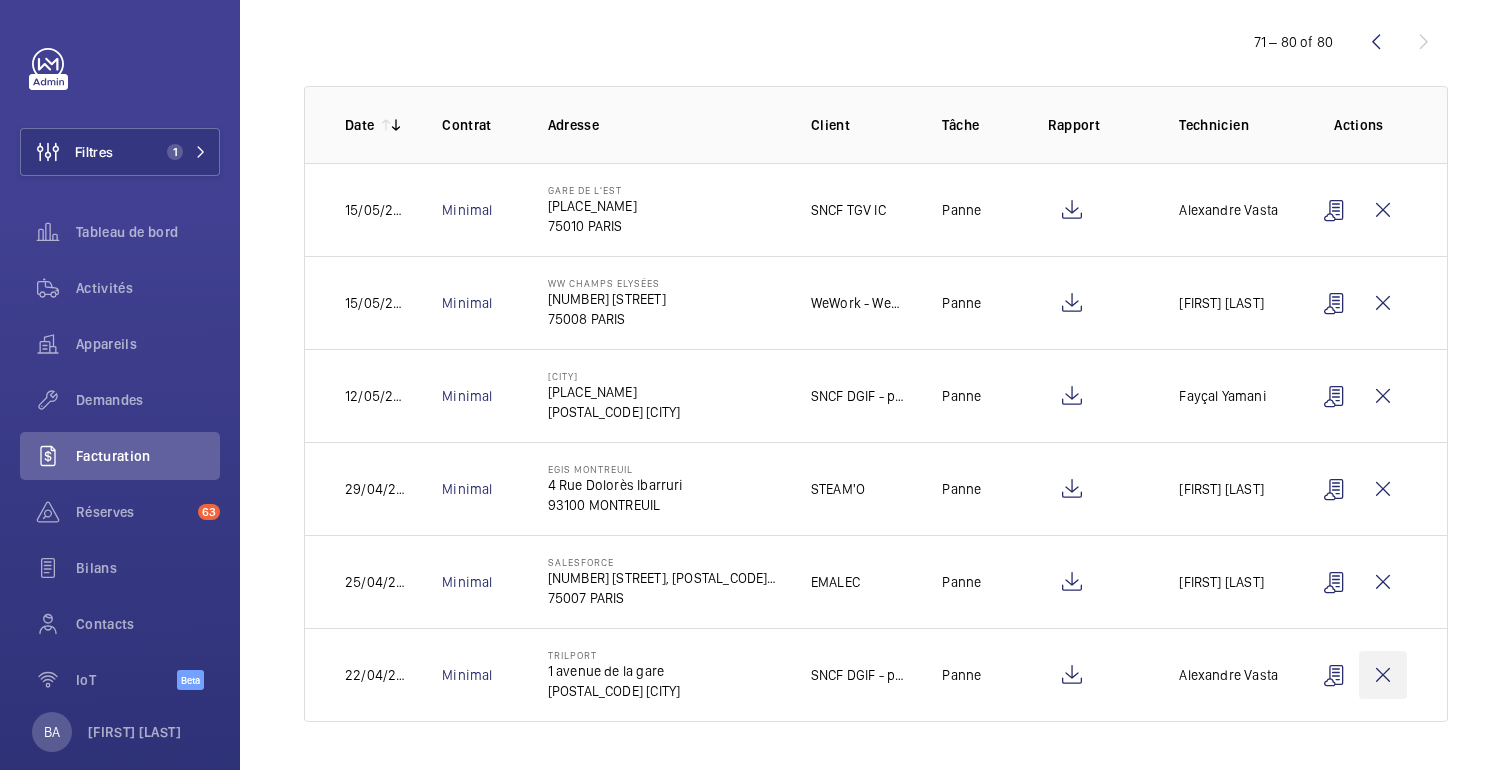 scroll, scrollTop: 119, scrollLeft: 0, axis: vertical 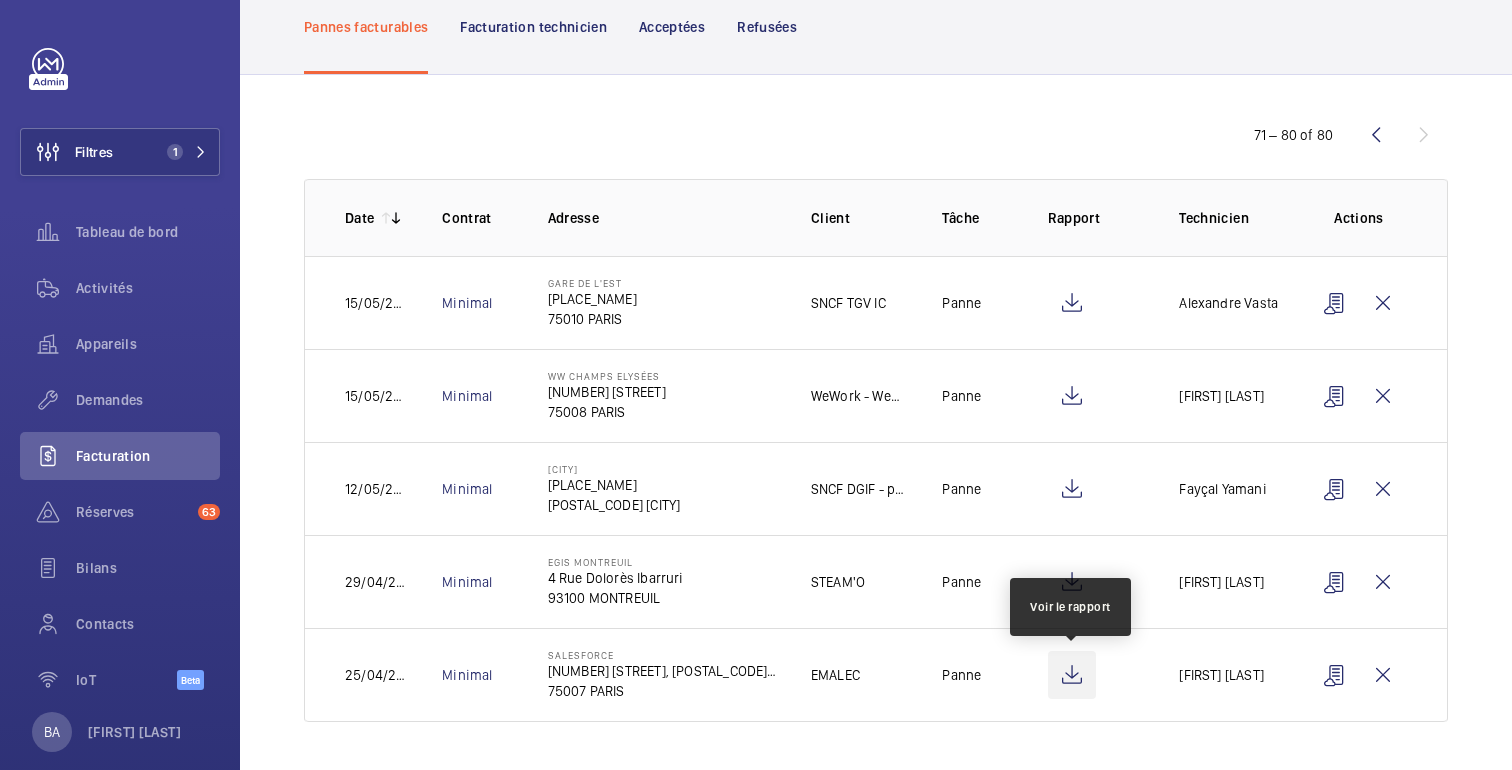 click 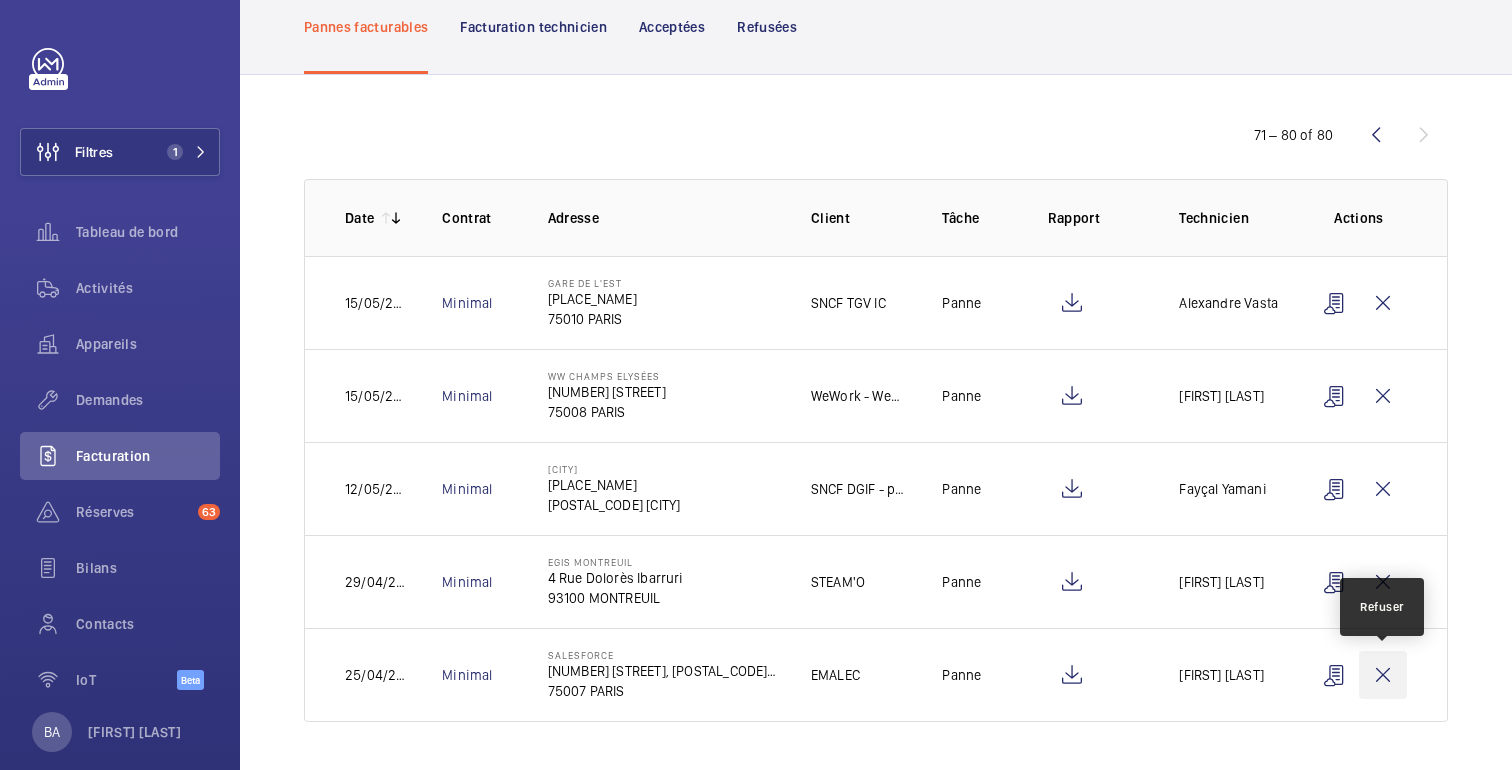 click 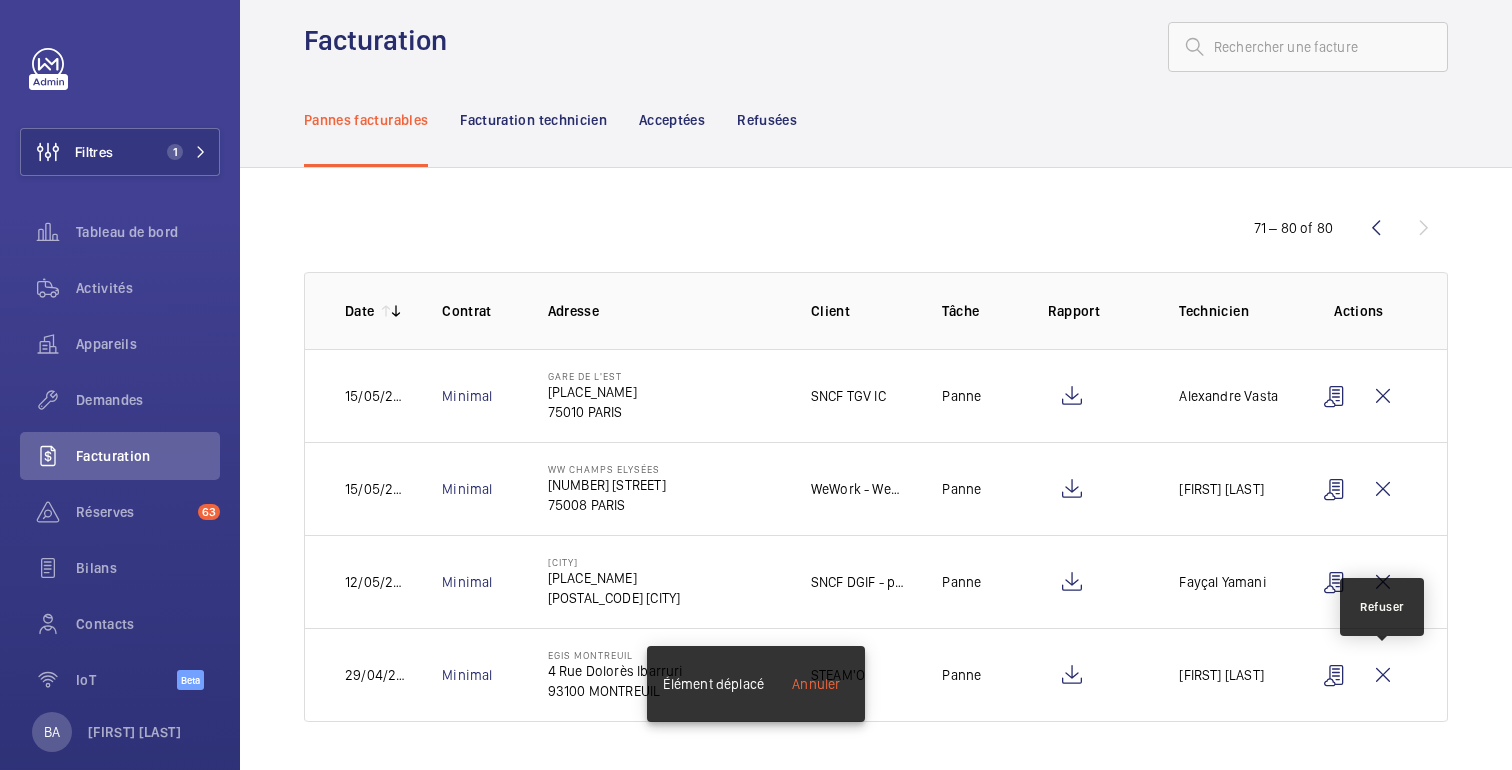 scroll, scrollTop: 26, scrollLeft: 0, axis: vertical 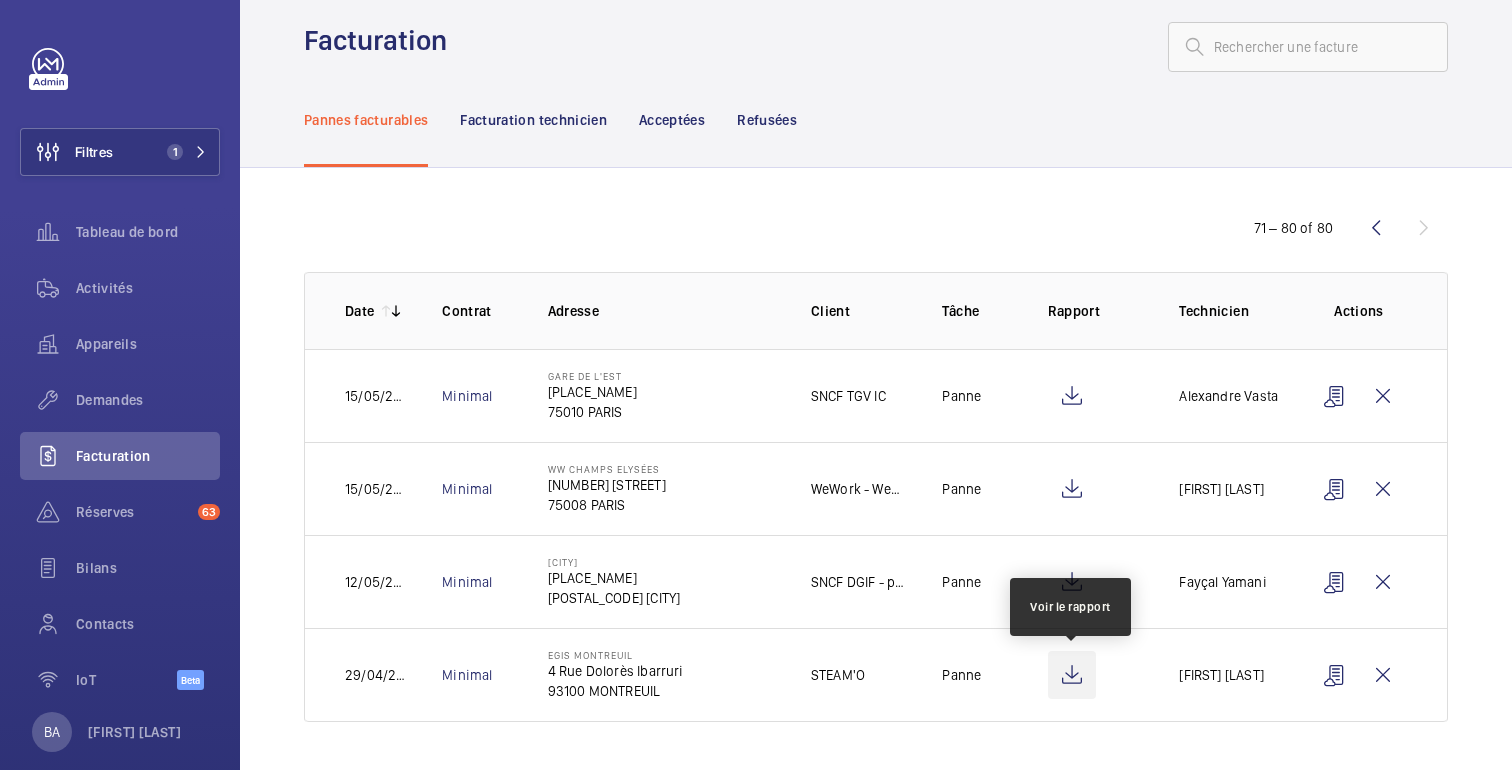click 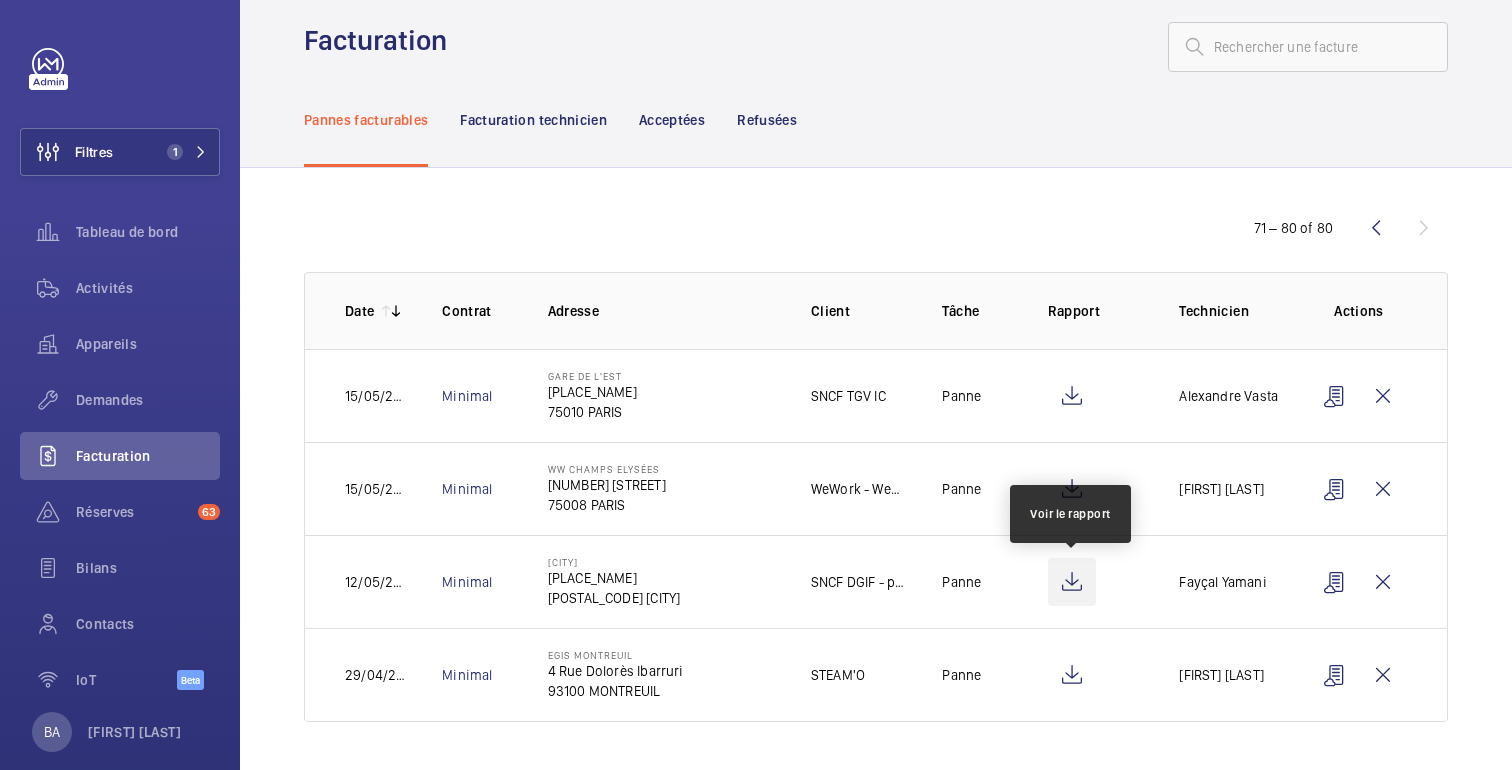 click 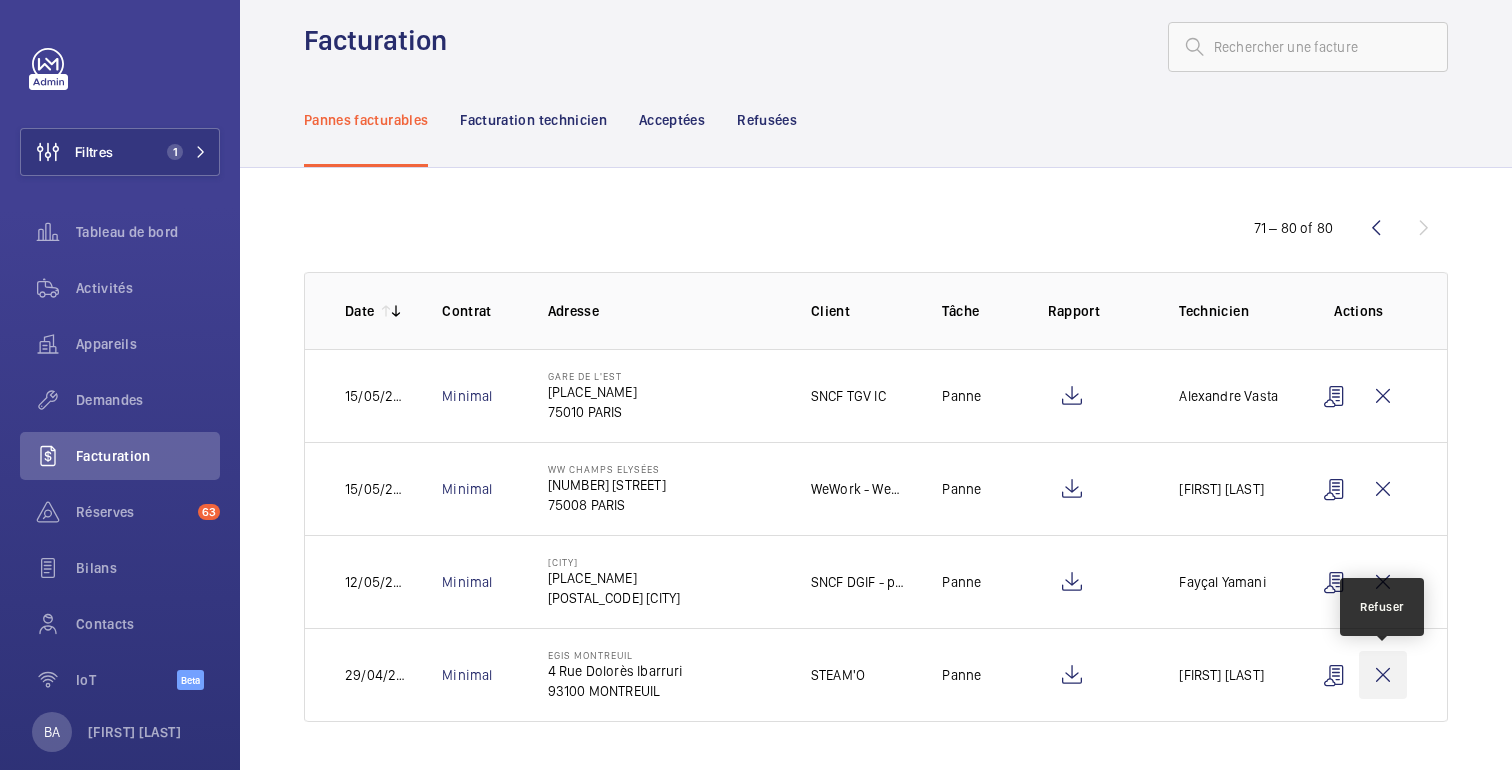 click 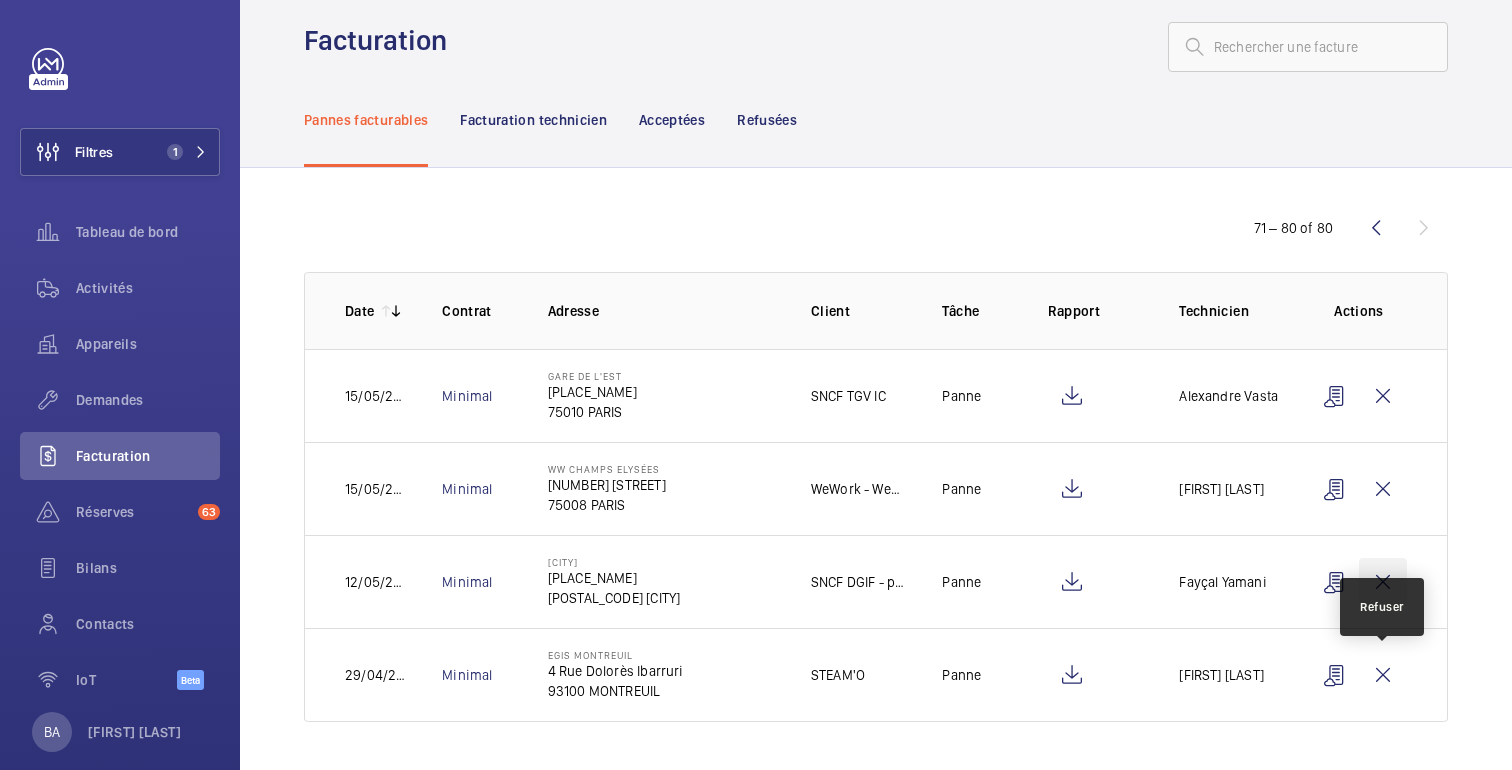 scroll, scrollTop: 0, scrollLeft: 0, axis: both 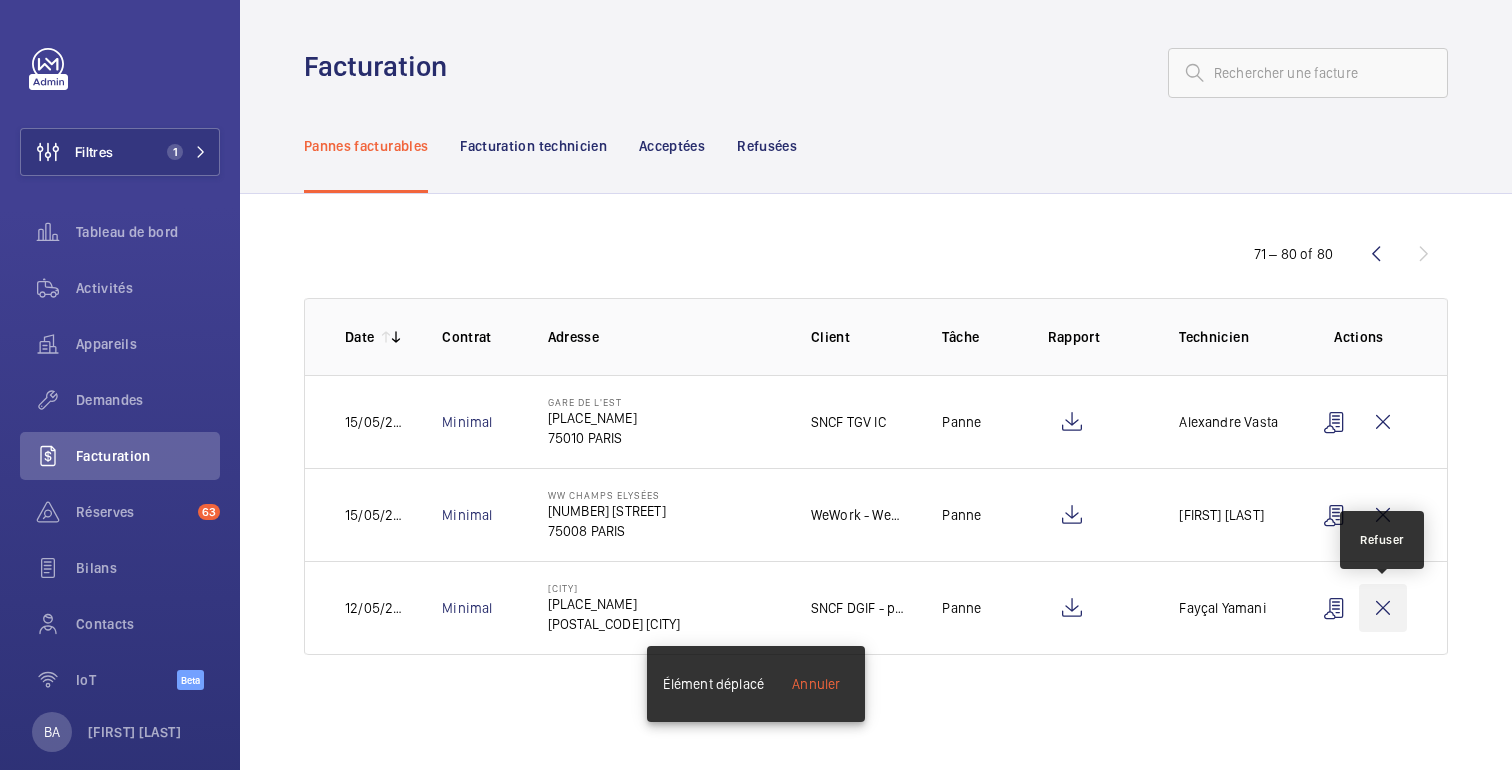 click 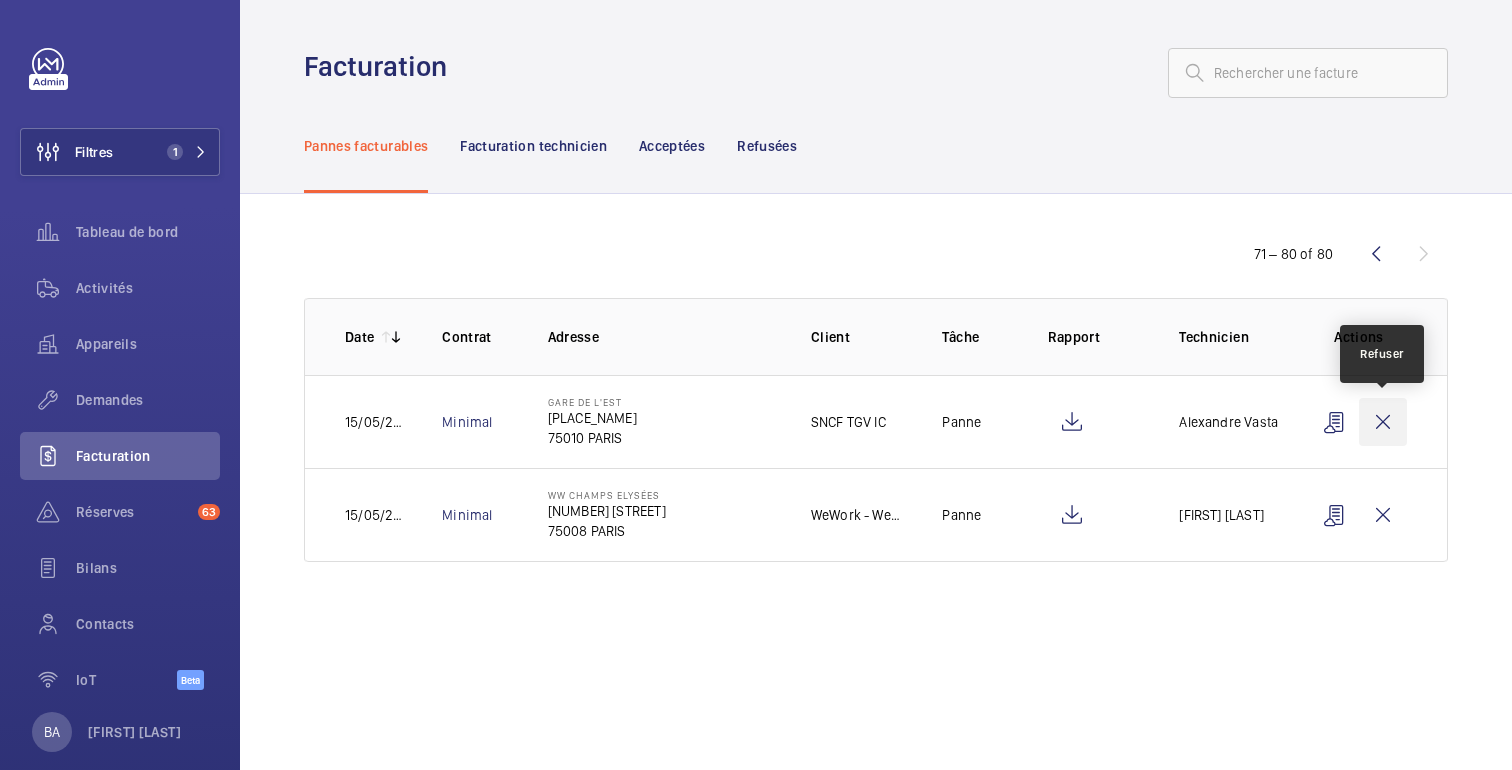 click 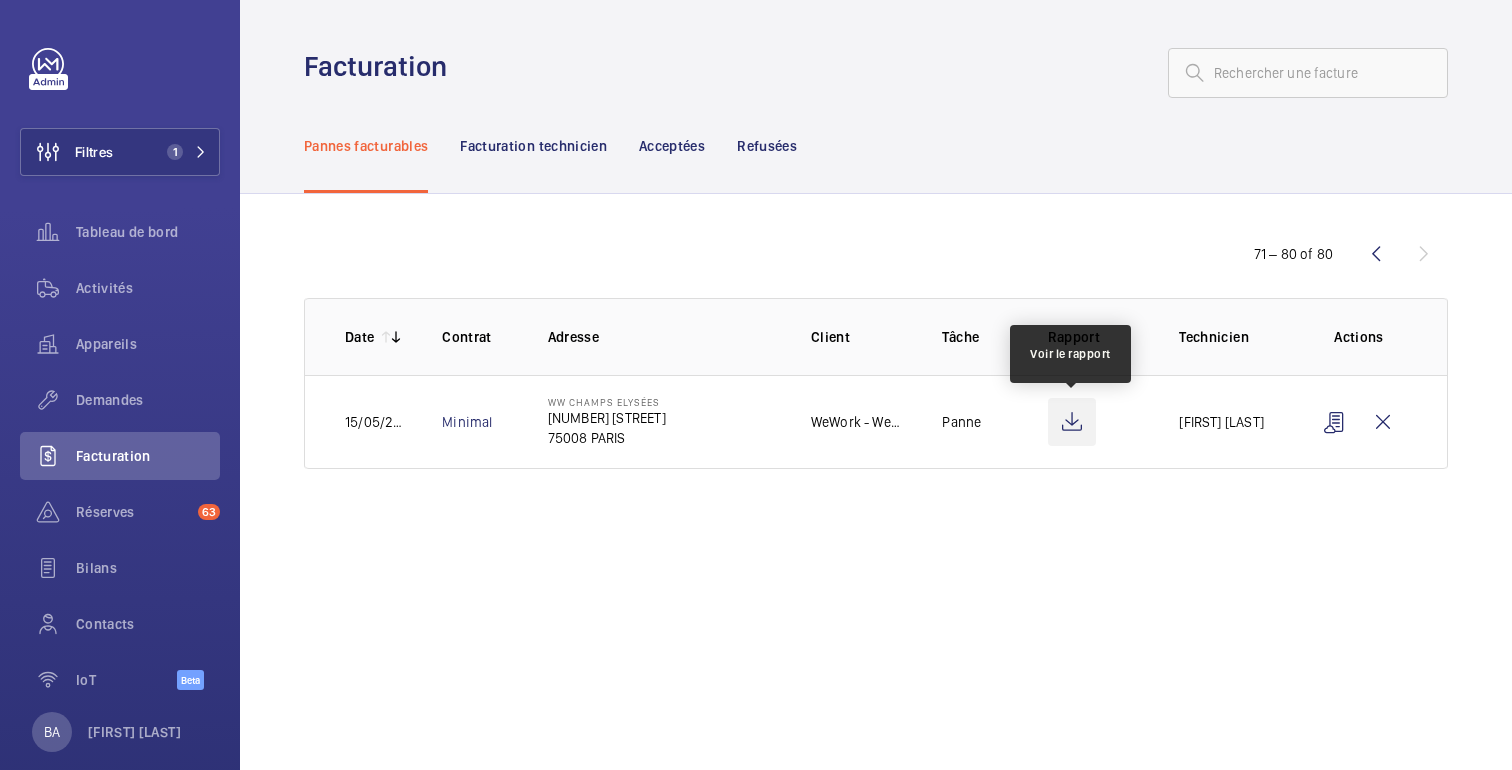 click 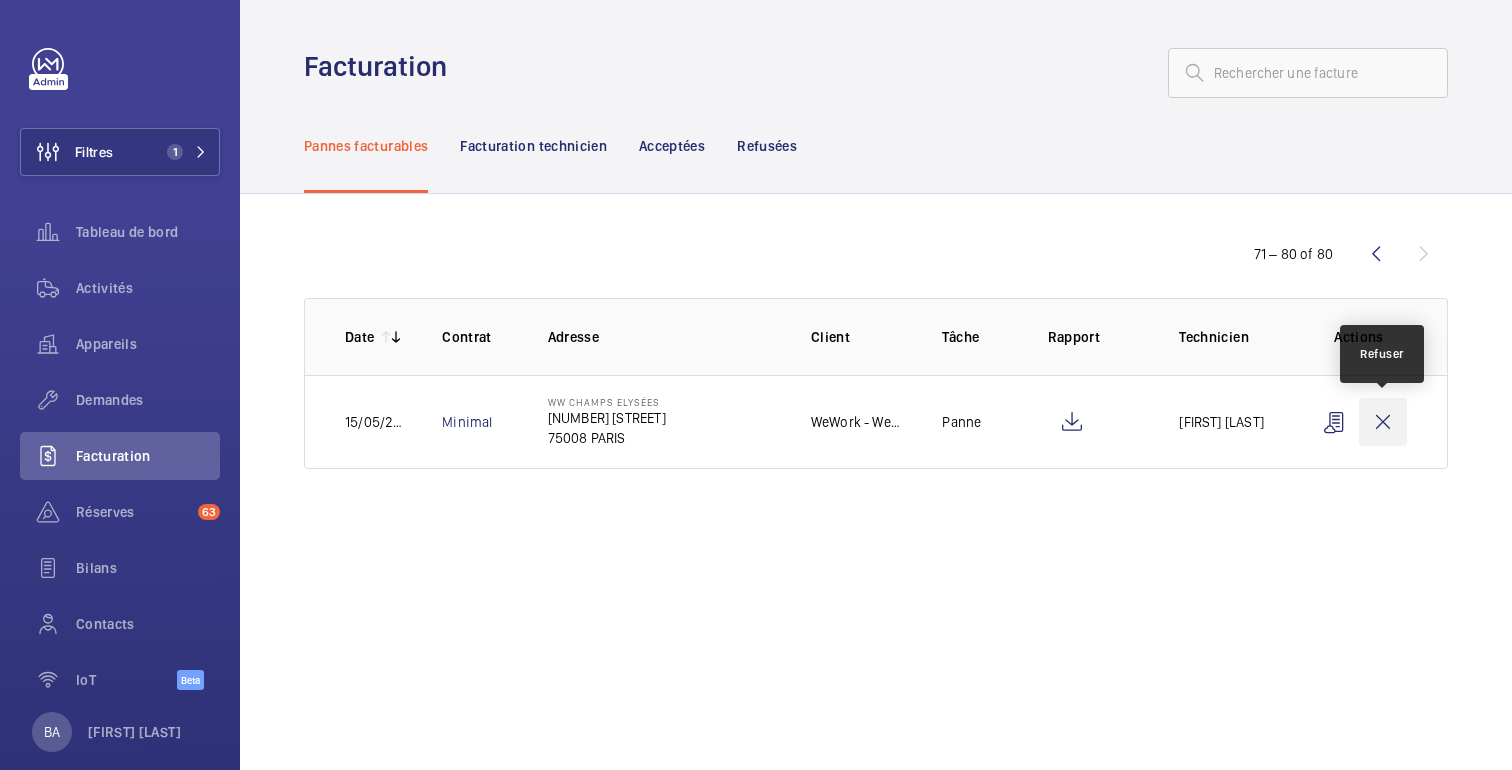 click 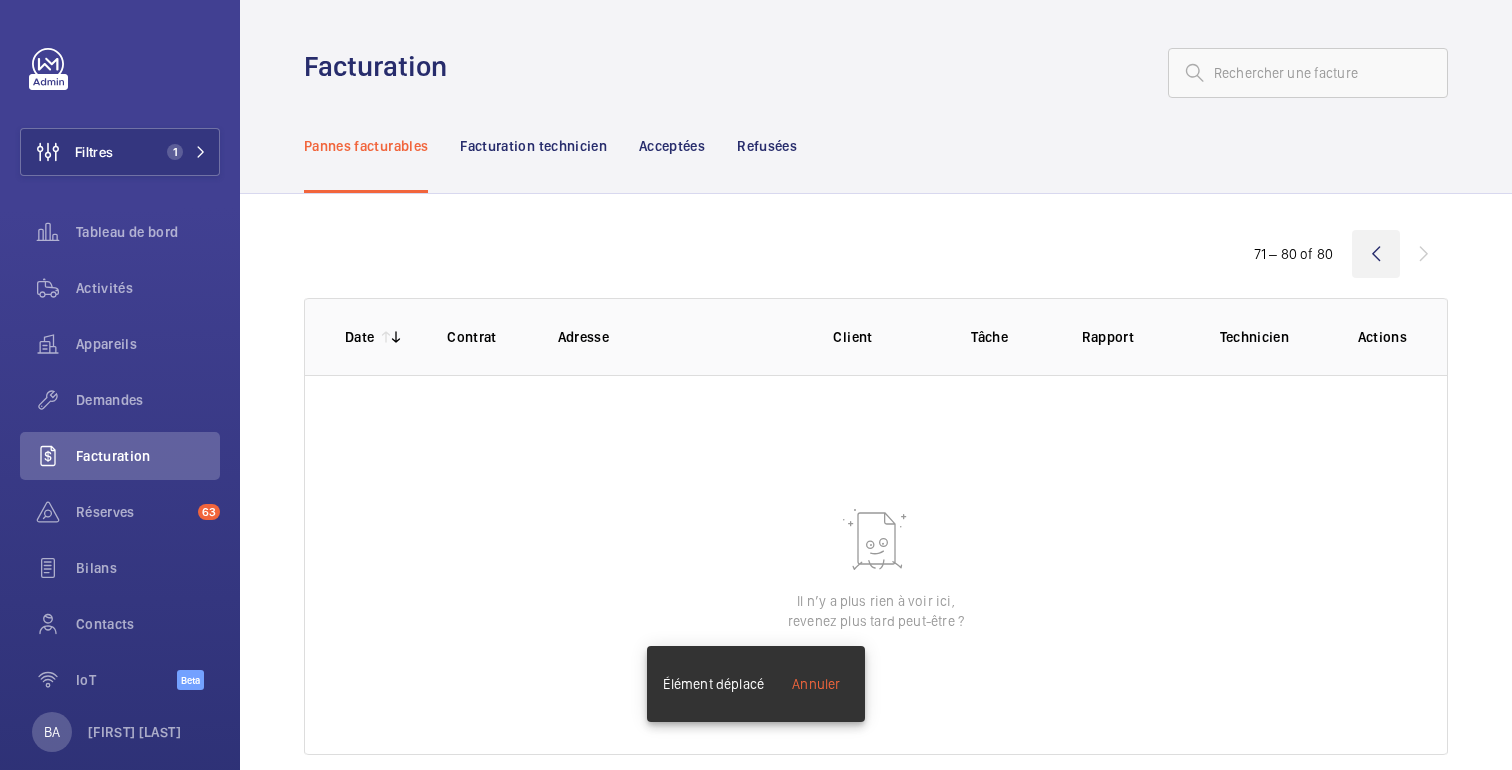 click 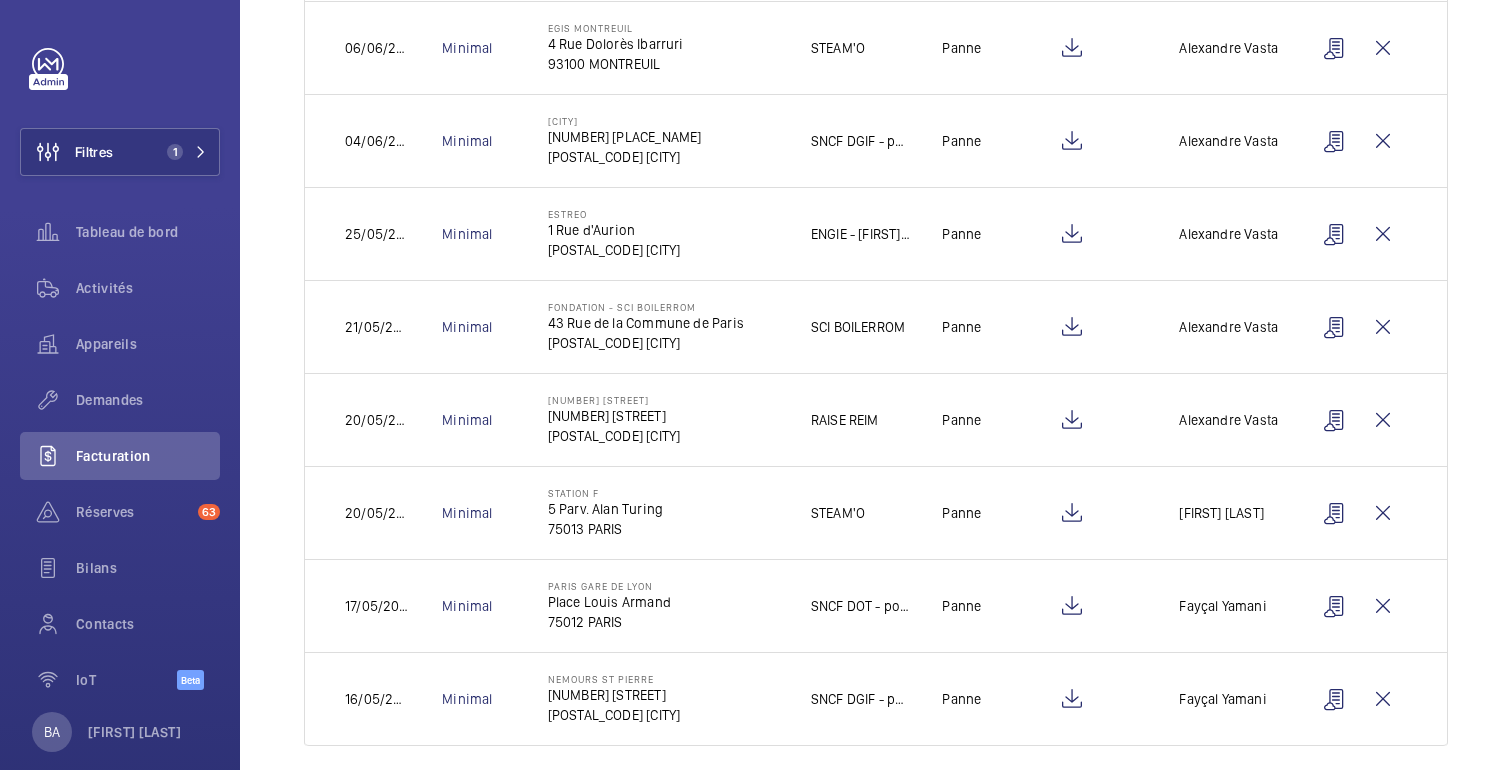 scroll, scrollTop: 584, scrollLeft: 0, axis: vertical 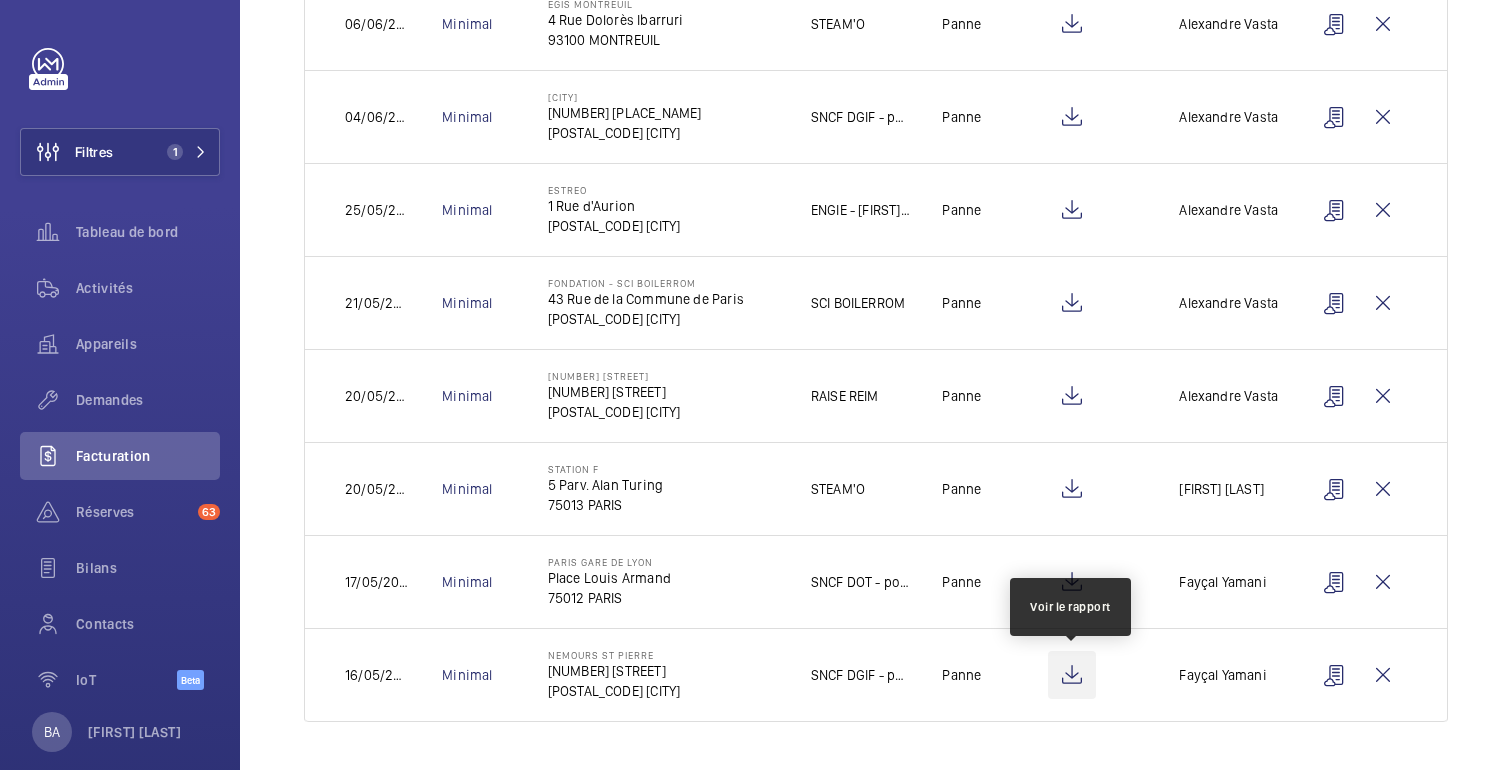 click 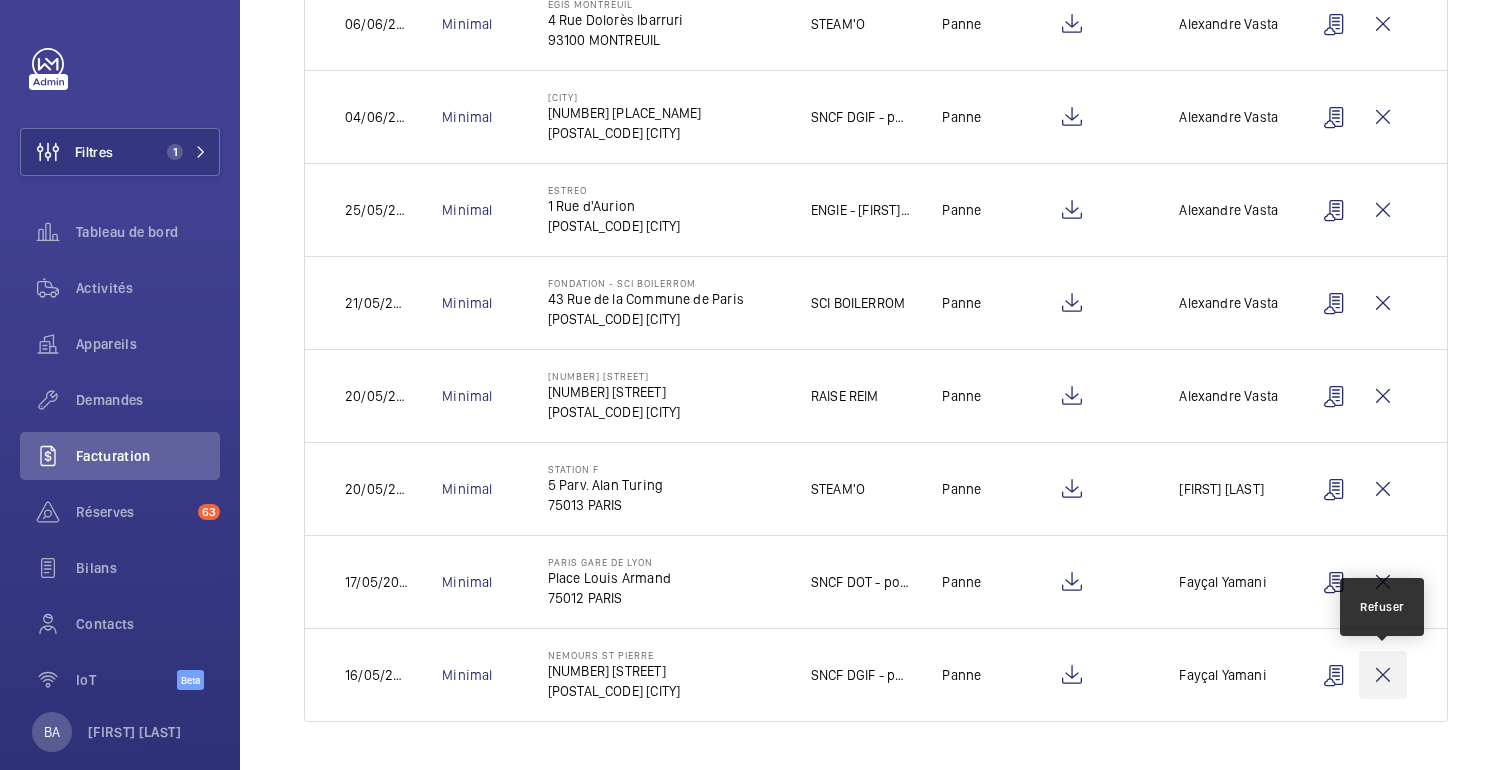 click 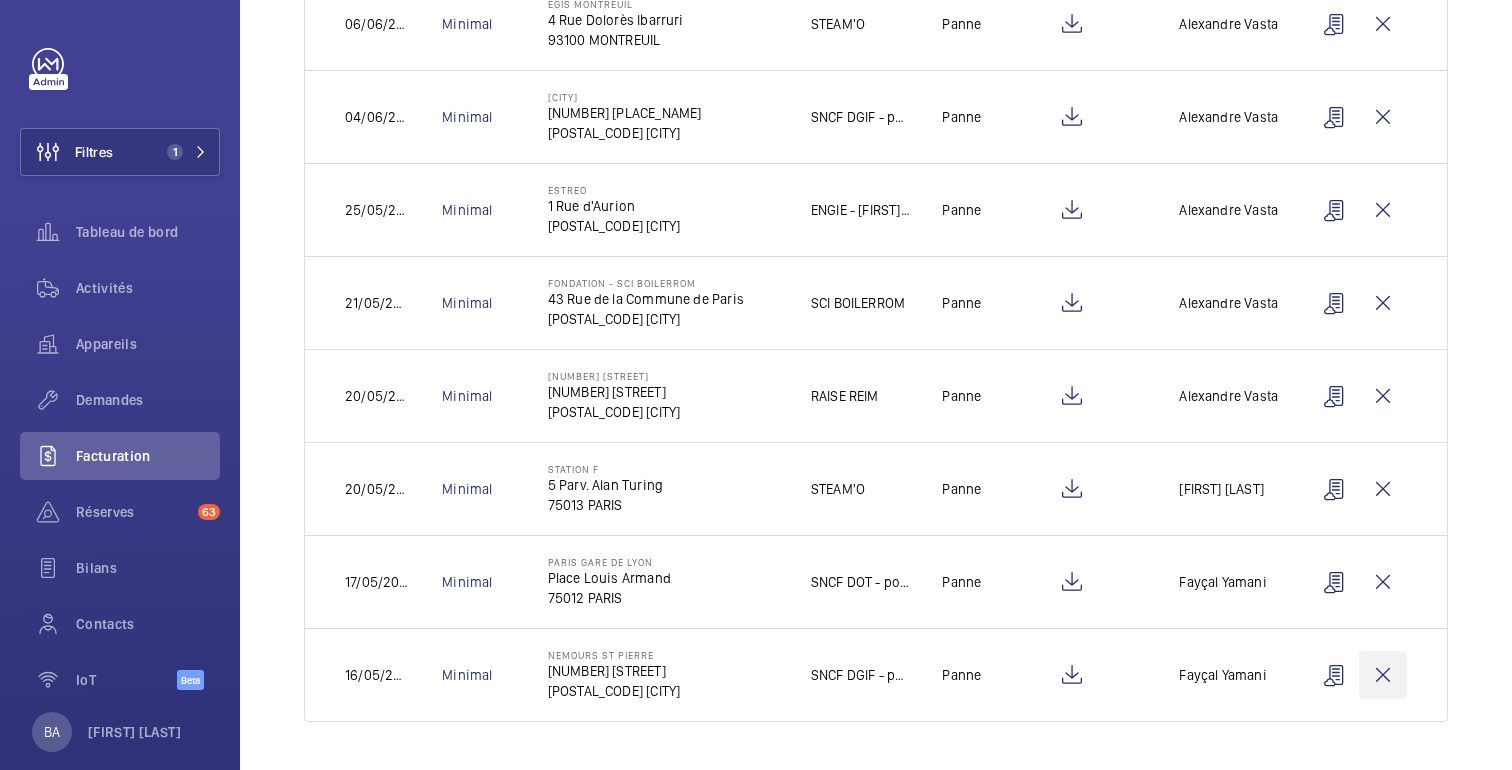 scroll, scrollTop: 491, scrollLeft: 0, axis: vertical 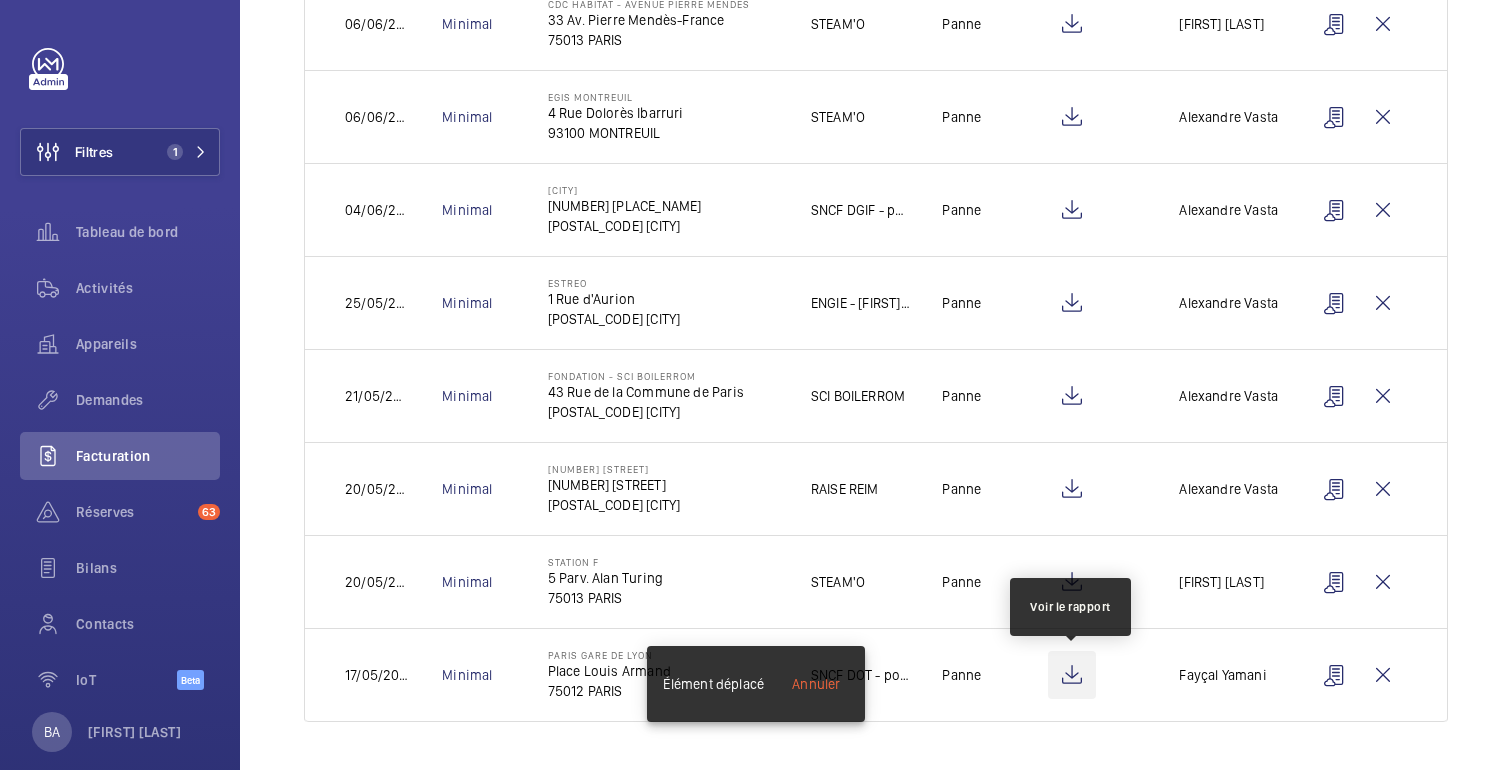 click 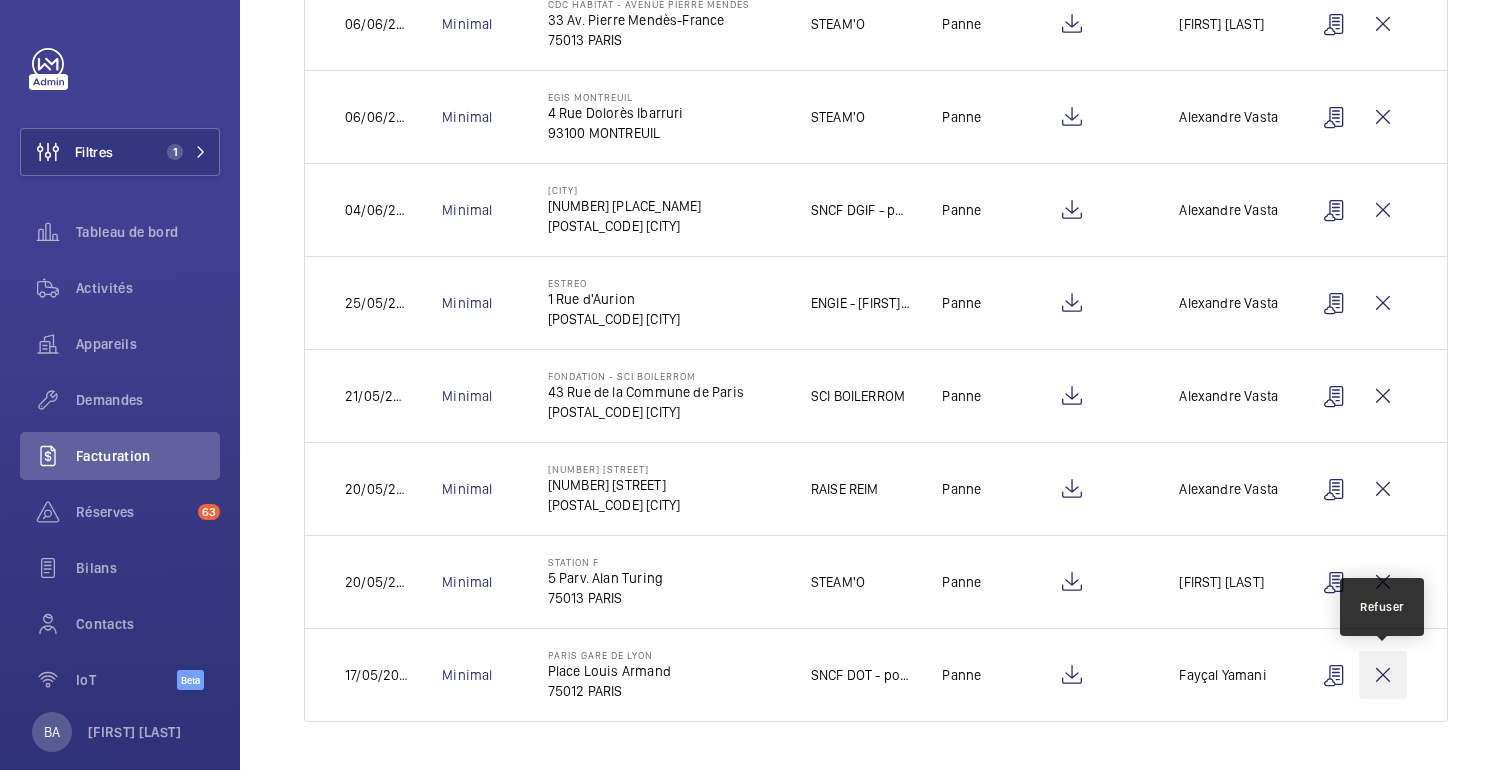 click 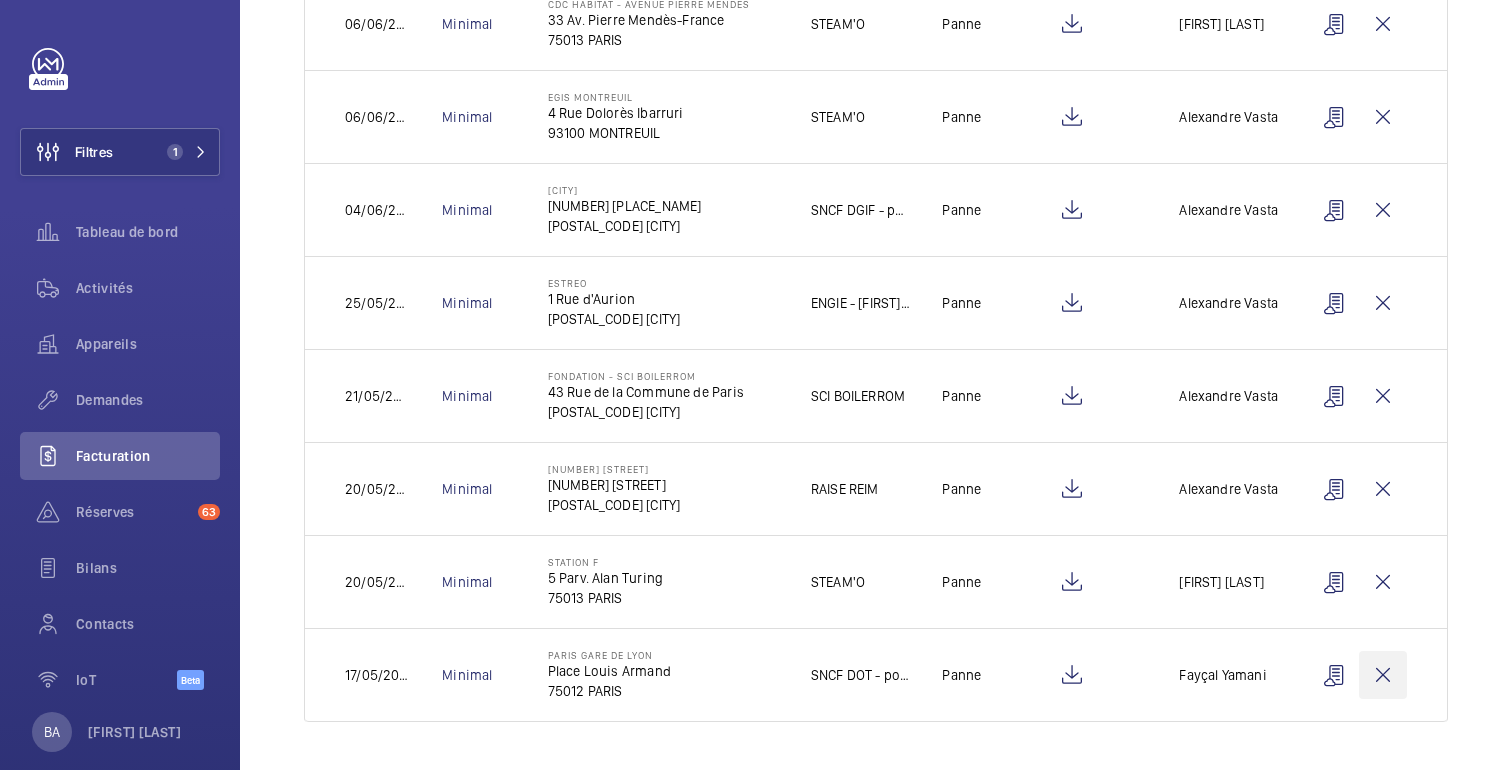 scroll, scrollTop: 398, scrollLeft: 0, axis: vertical 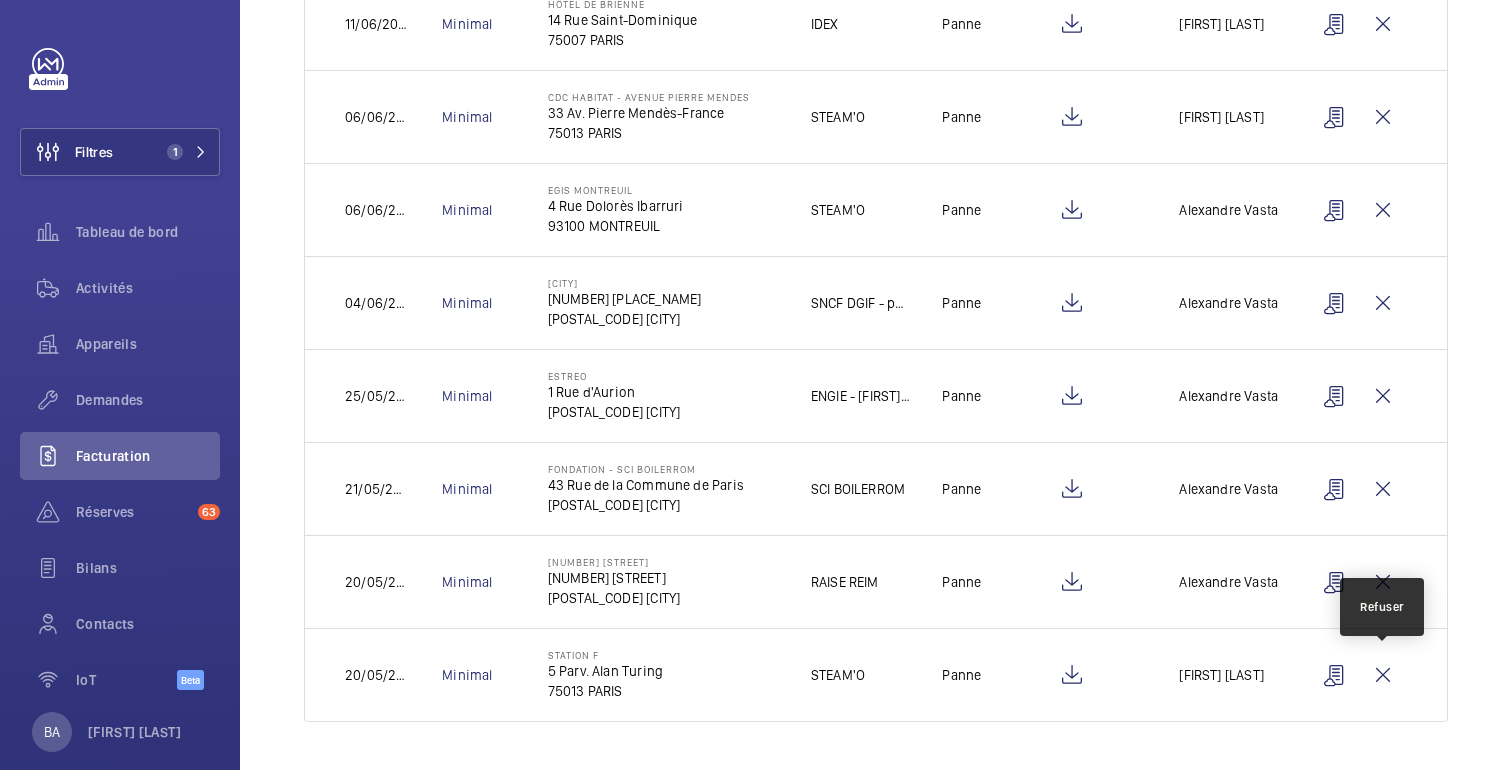 click 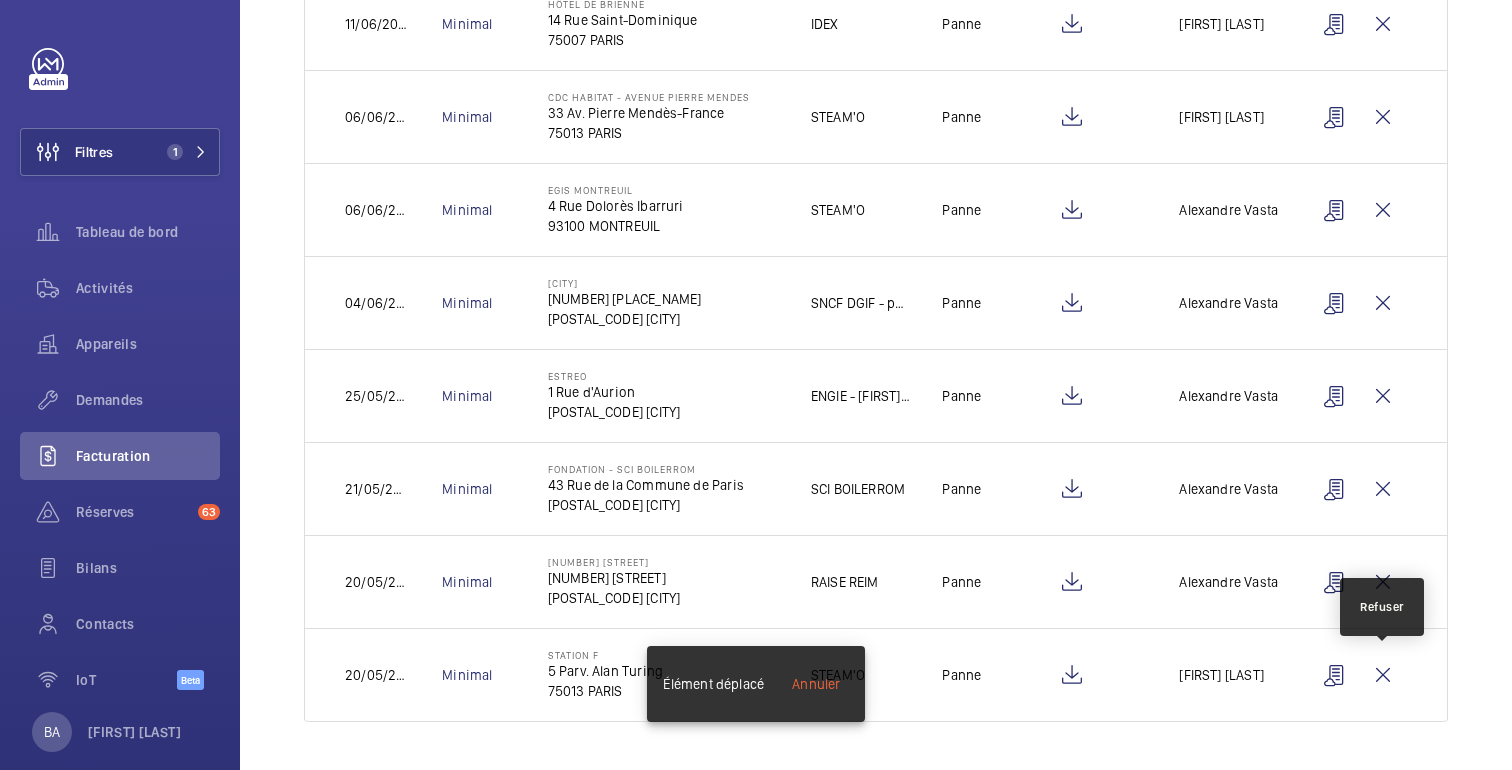 scroll, scrollTop: 305, scrollLeft: 0, axis: vertical 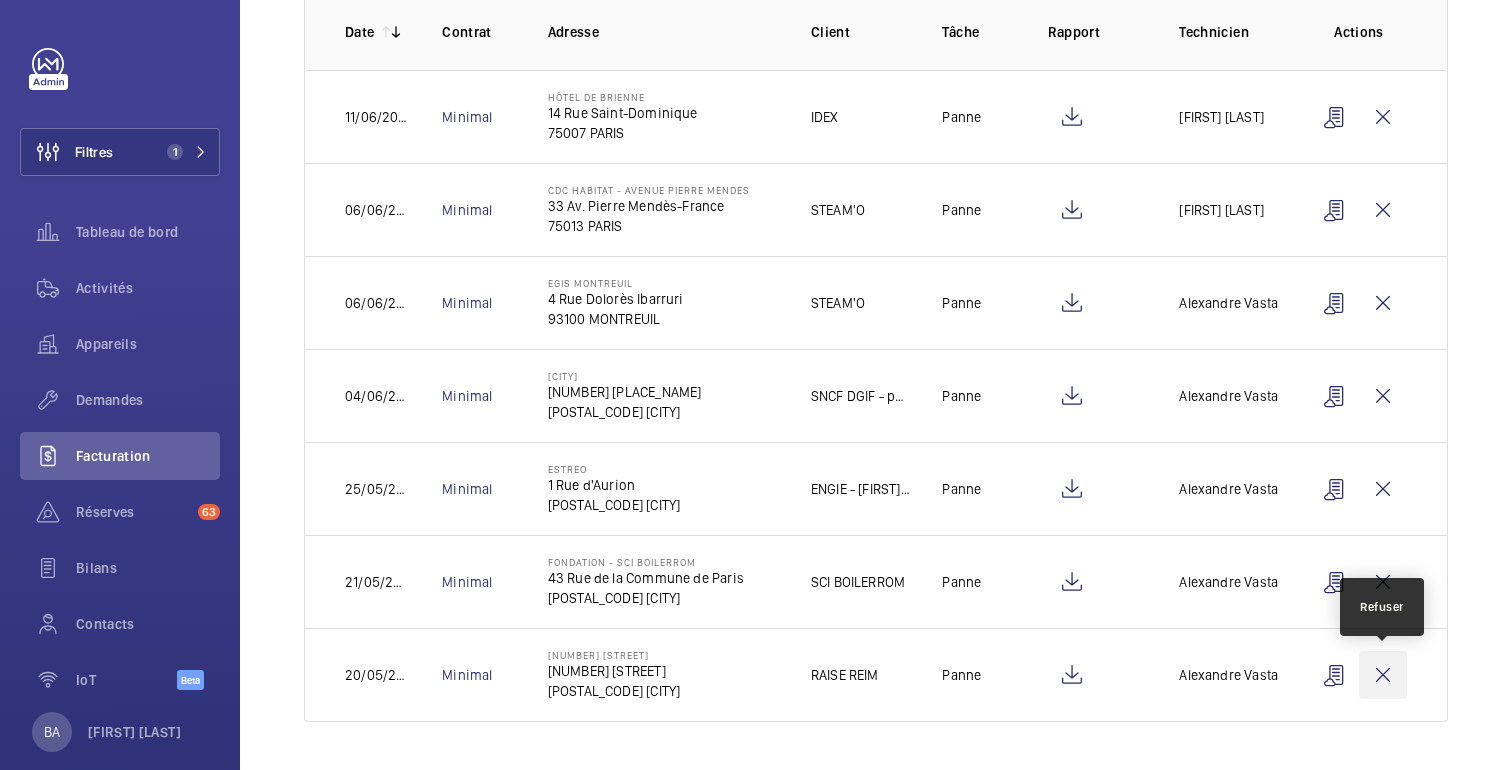 click 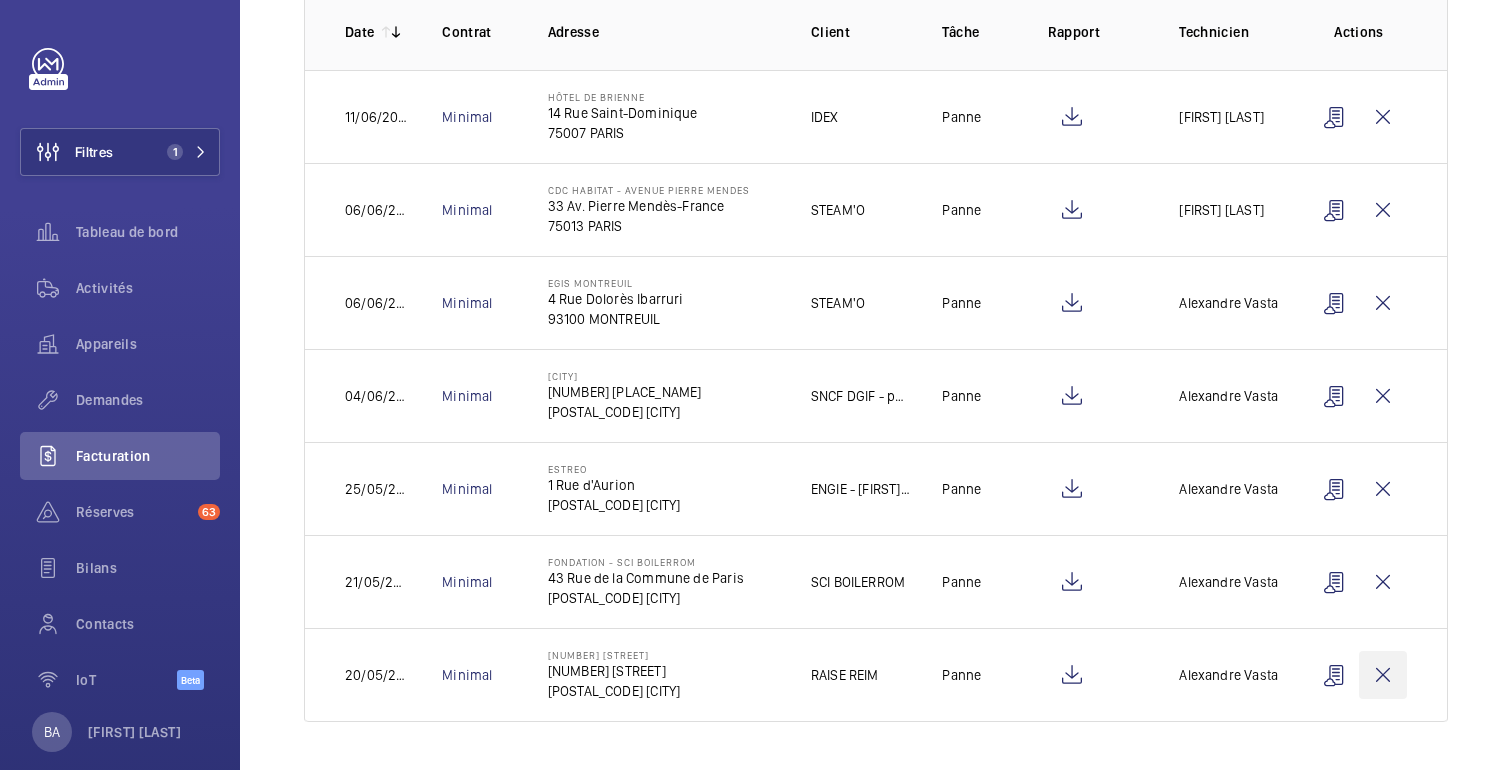 scroll, scrollTop: 212, scrollLeft: 0, axis: vertical 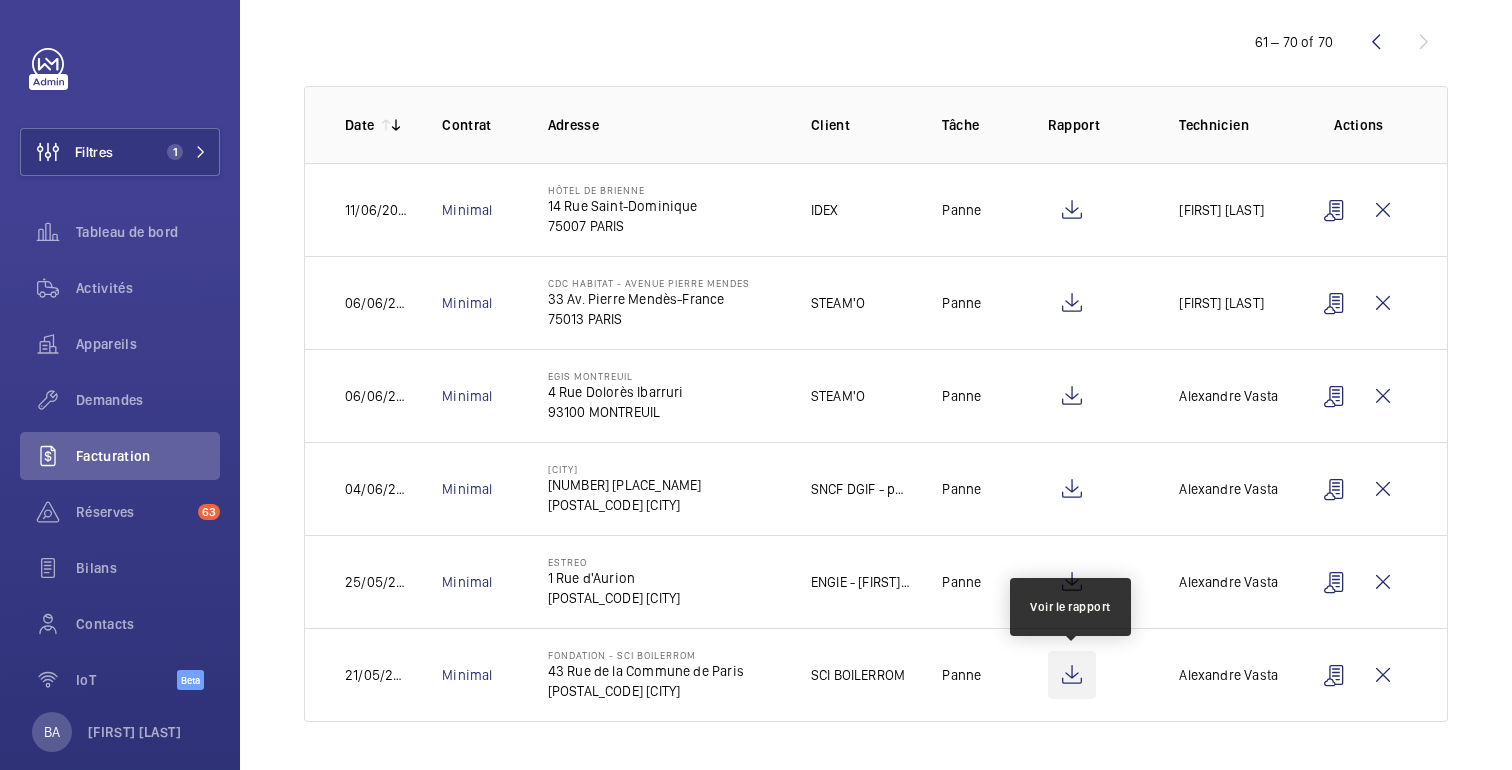 click 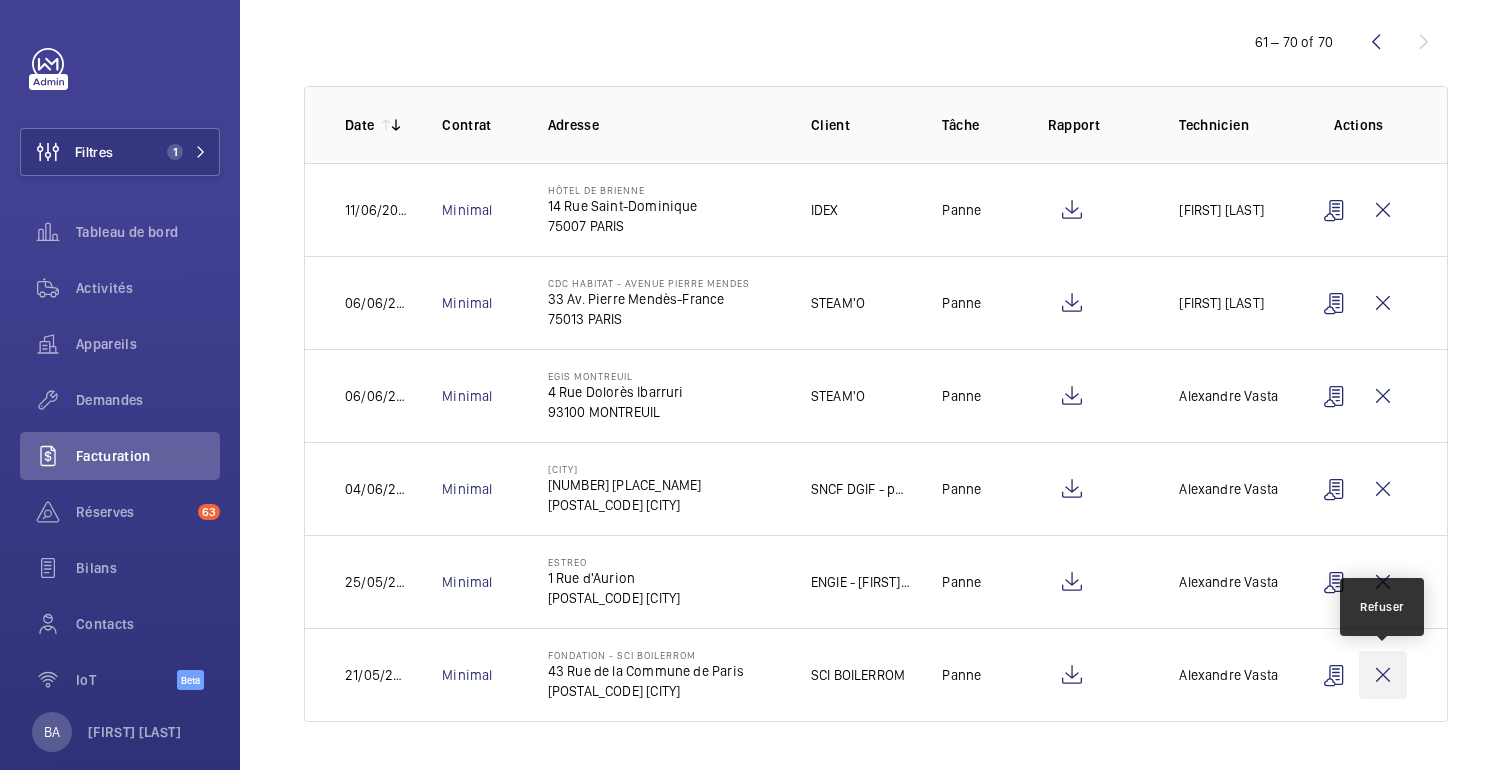 click 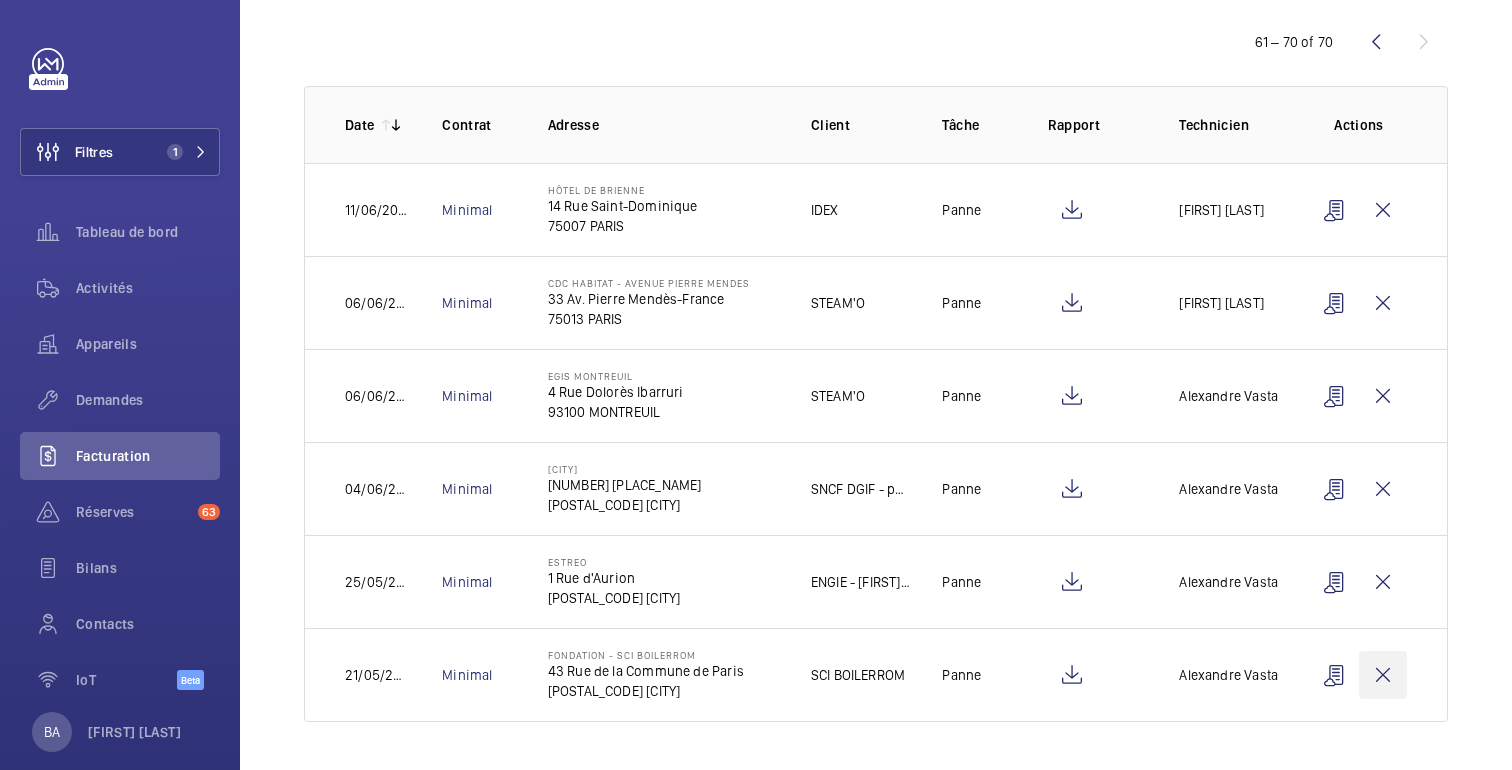 scroll, scrollTop: 119, scrollLeft: 0, axis: vertical 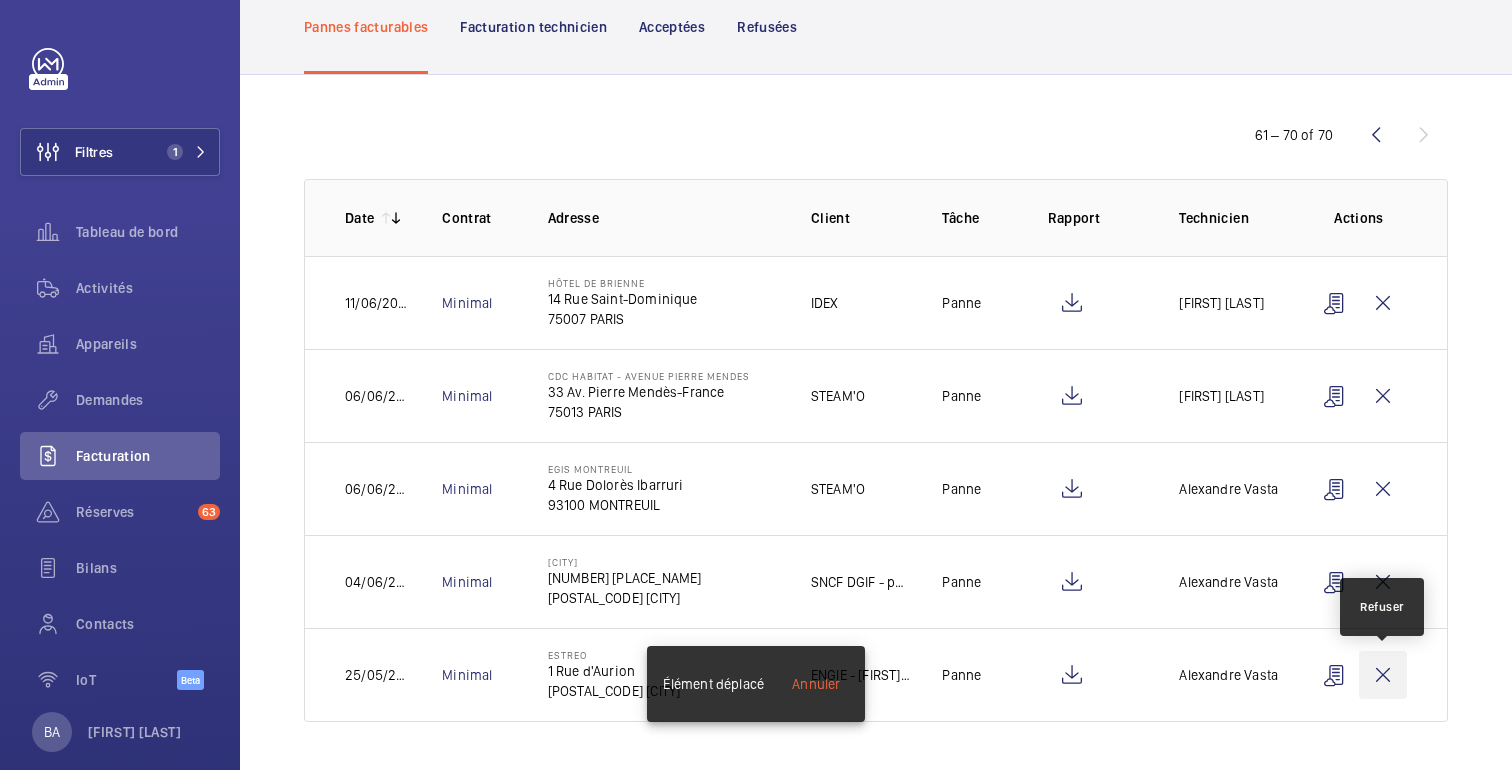 click 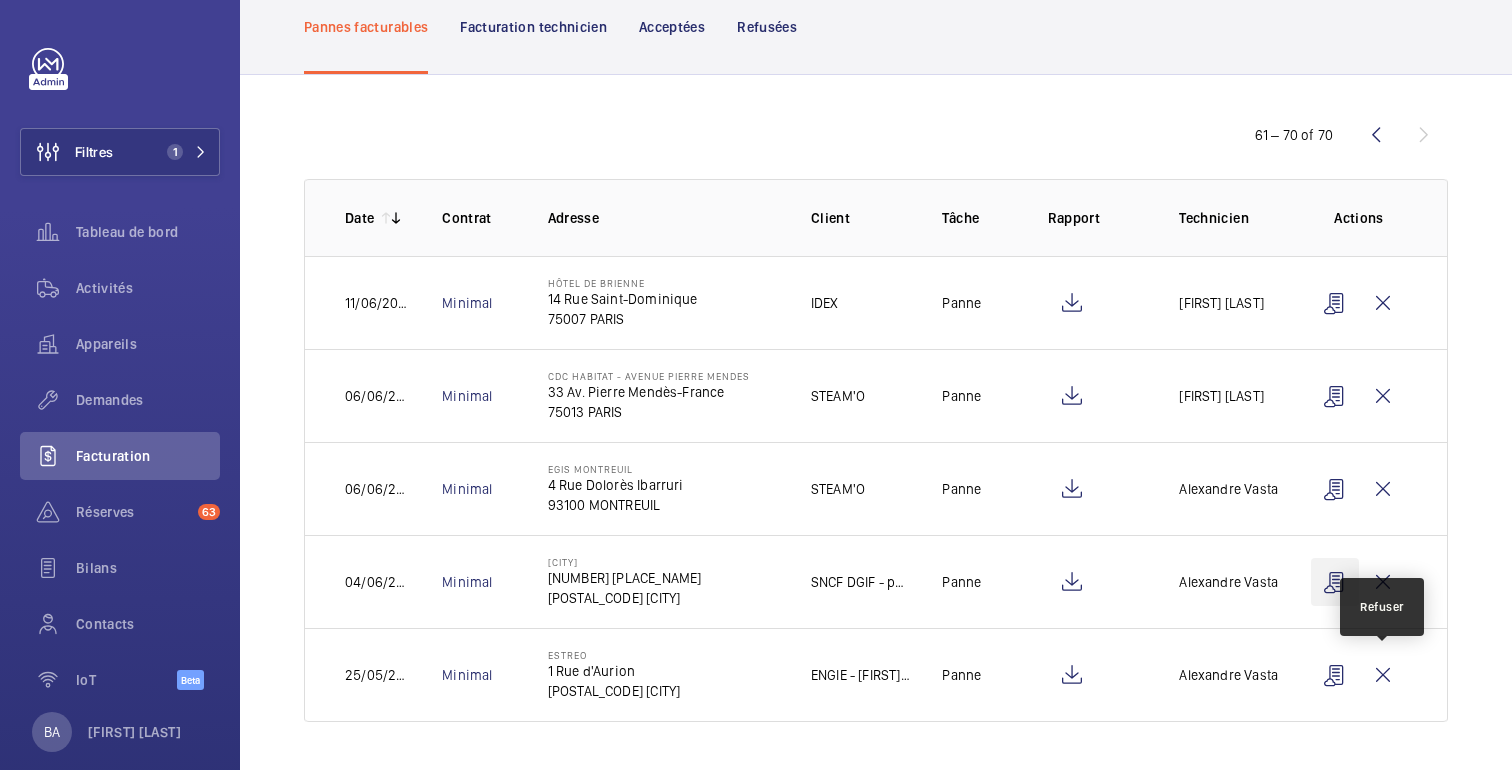 scroll, scrollTop: 26, scrollLeft: 0, axis: vertical 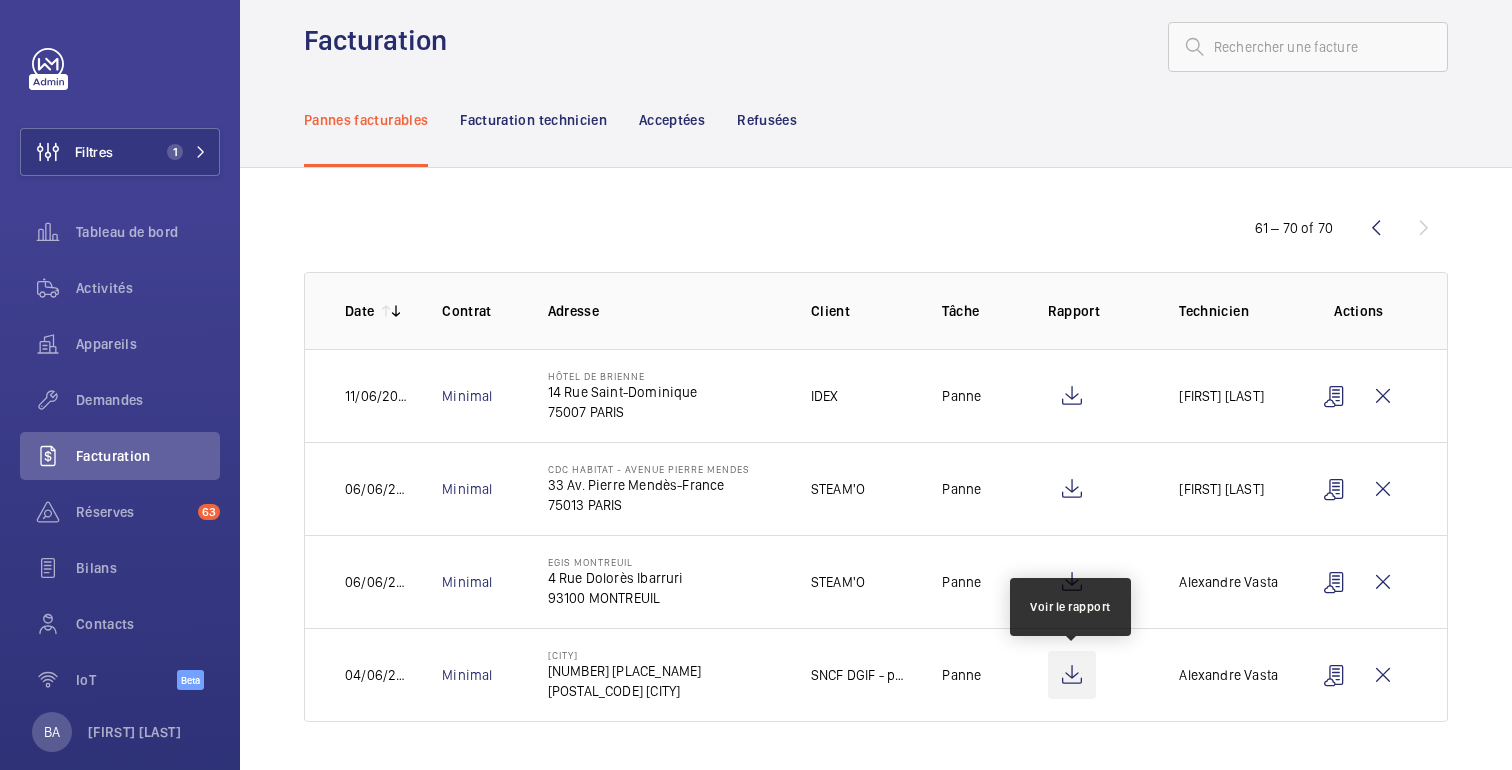 click 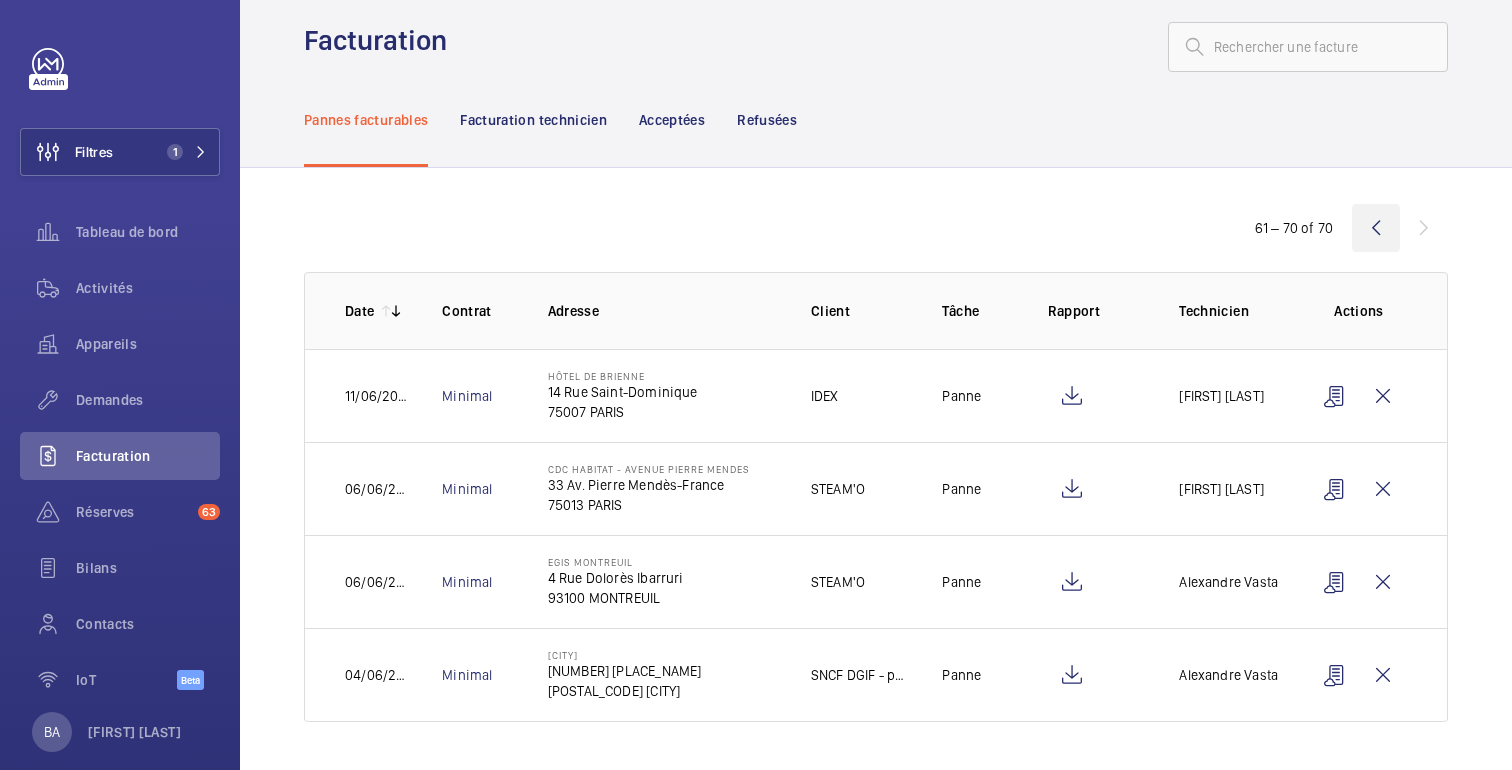 click 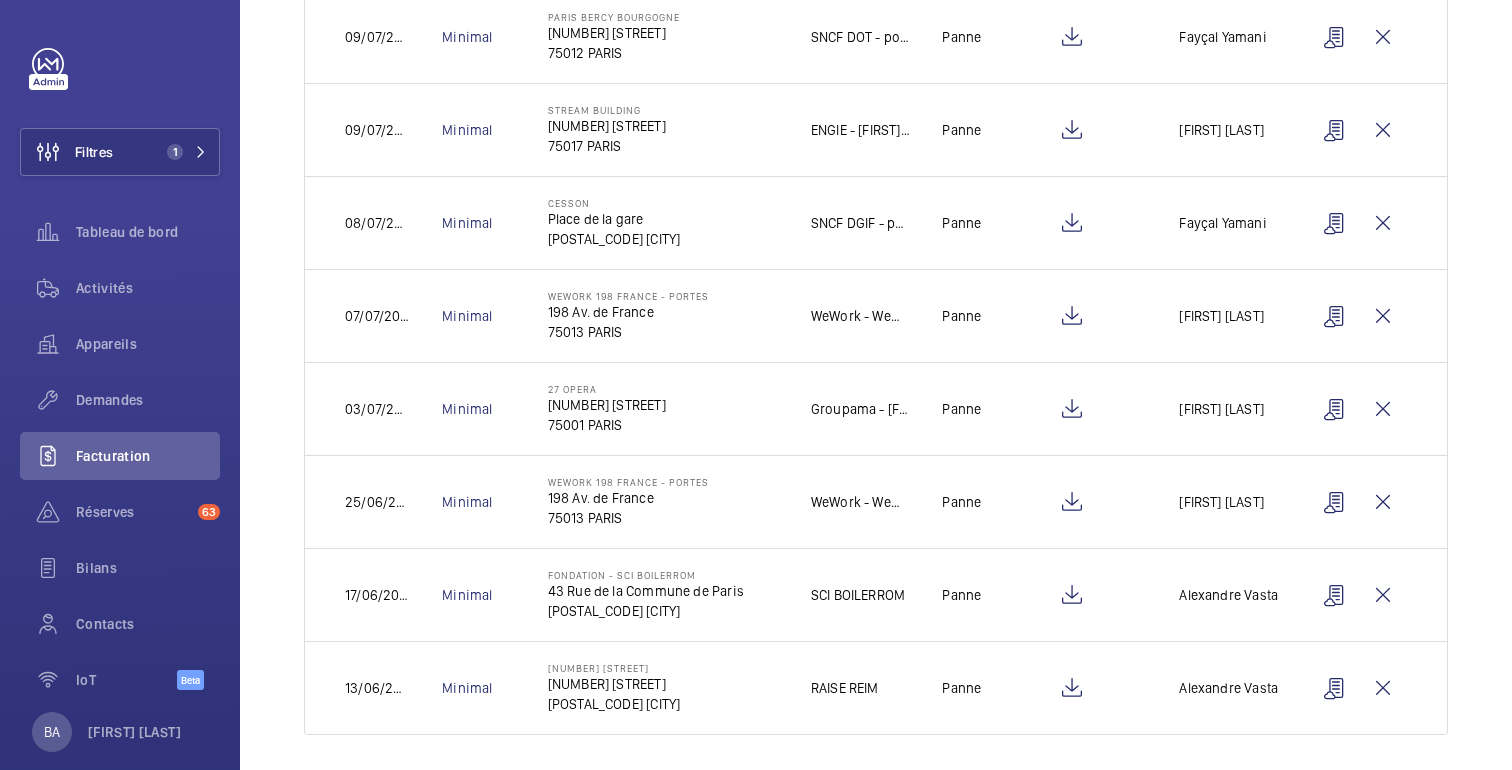 scroll, scrollTop: 584, scrollLeft: 0, axis: vertical 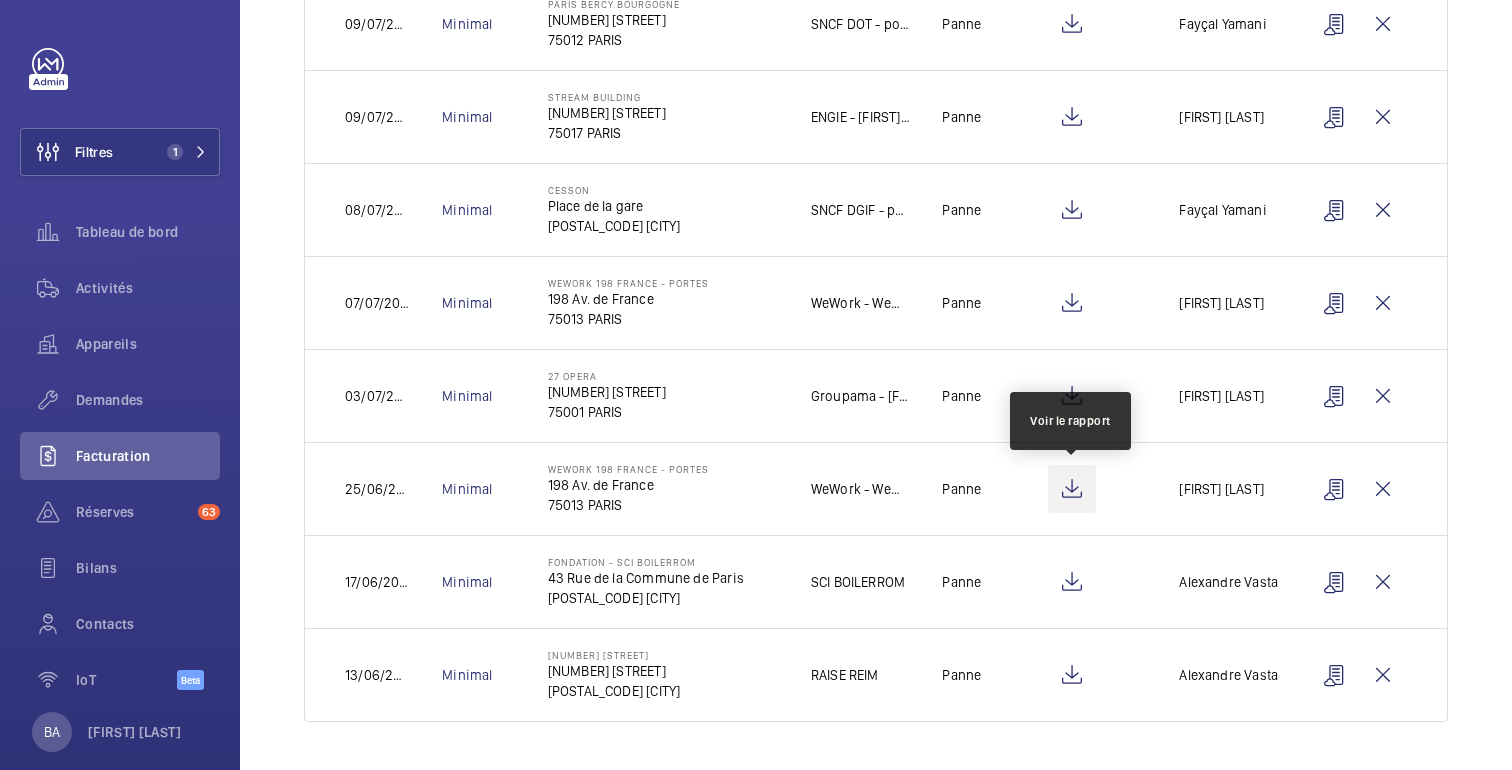 click 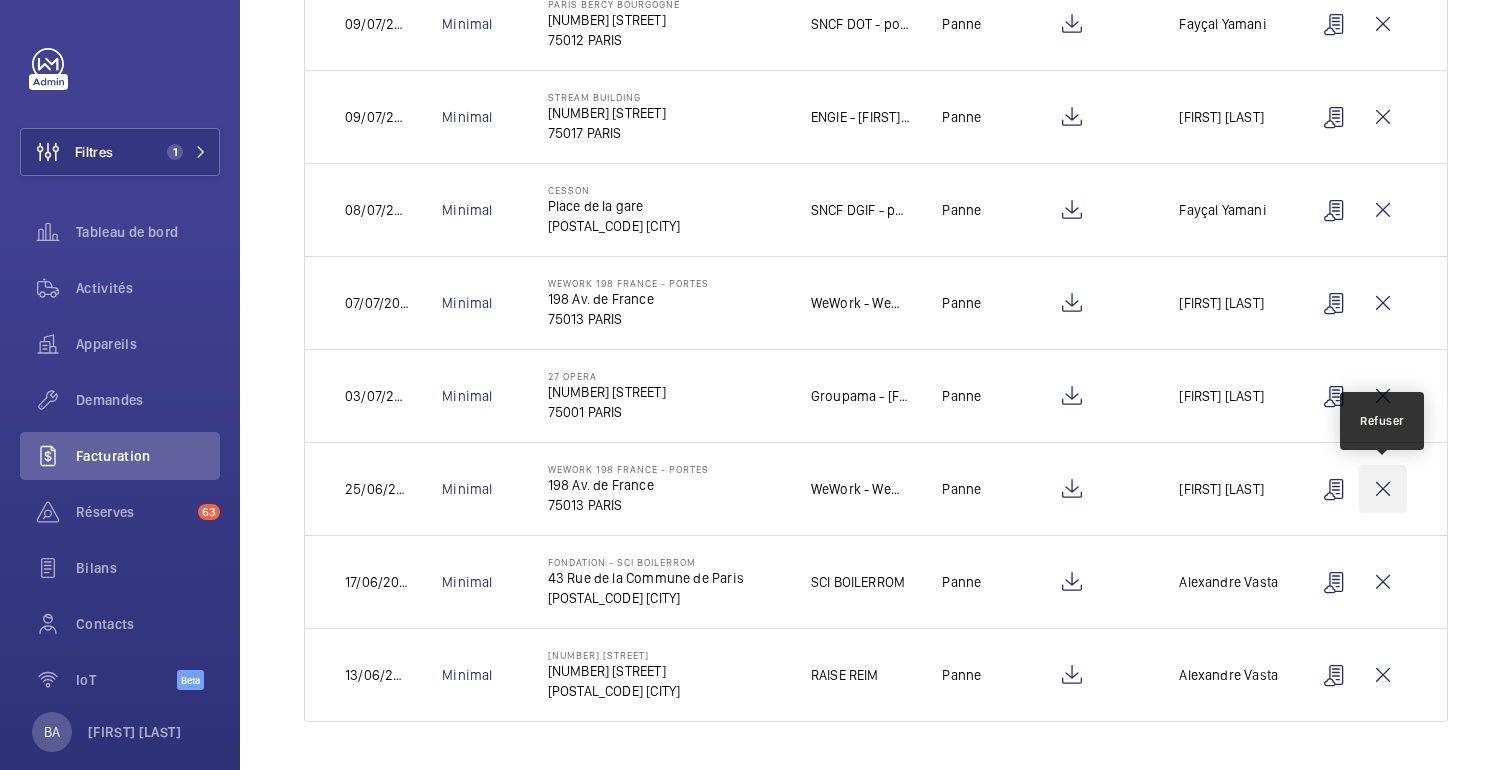 click 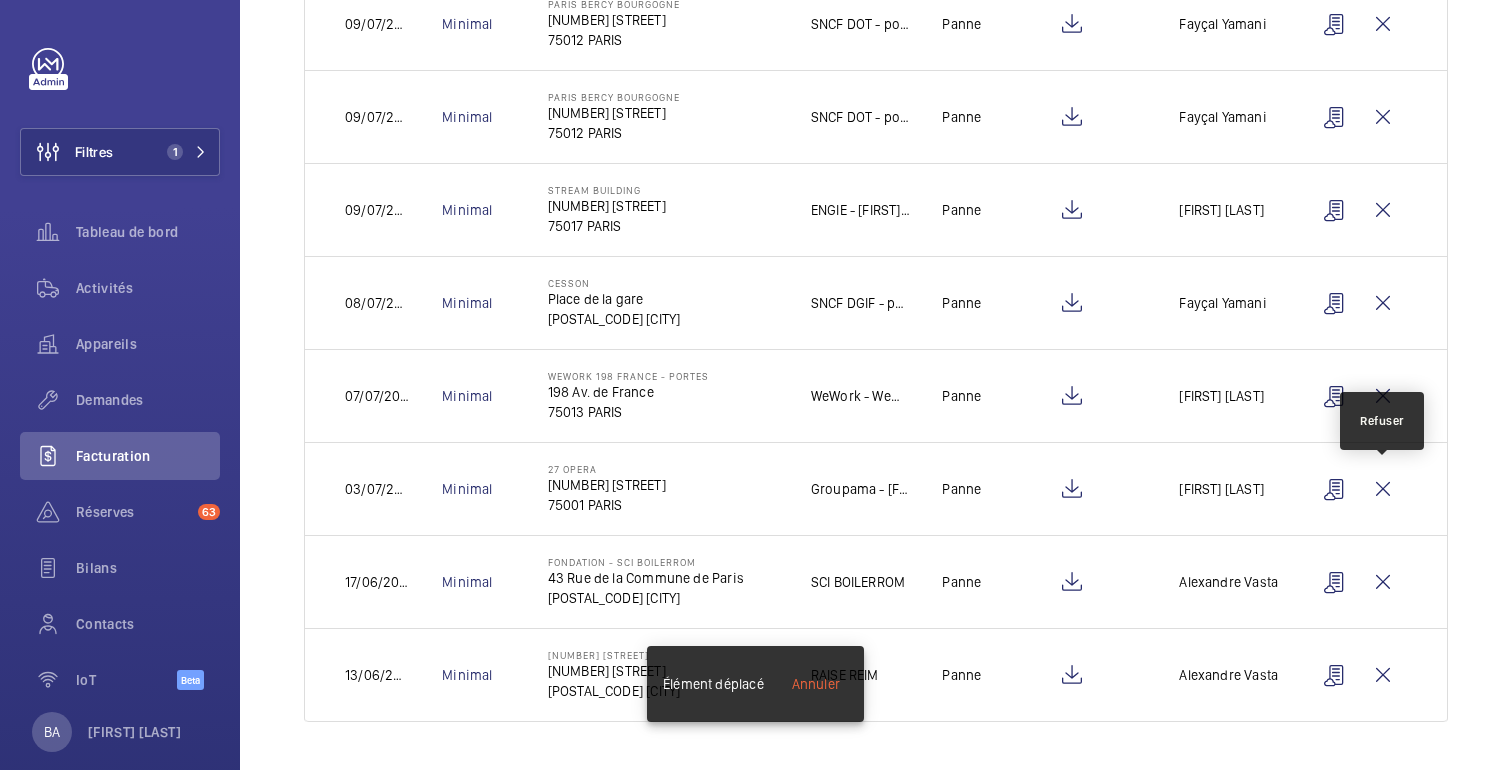 scroll, scrollTop: 491, scrollLeft: 0, axis: vertical 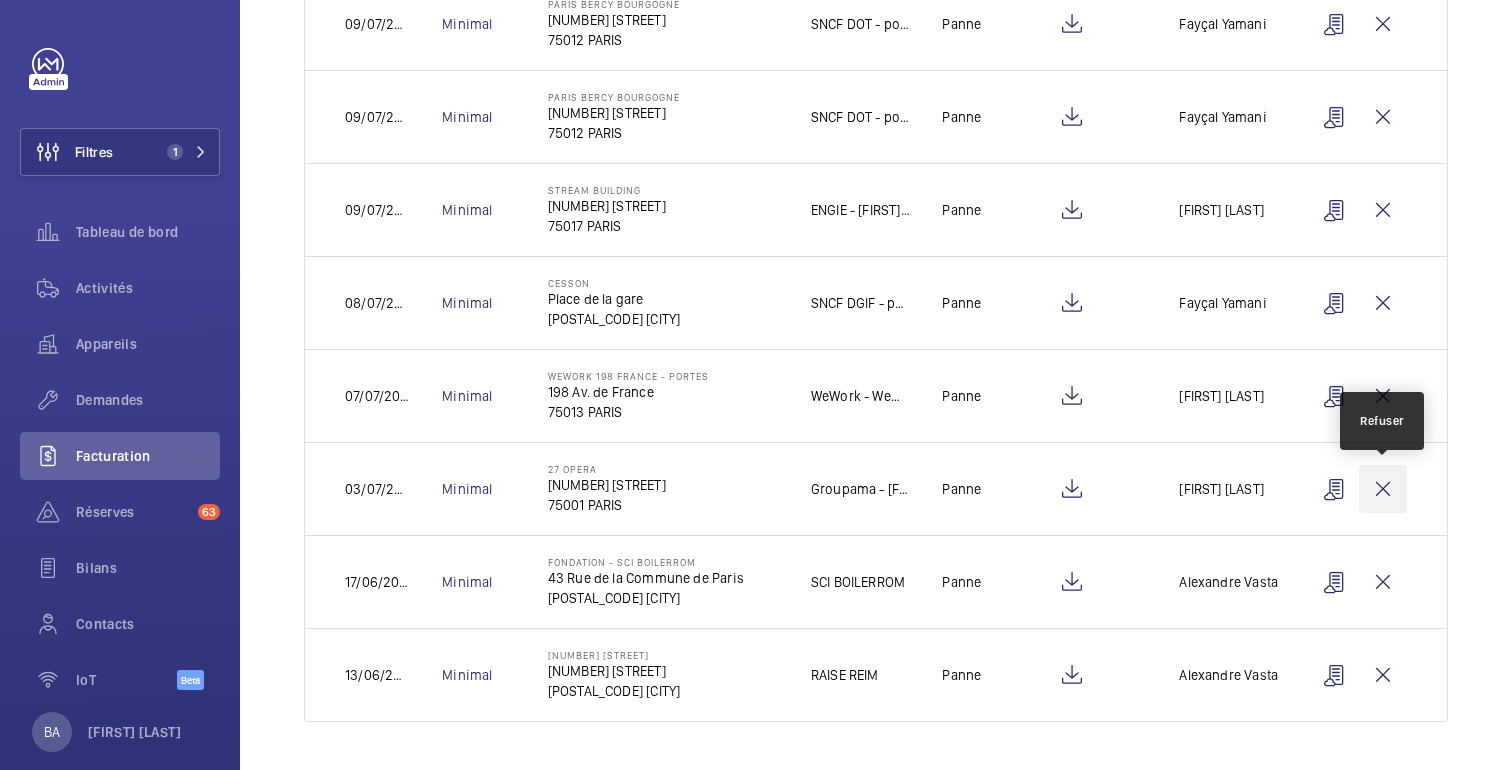 click 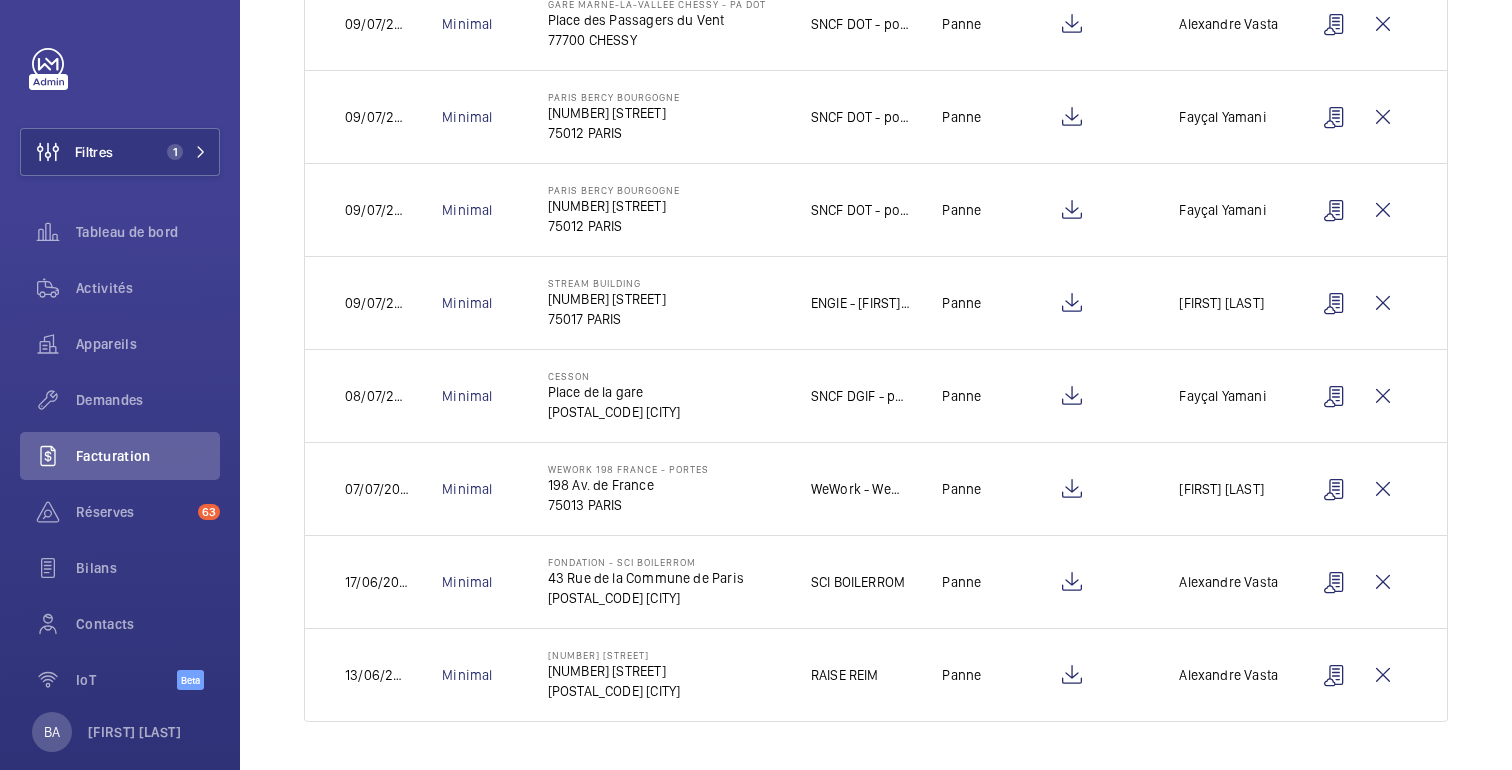 scroll, scrollTop: 0, scrollLeft: 0, axis: both 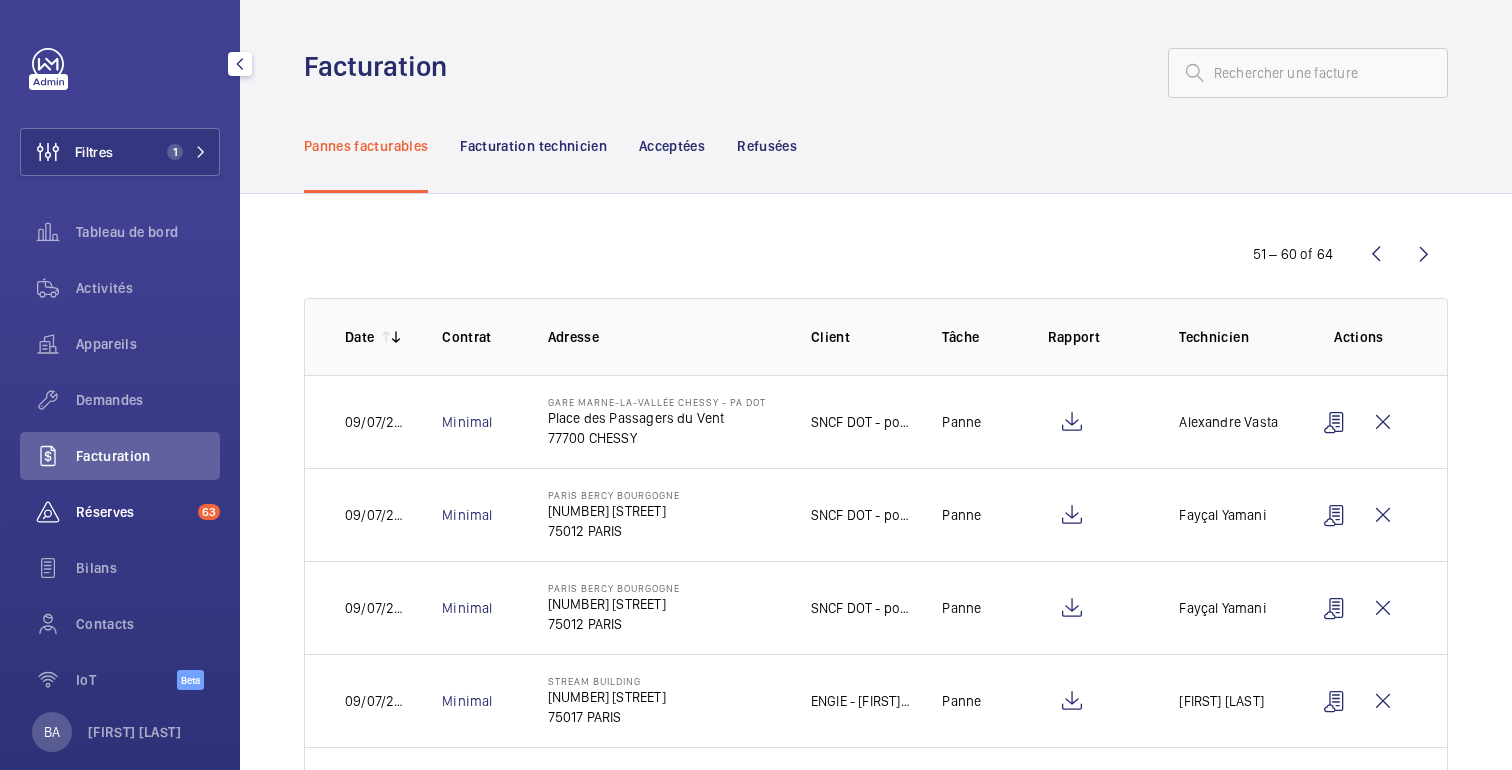 click on "Réserves" 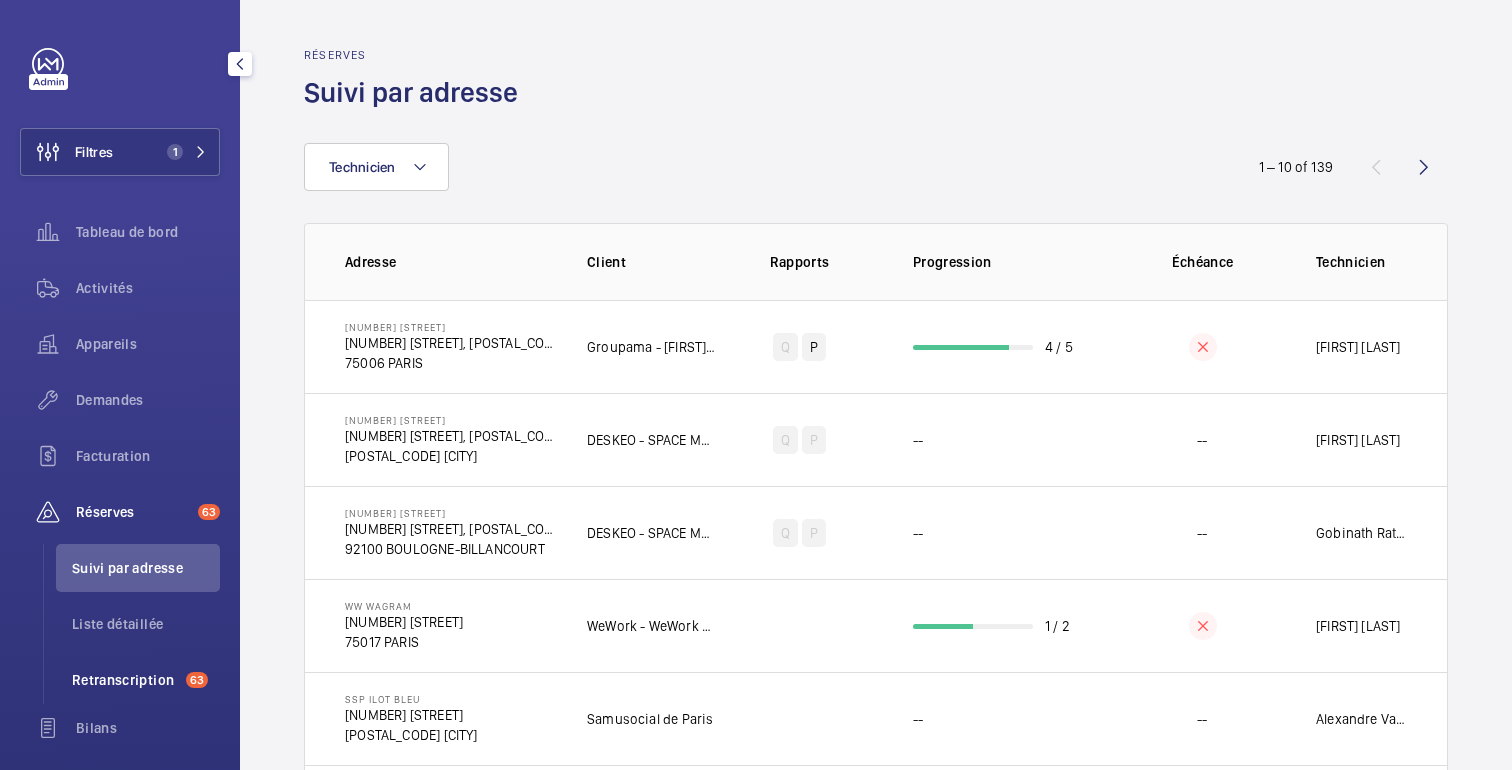 click on "Retranscription" 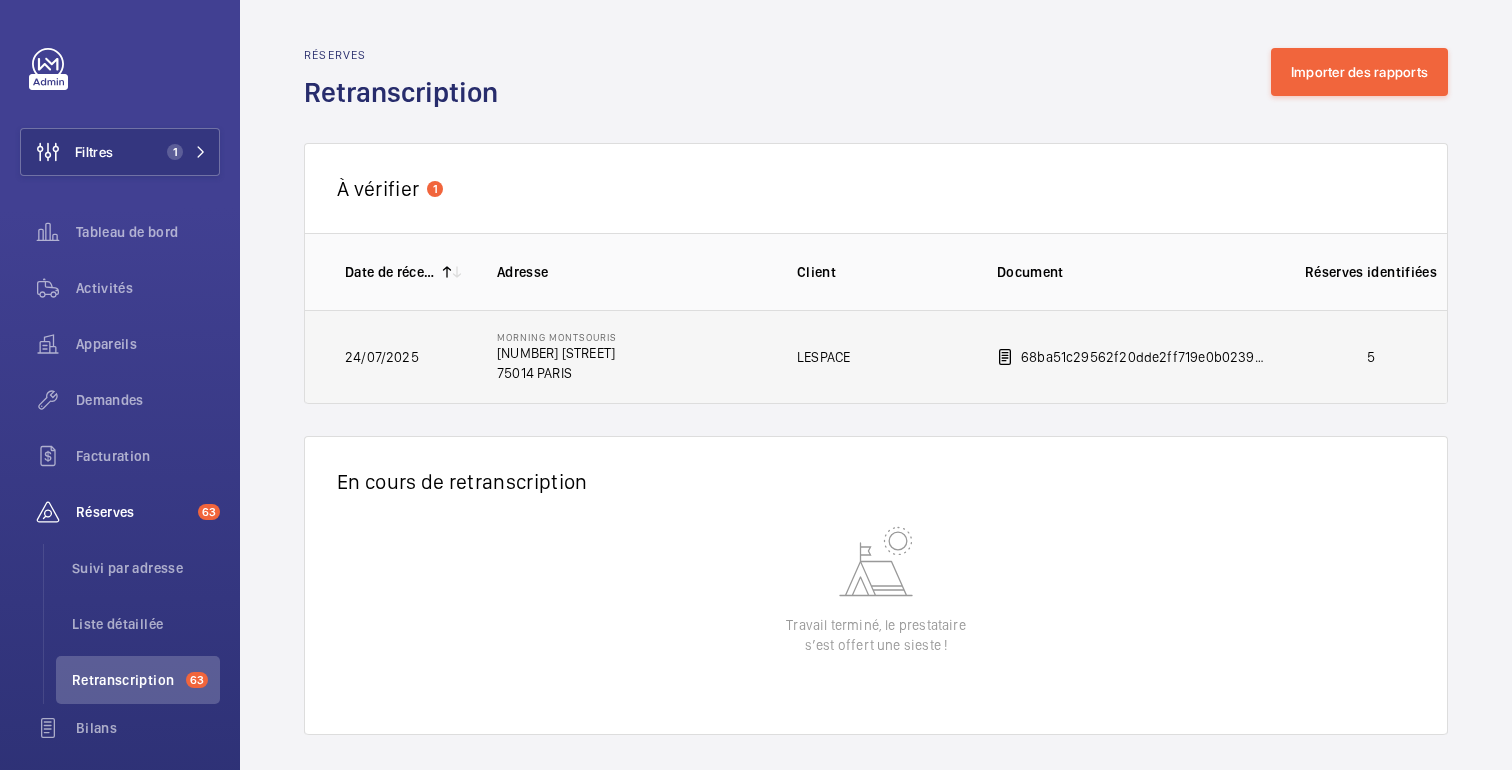click on "LESPACE" 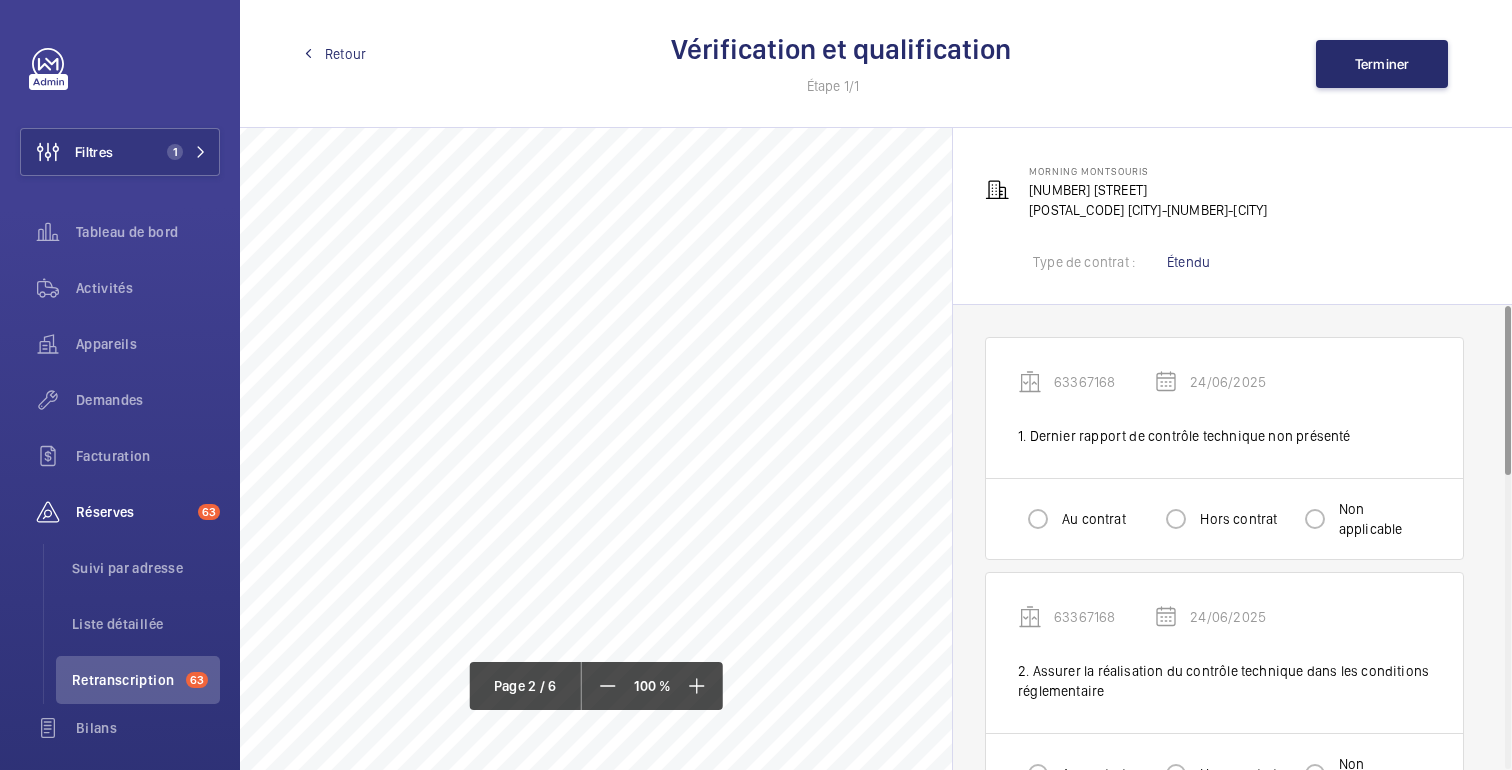 scroll, scrollTop: 0, scrollLeft: 0, axis: both 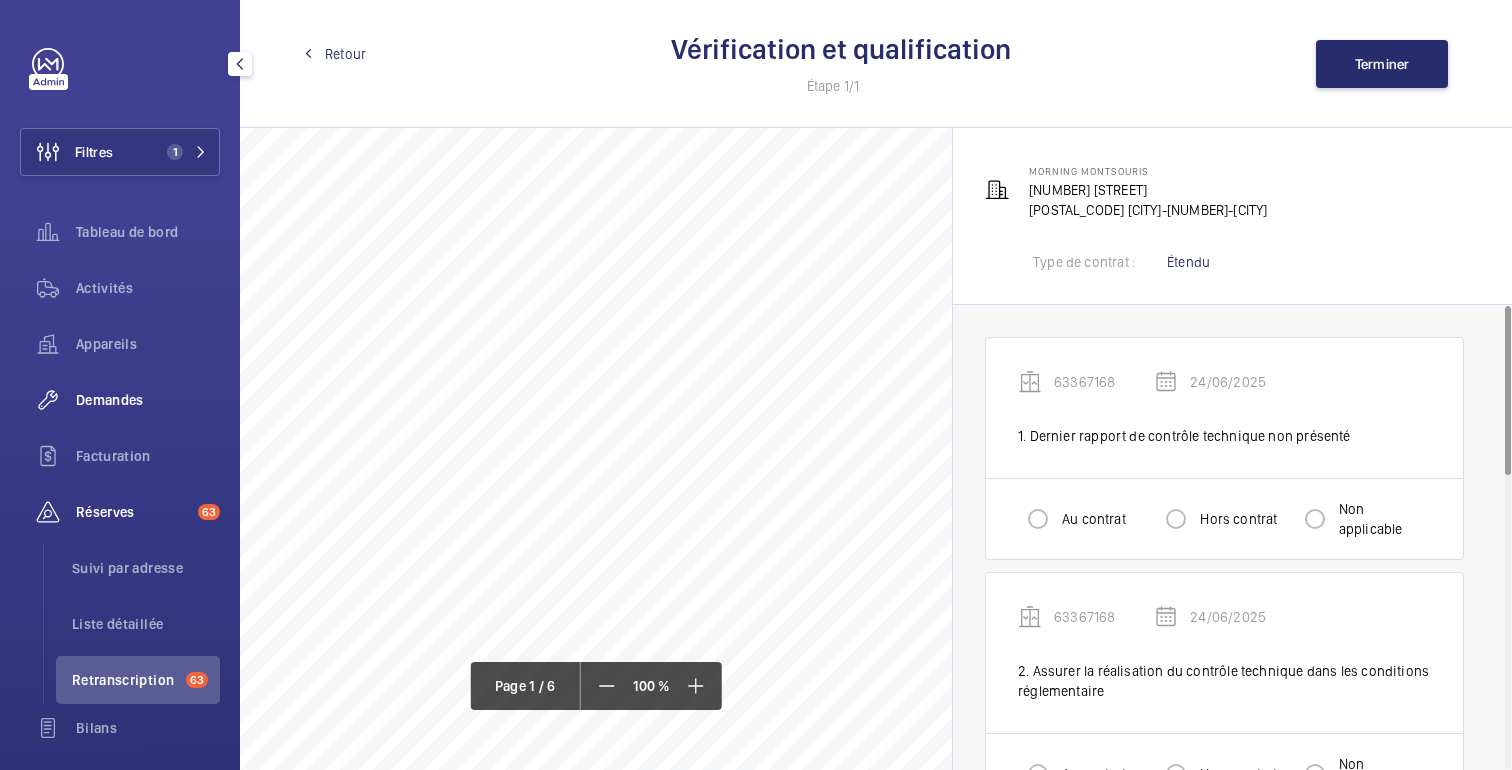click on "Demandes" 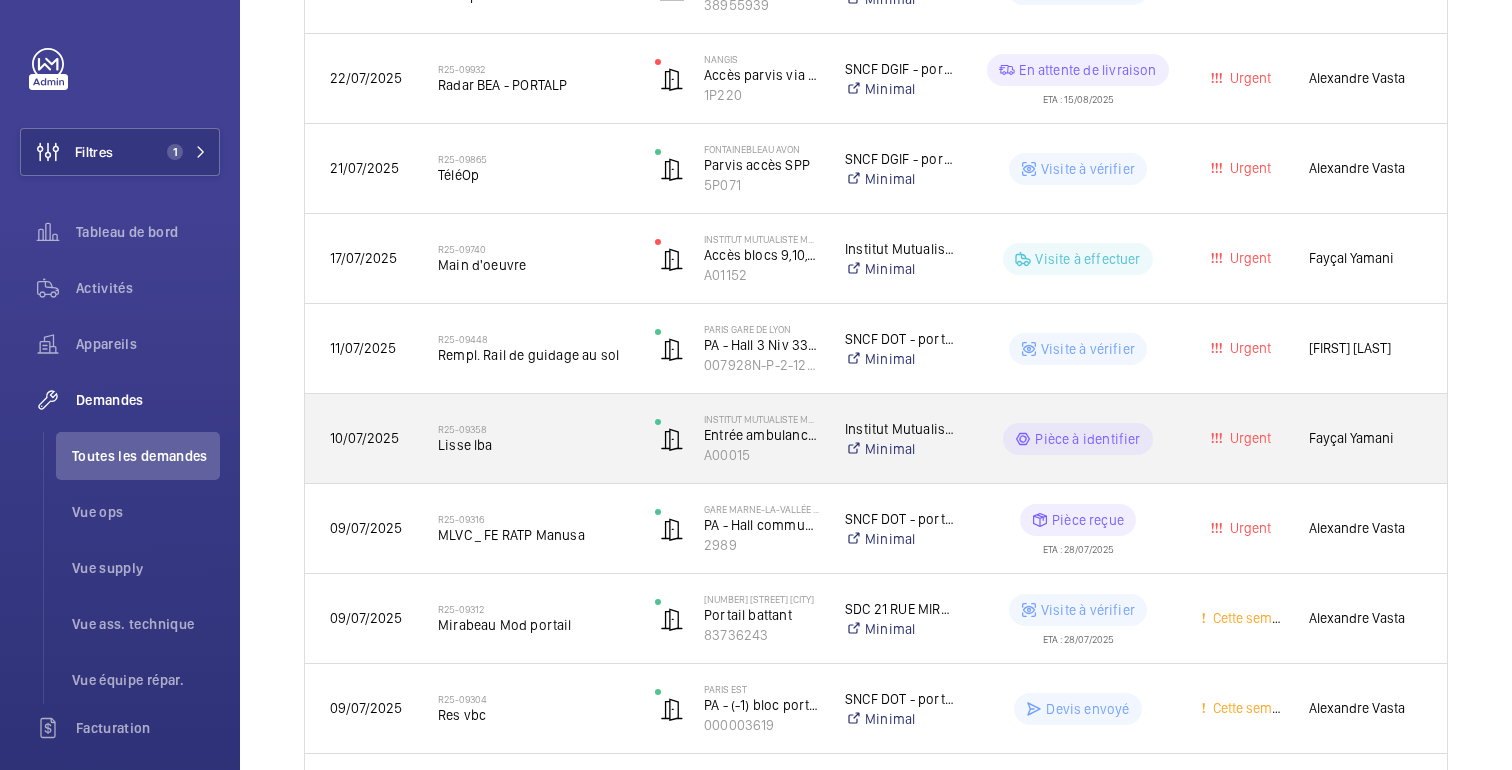 scroll, scrollTop: 1290, scrollLeft: 0, axis: vertical 